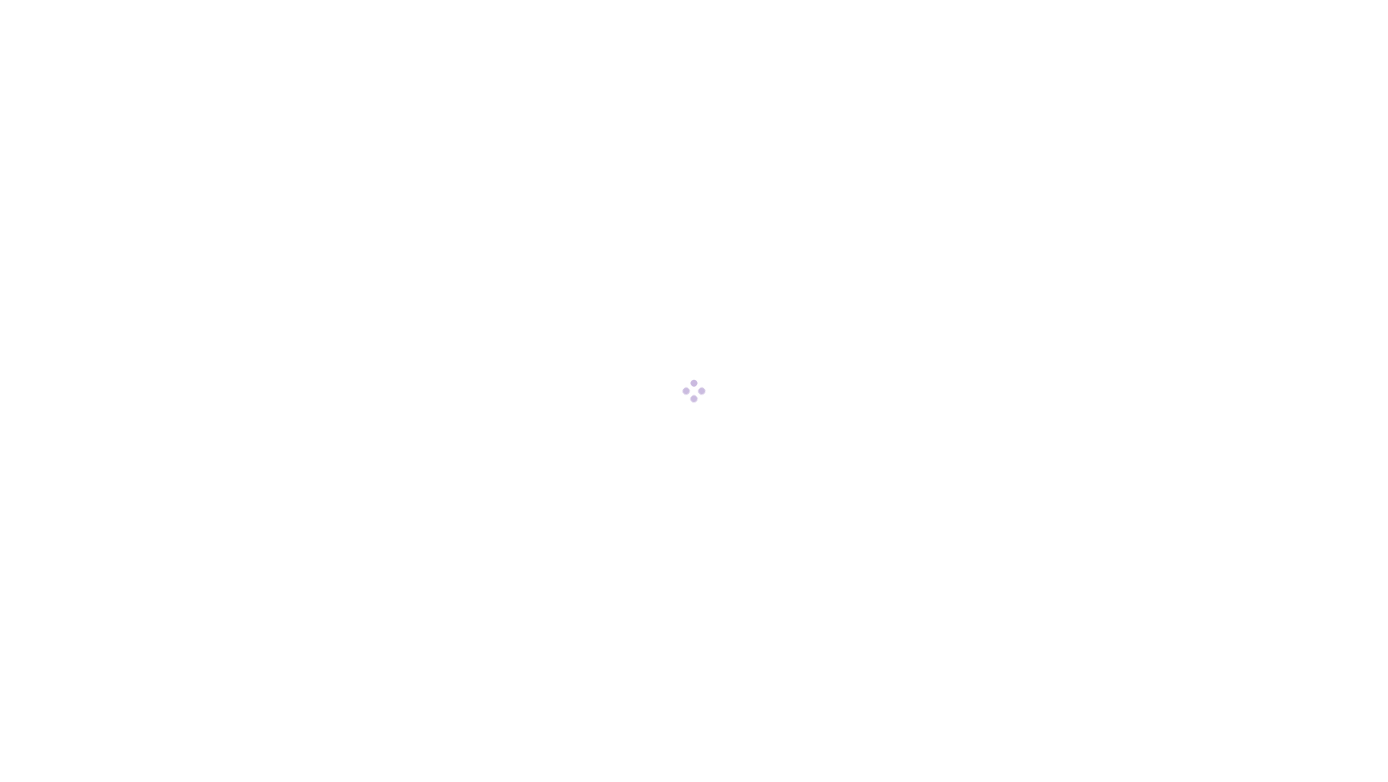 scroll, scrollTop: 0, scrollLeft: 0, axis: both 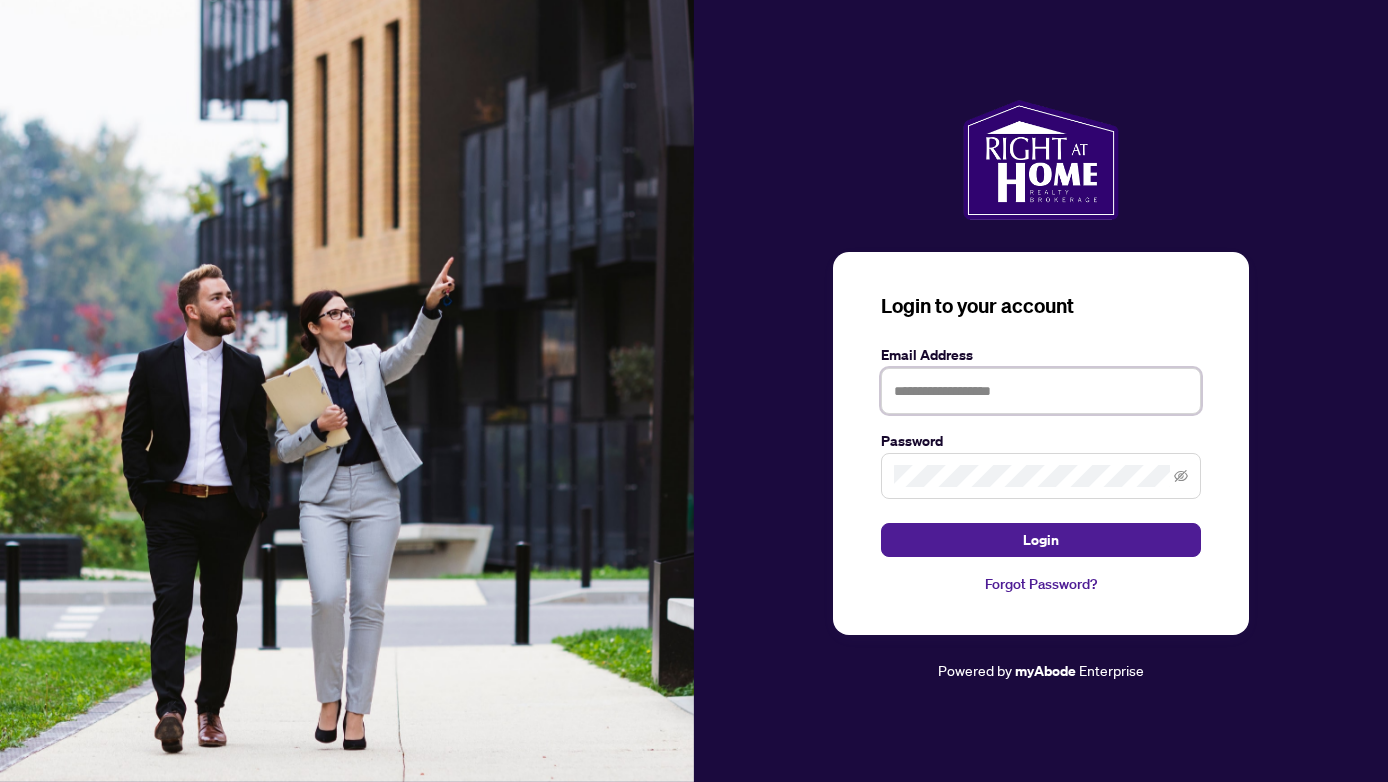 type on "**********" 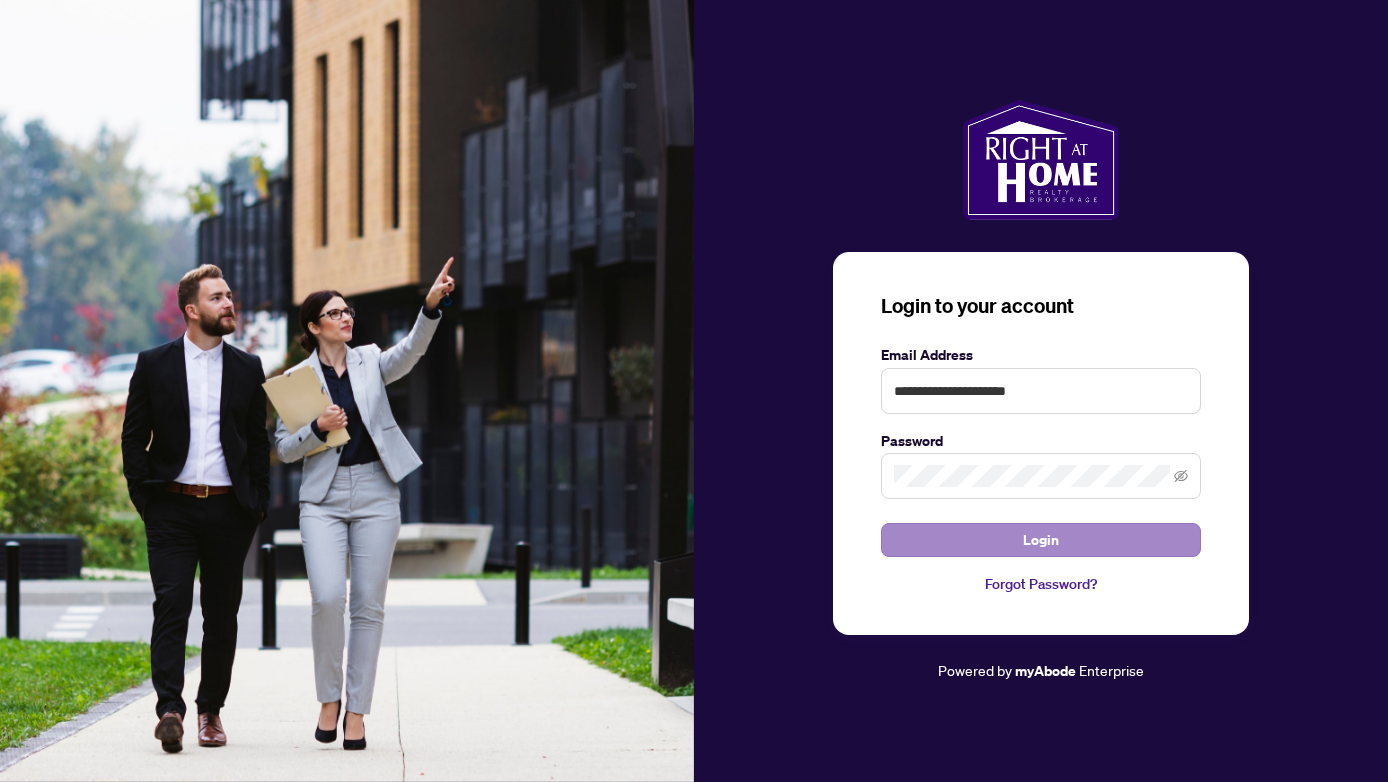 click on "Login" at bounding box center (1041, 540) 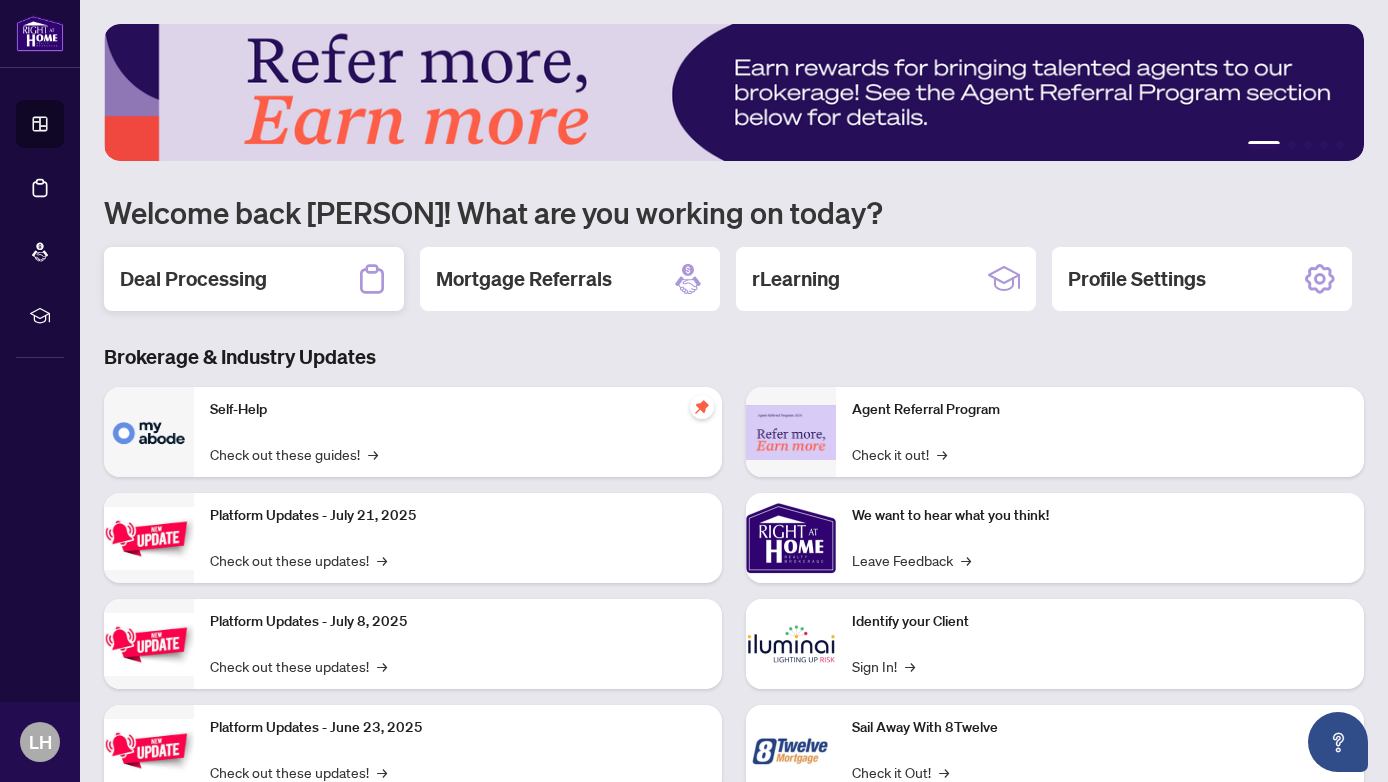 click on "Deal Processing" at bounding box center (193, 279) 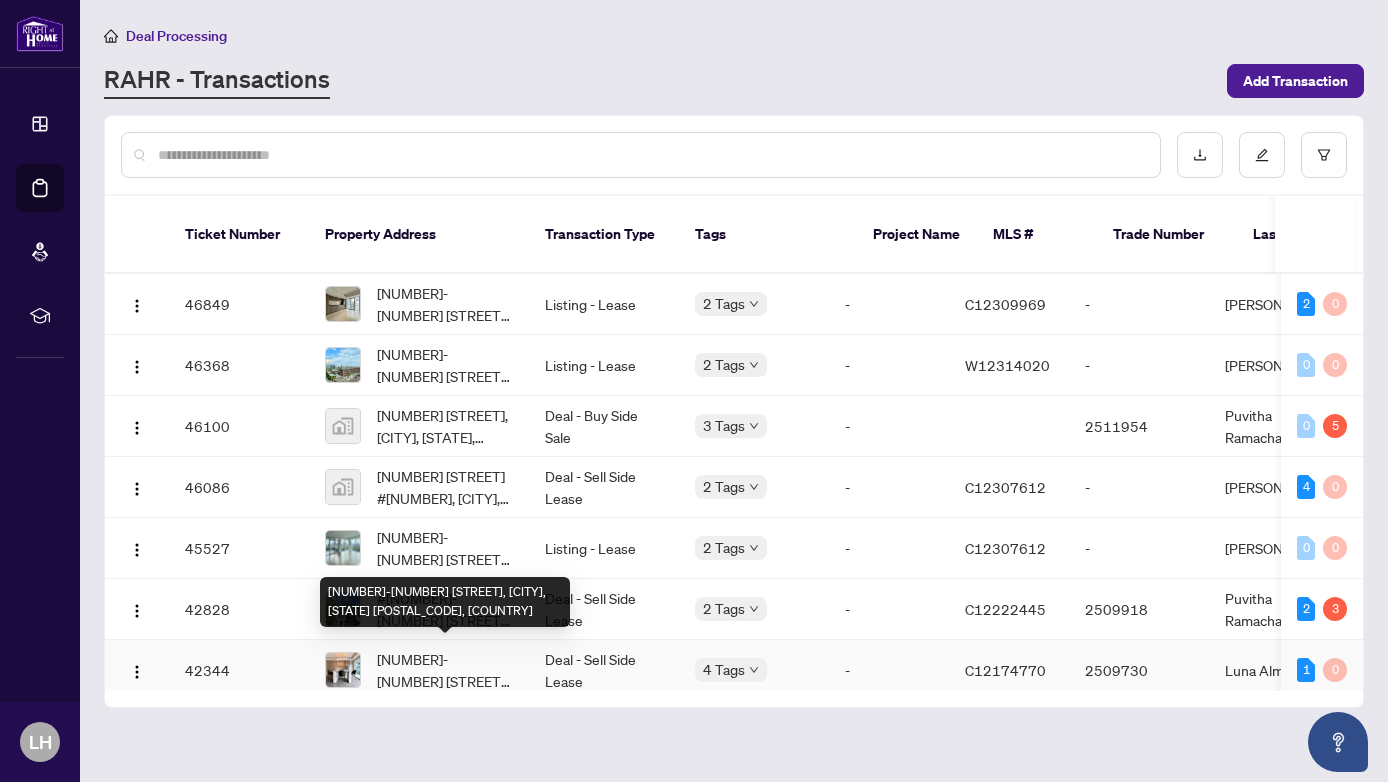 scroll, scrollTop: 0, scrollLeft: 0, axis: both 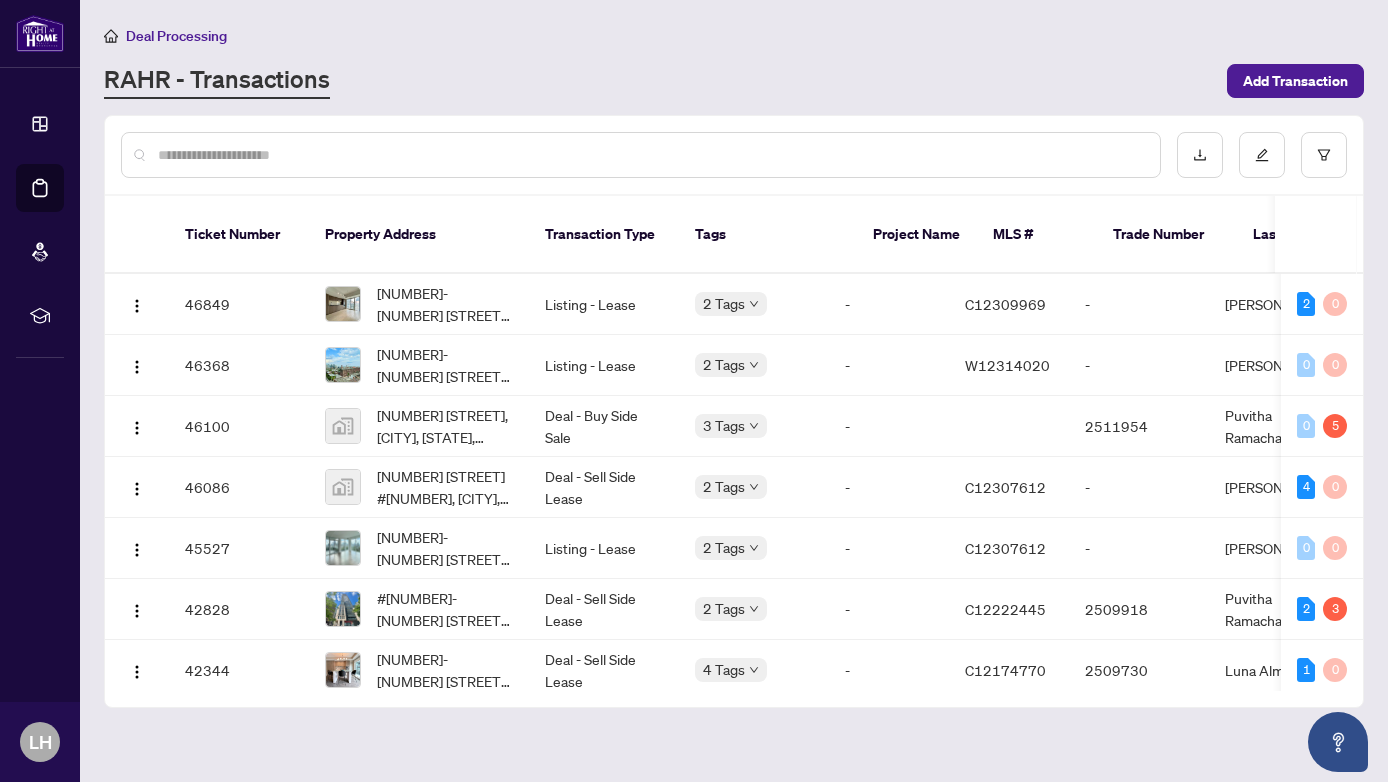 click at bounding box center (651, 155) 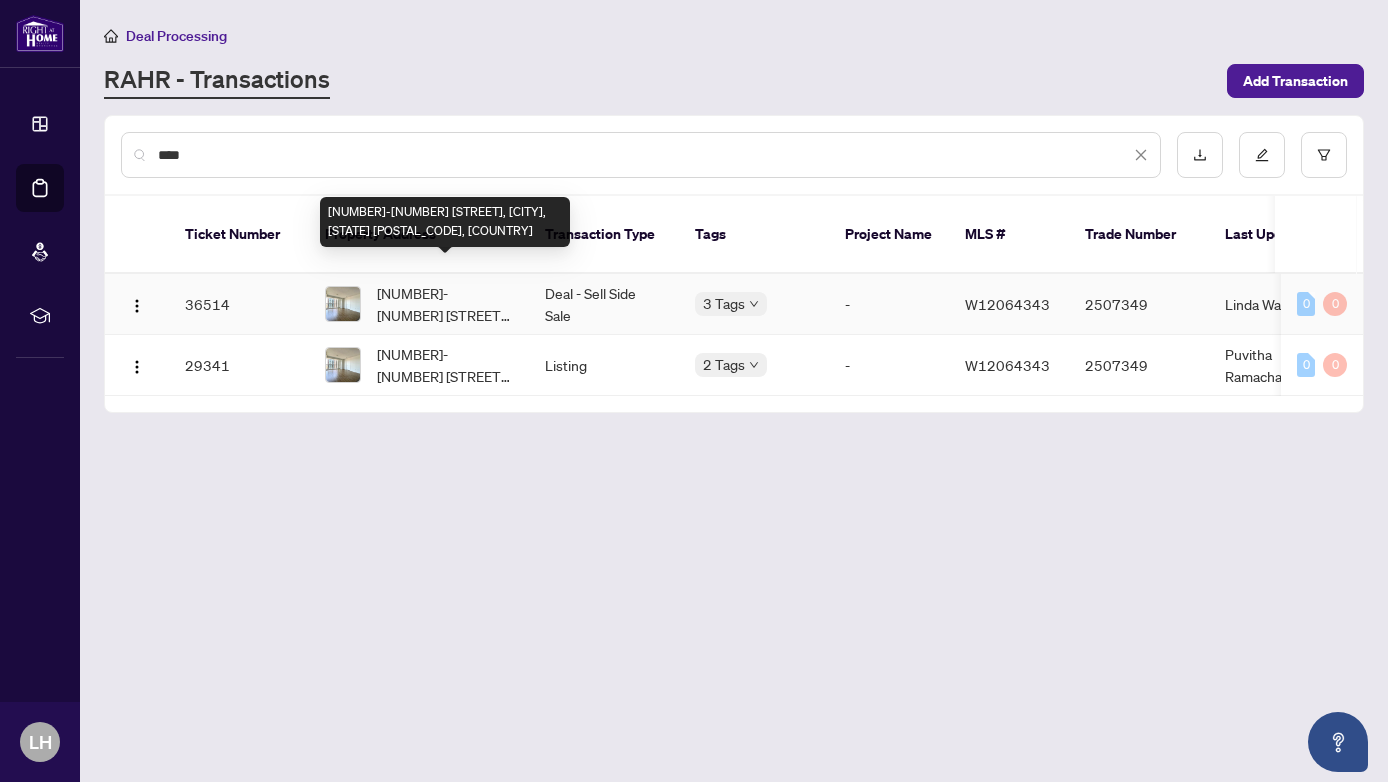 type on "****" 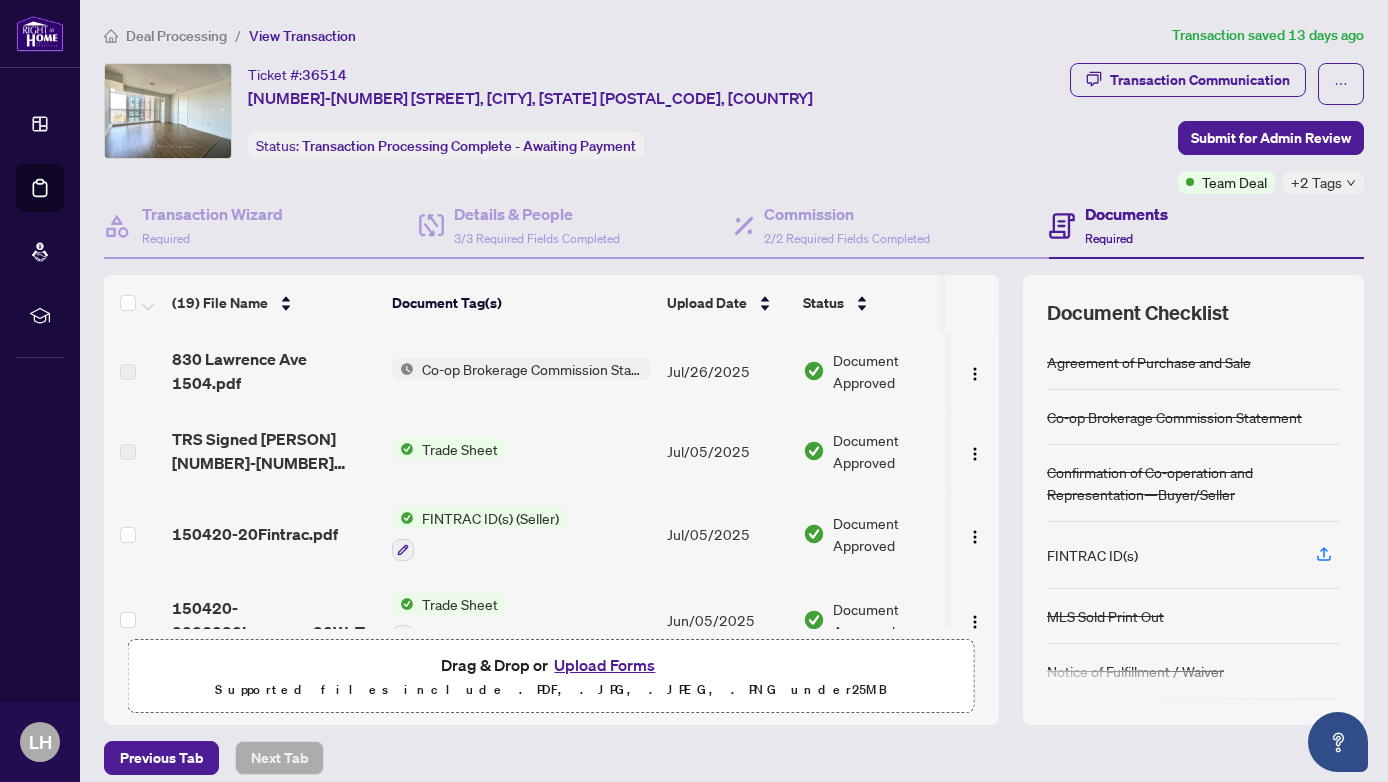 click at bounding box center [128, 372] 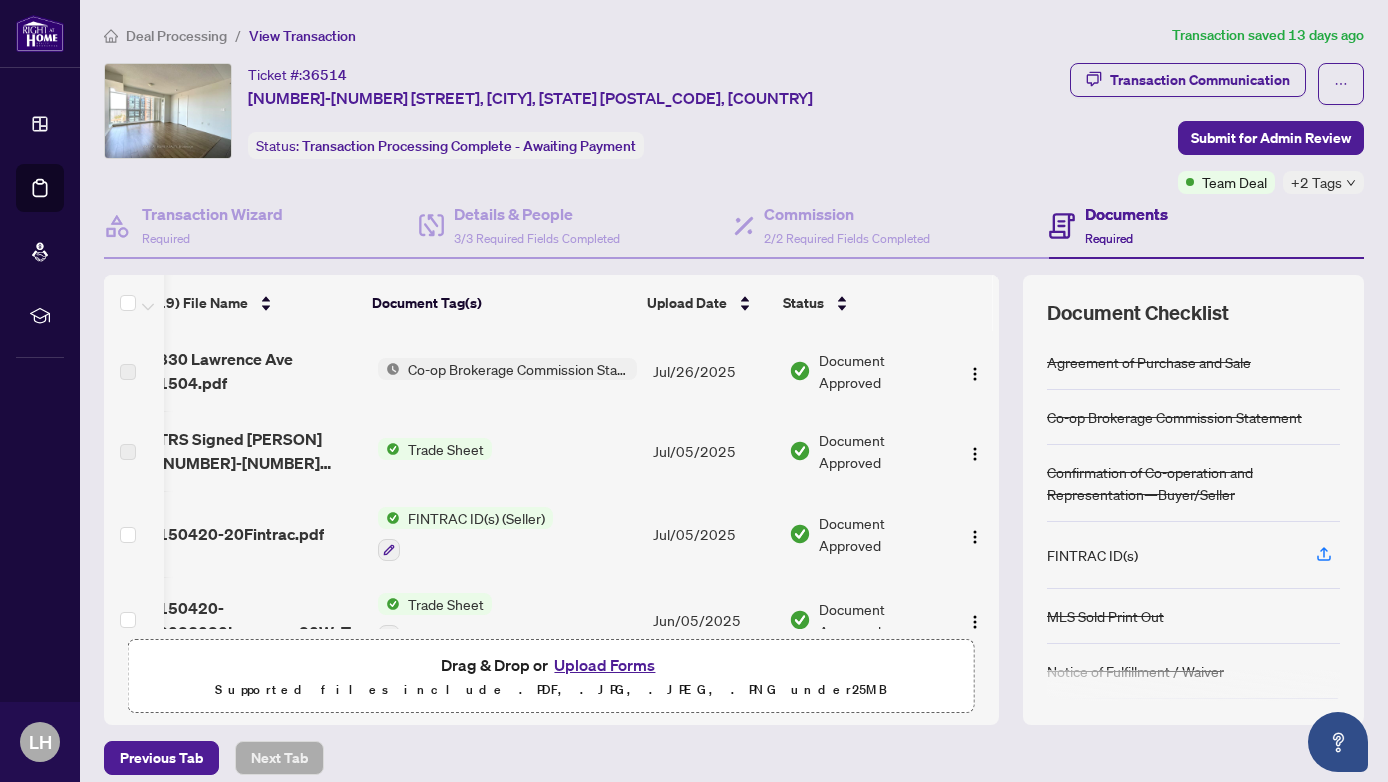 scroll, scrollTop: 0, scrollLeft: 20, axis: horizontal 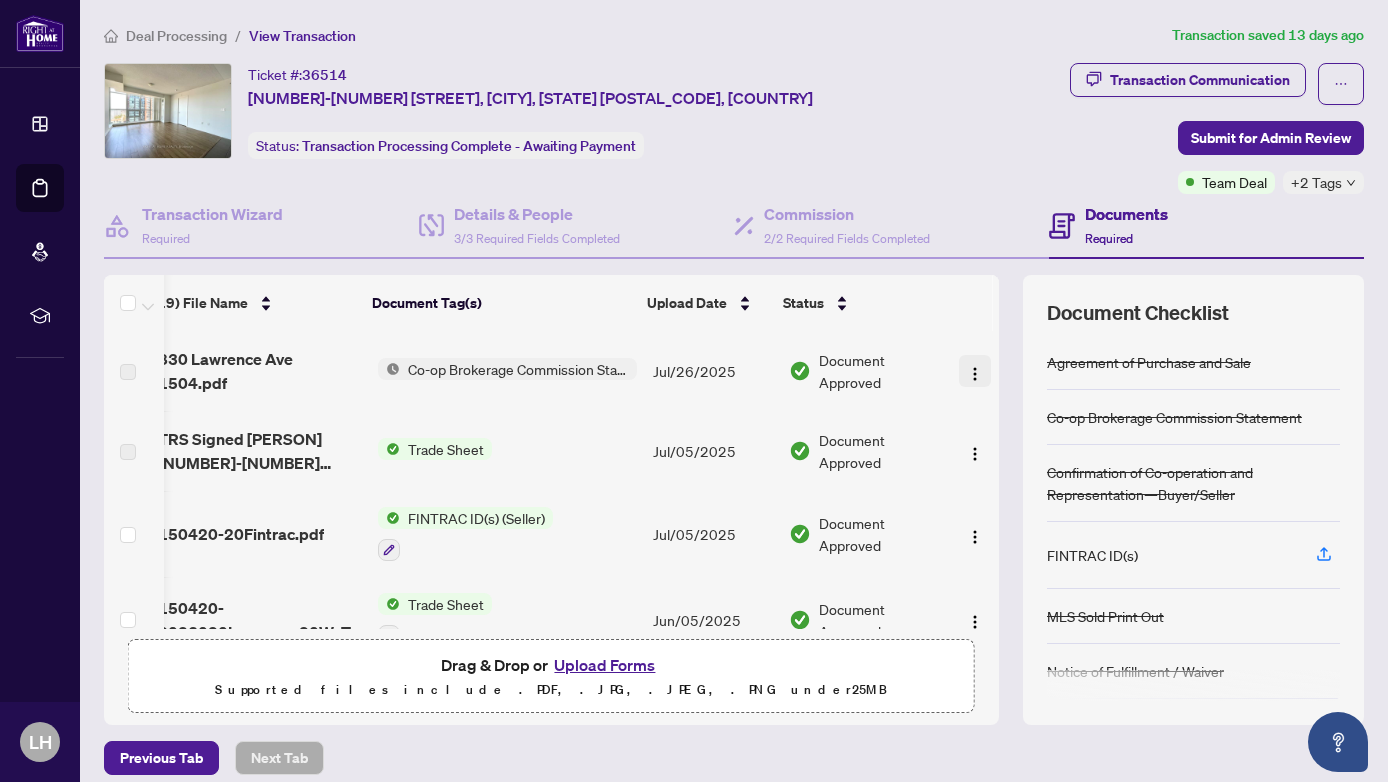 click at bounding box center [975, 374] 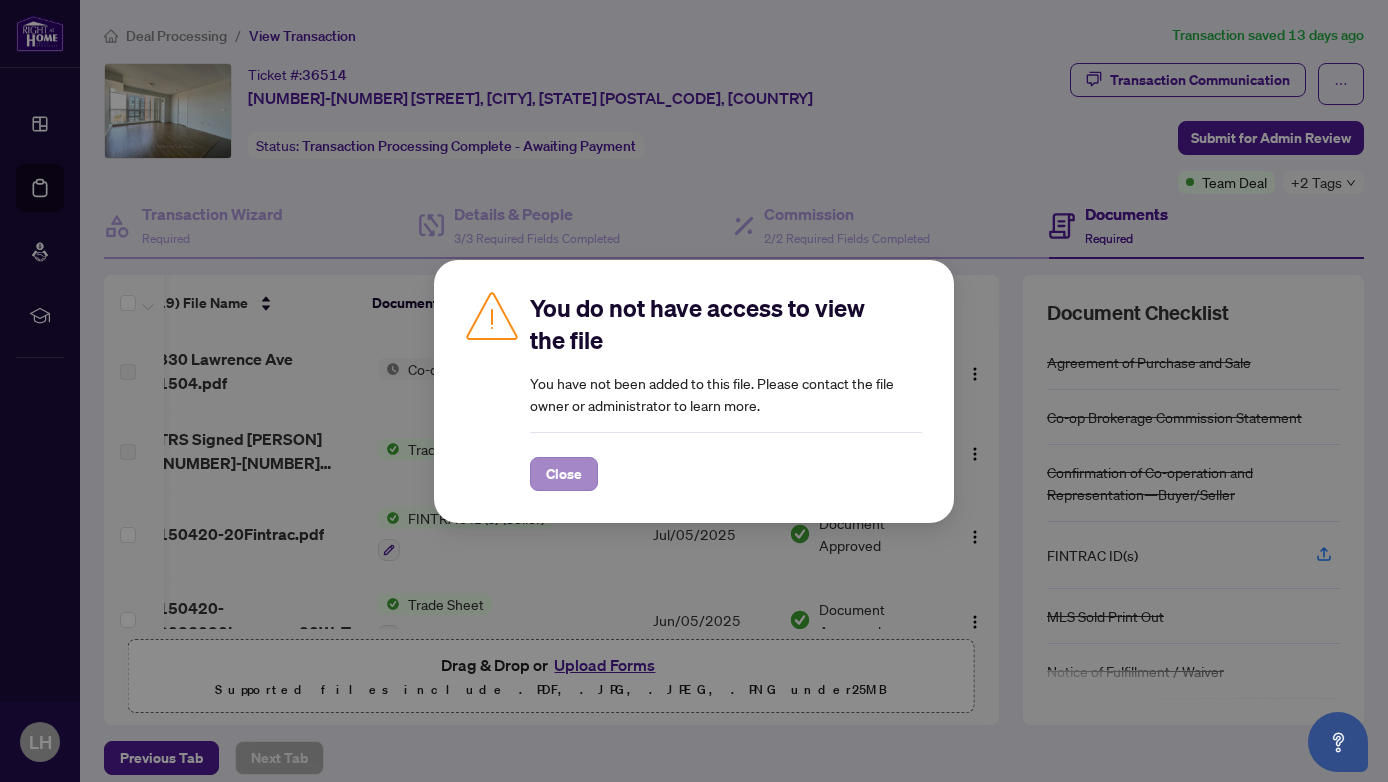 click on "Close" at bounding box center [564, 474] 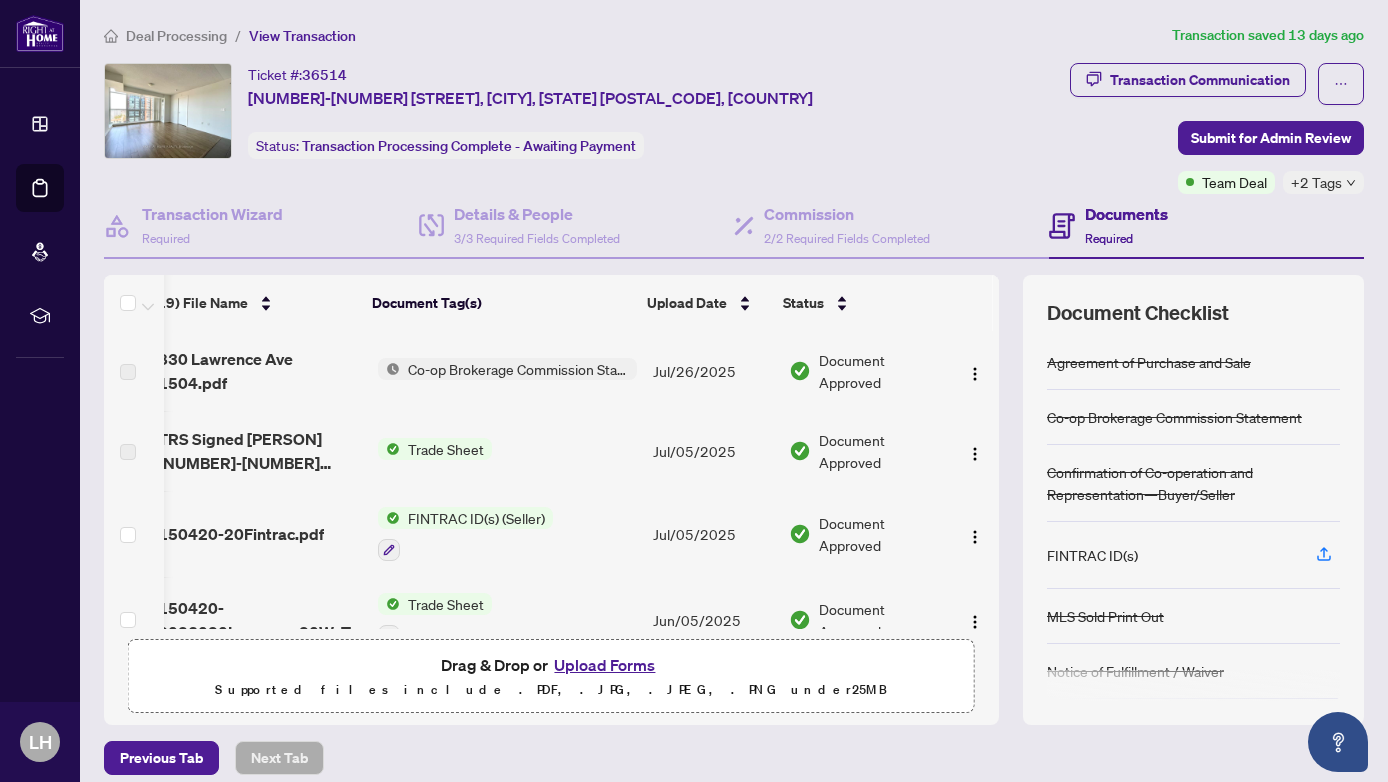 scroll, scrollTop: 0, scrollLeft: 0, axis: both 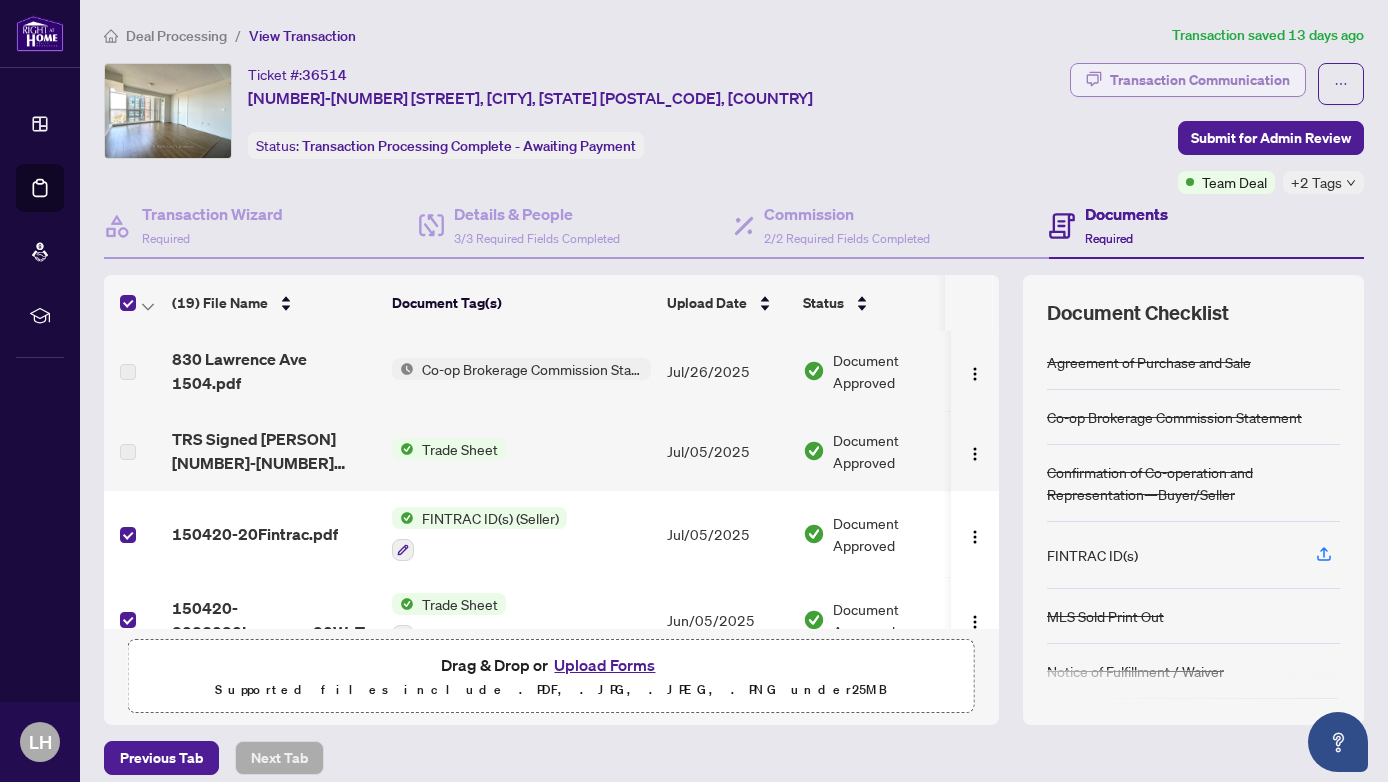 click on "Transaction Communication" at bounding box center (1200, 80) 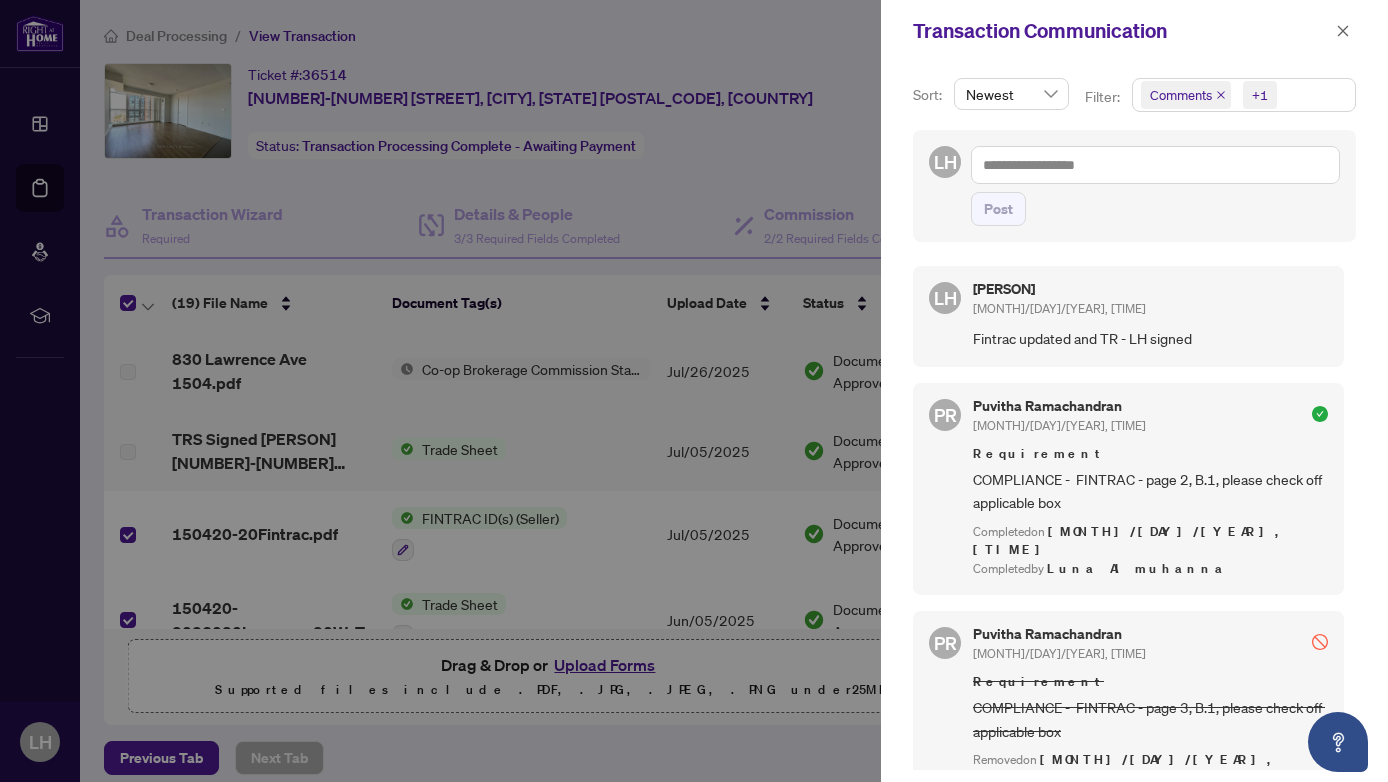scroll, scrollTop: 0, scrollLeft: 0, axis: both 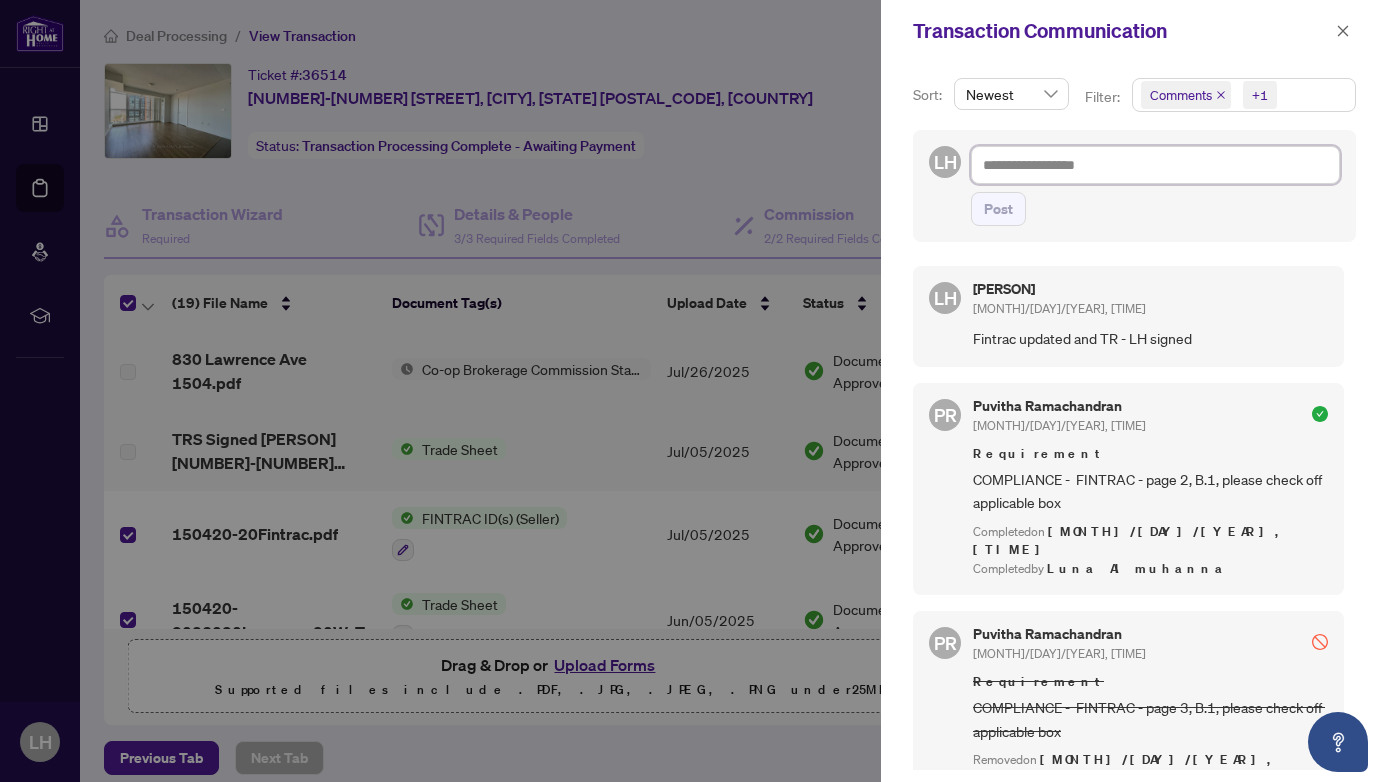click at bounding box center [1155, 165] 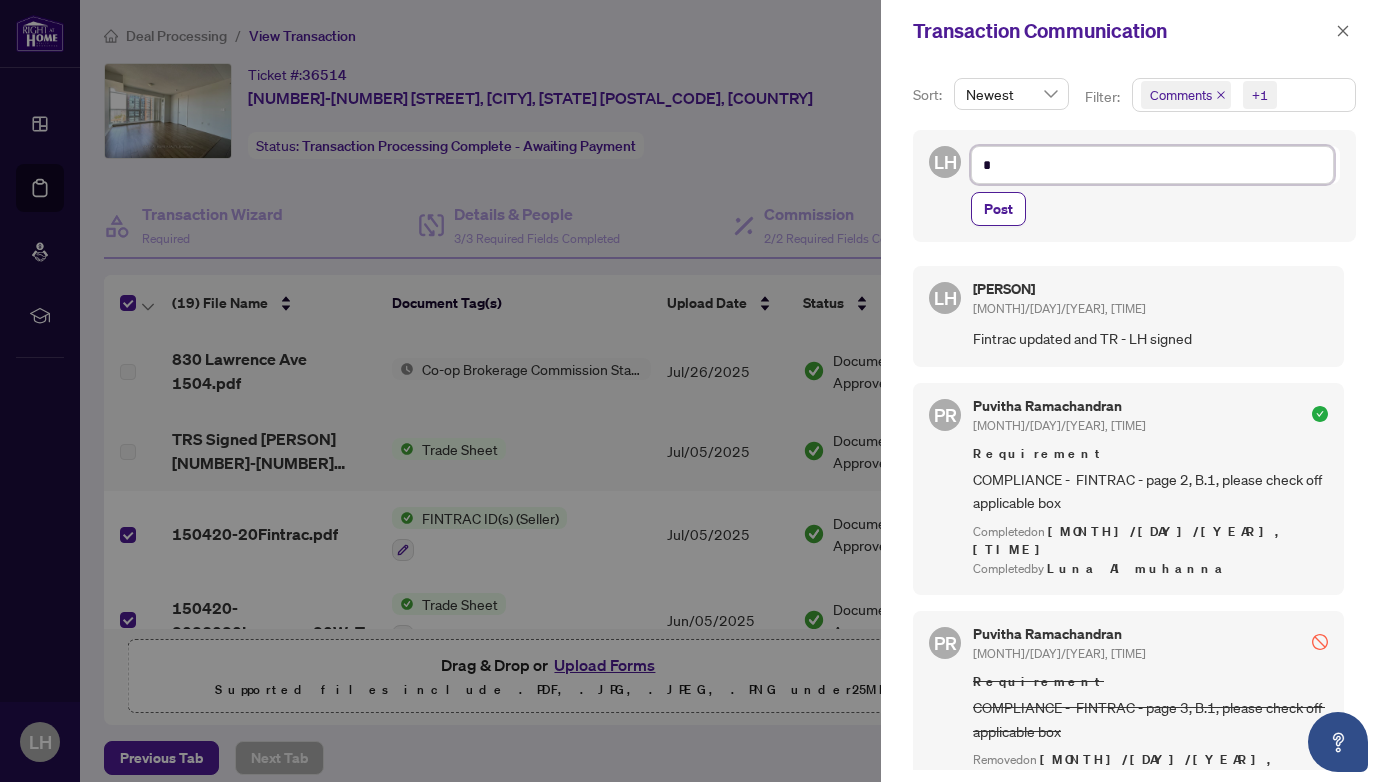 type on "**" 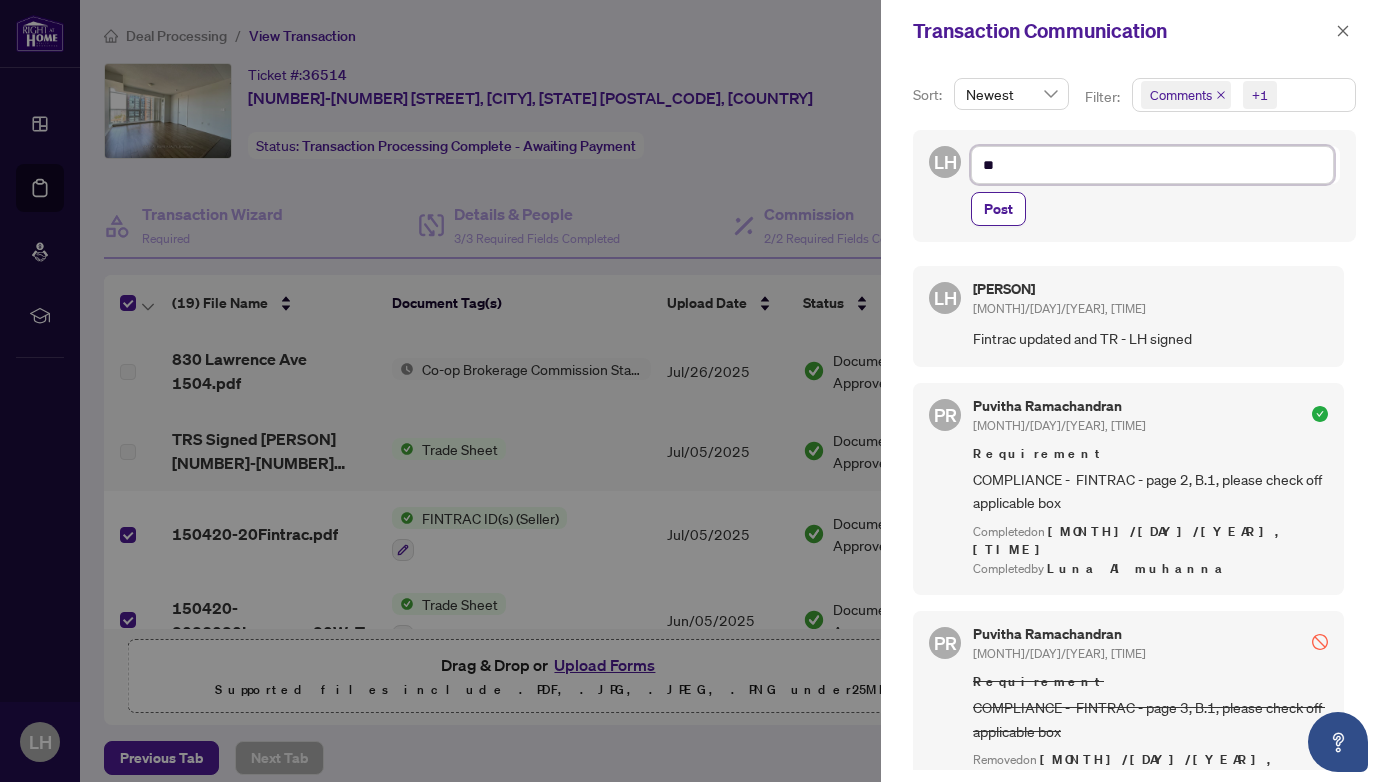 type on "***" 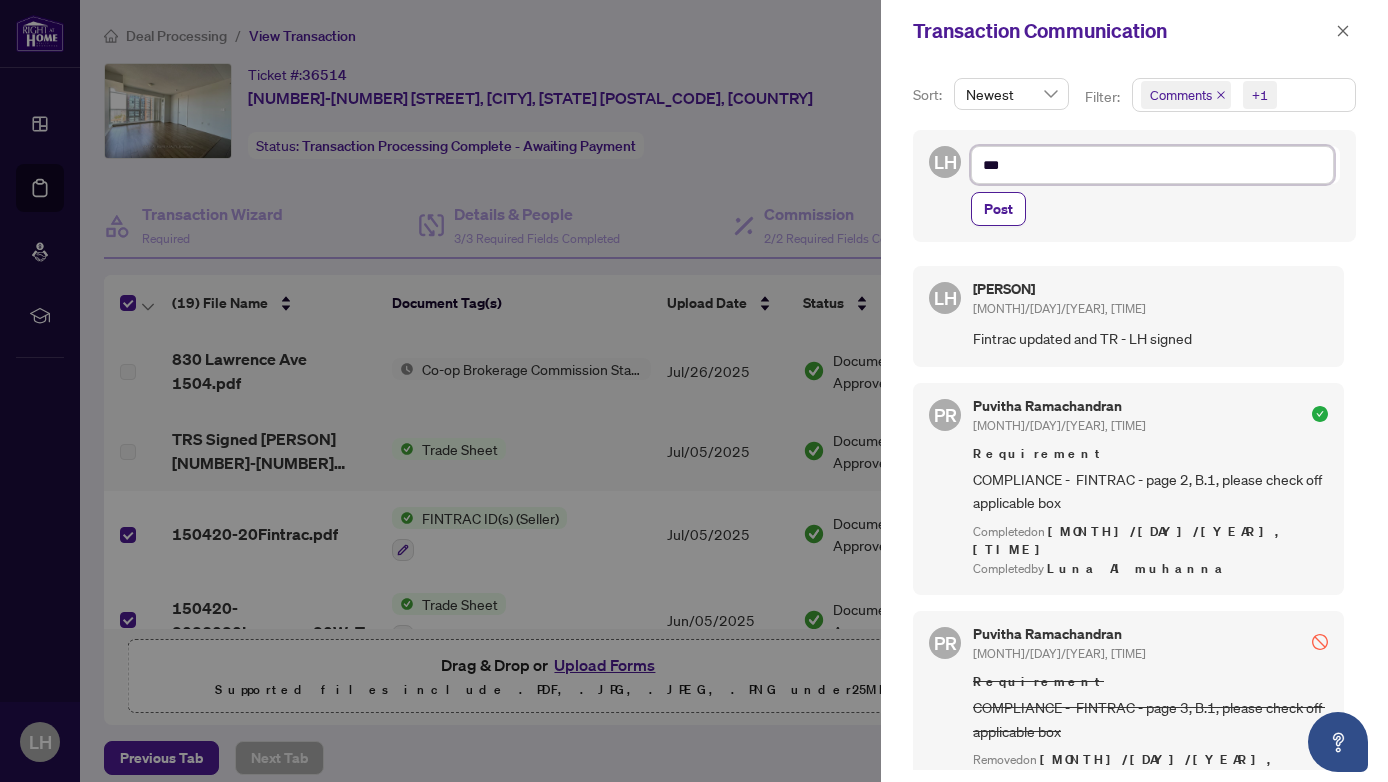 type on "****" 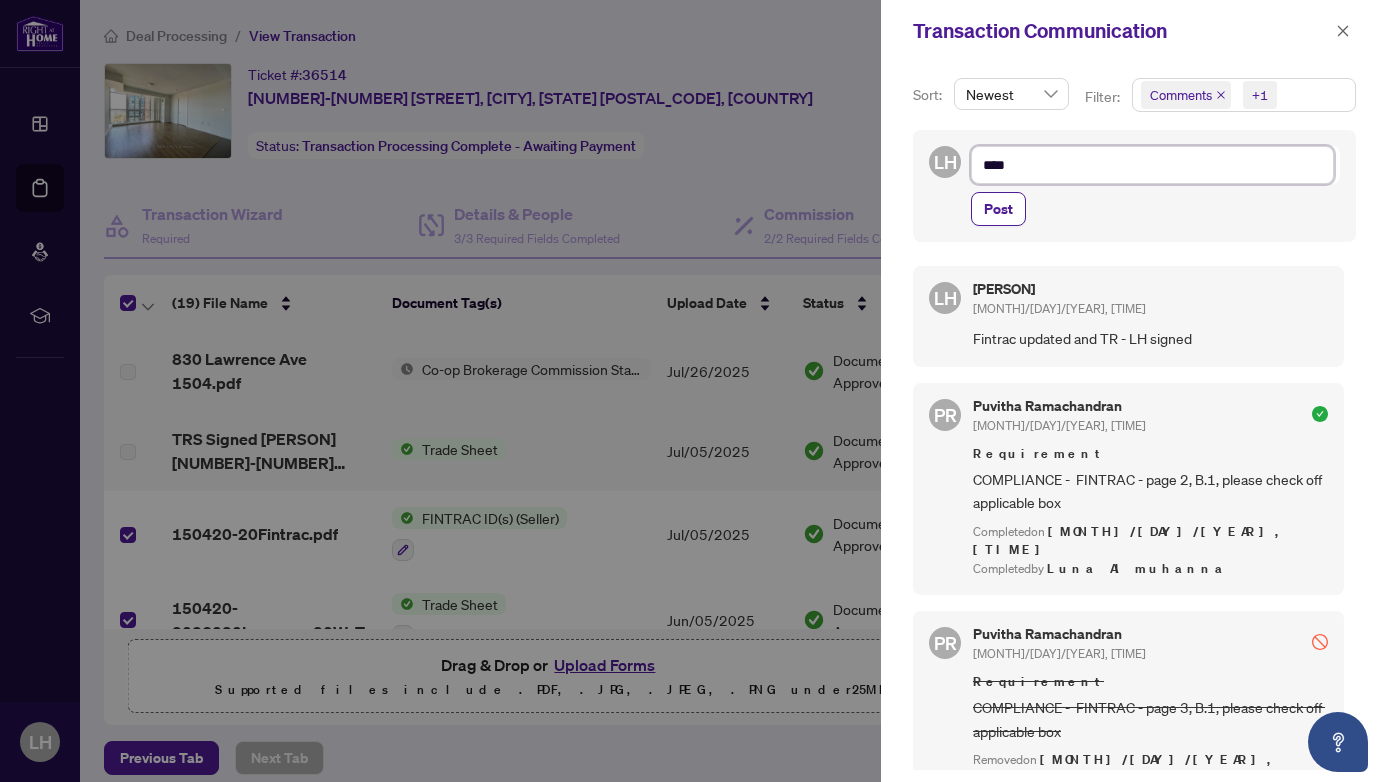 type on "****" 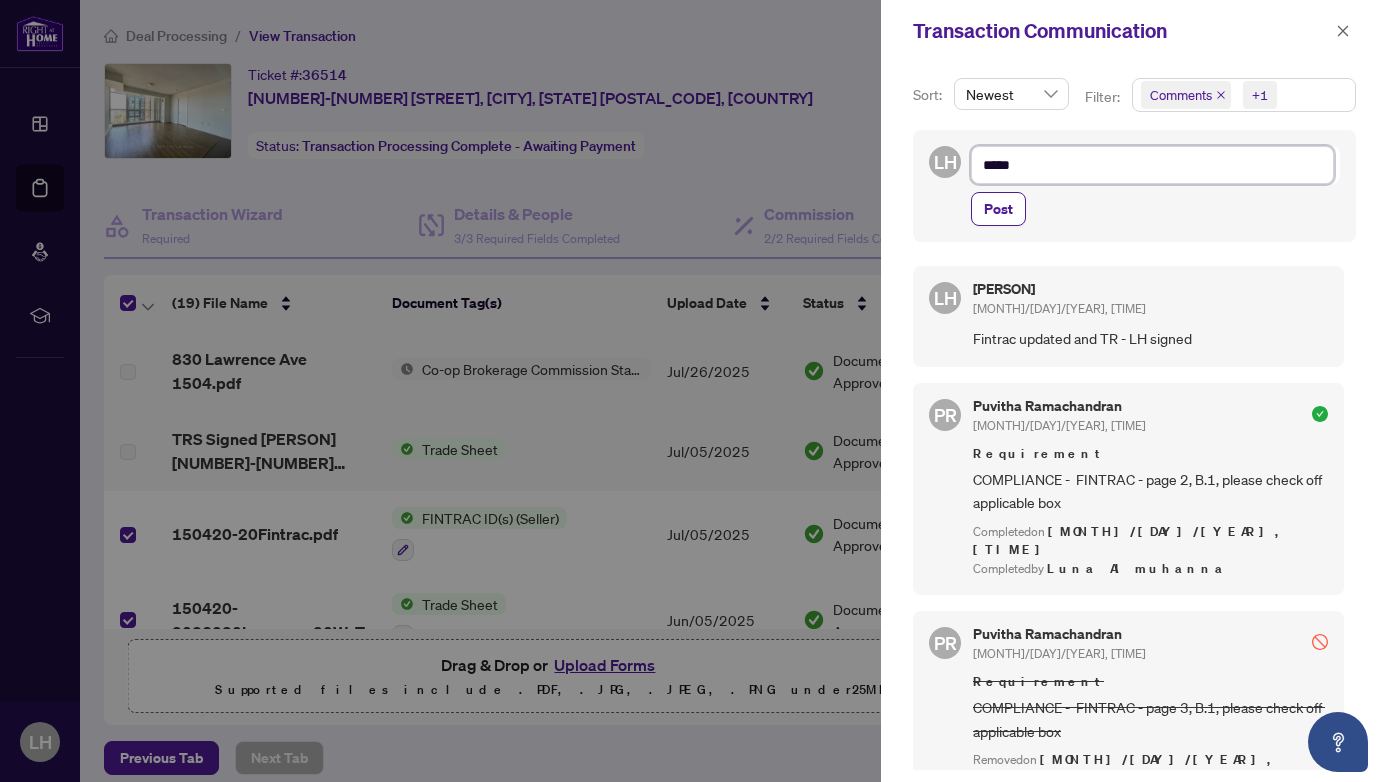 type on "******" 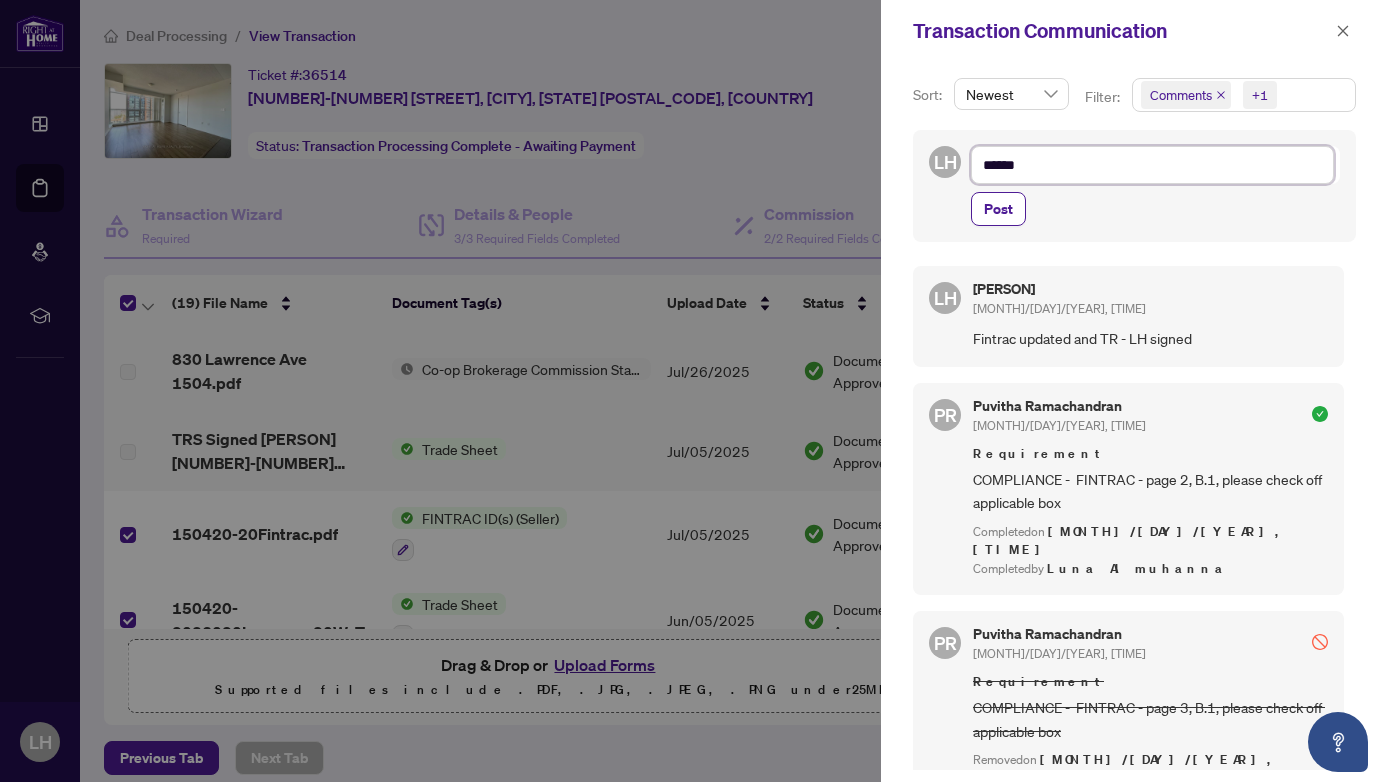 type on "*******" 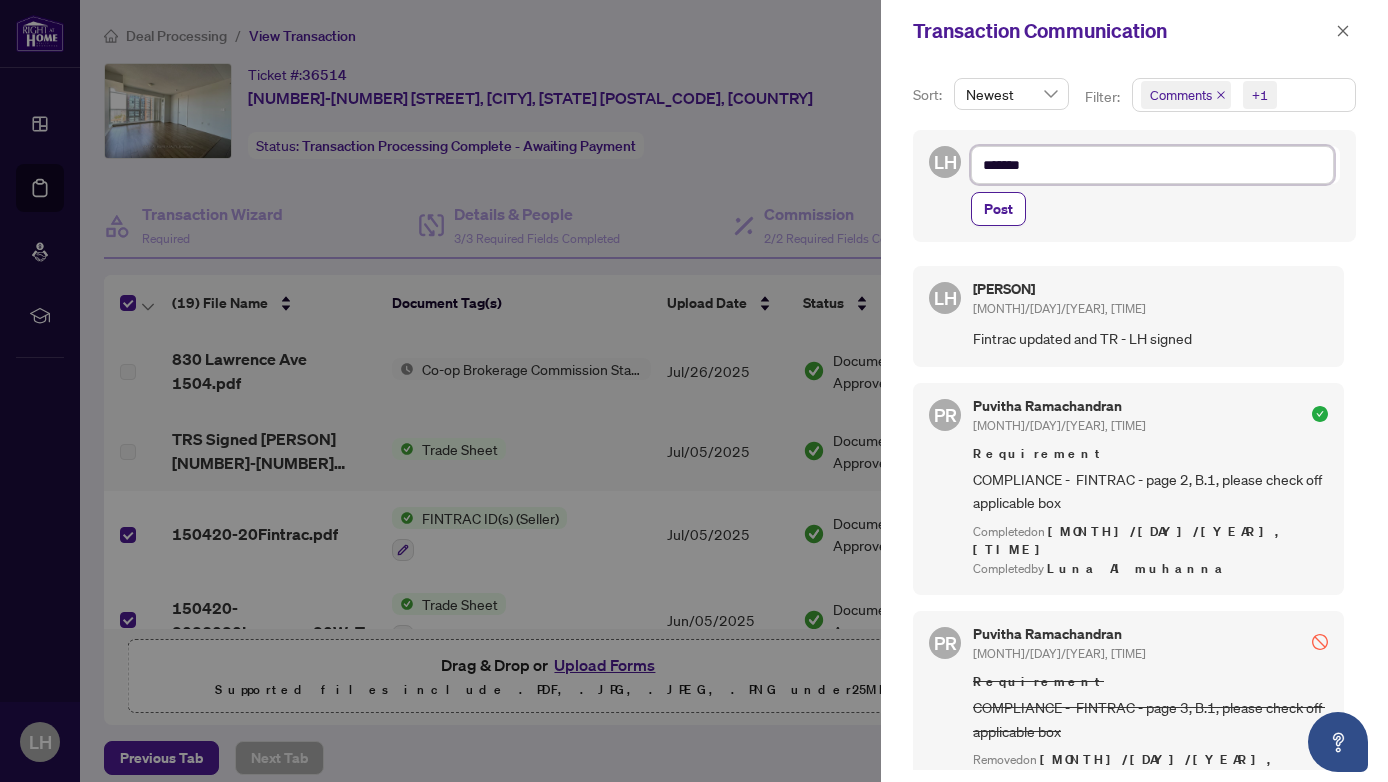 type on "********" 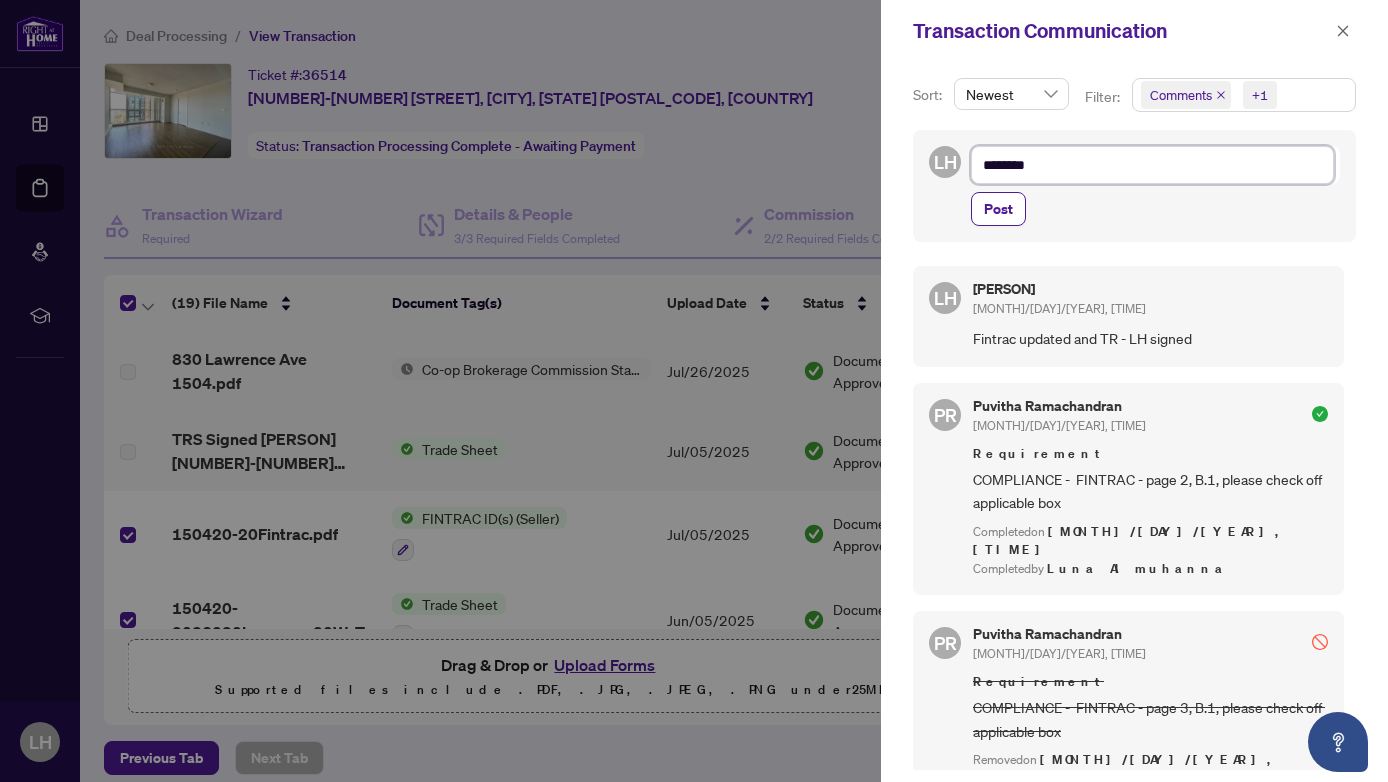 type on "*********" 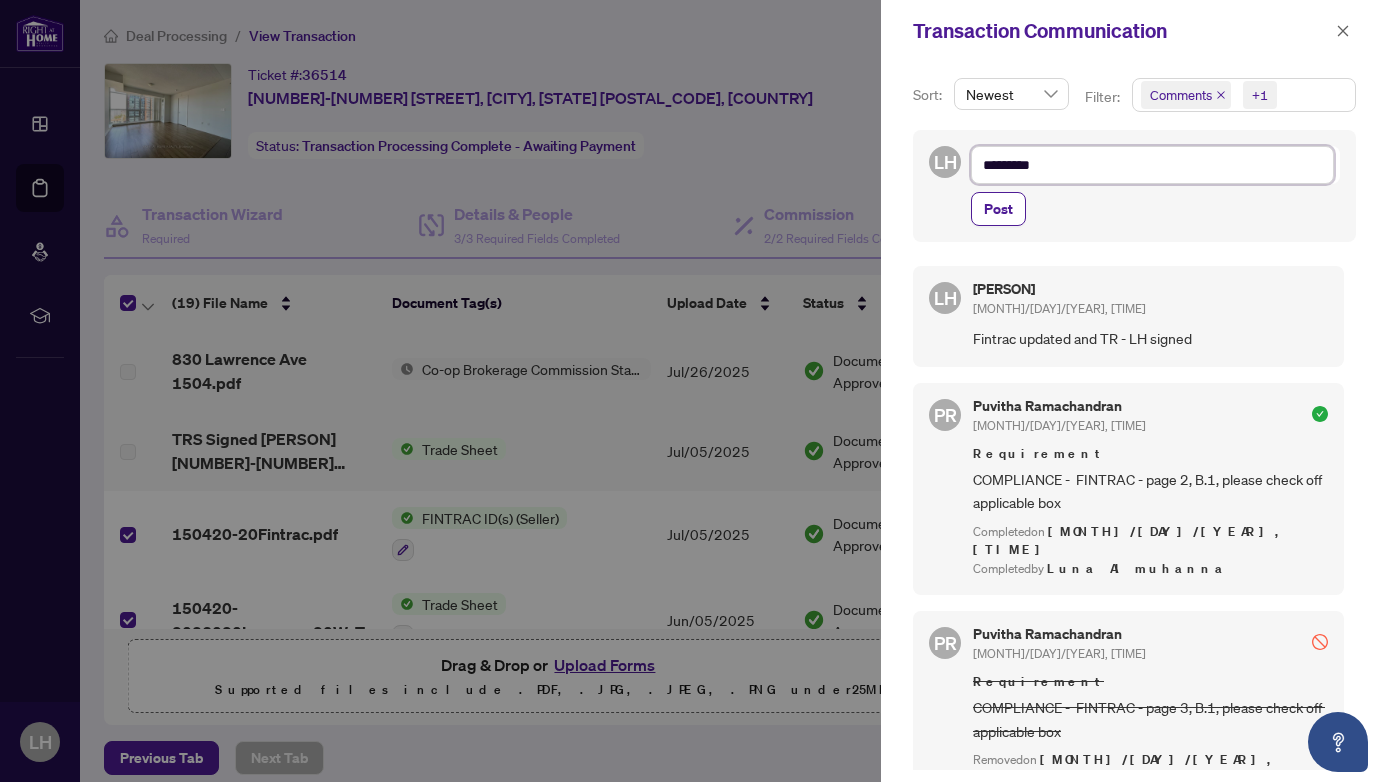 type on "**********" 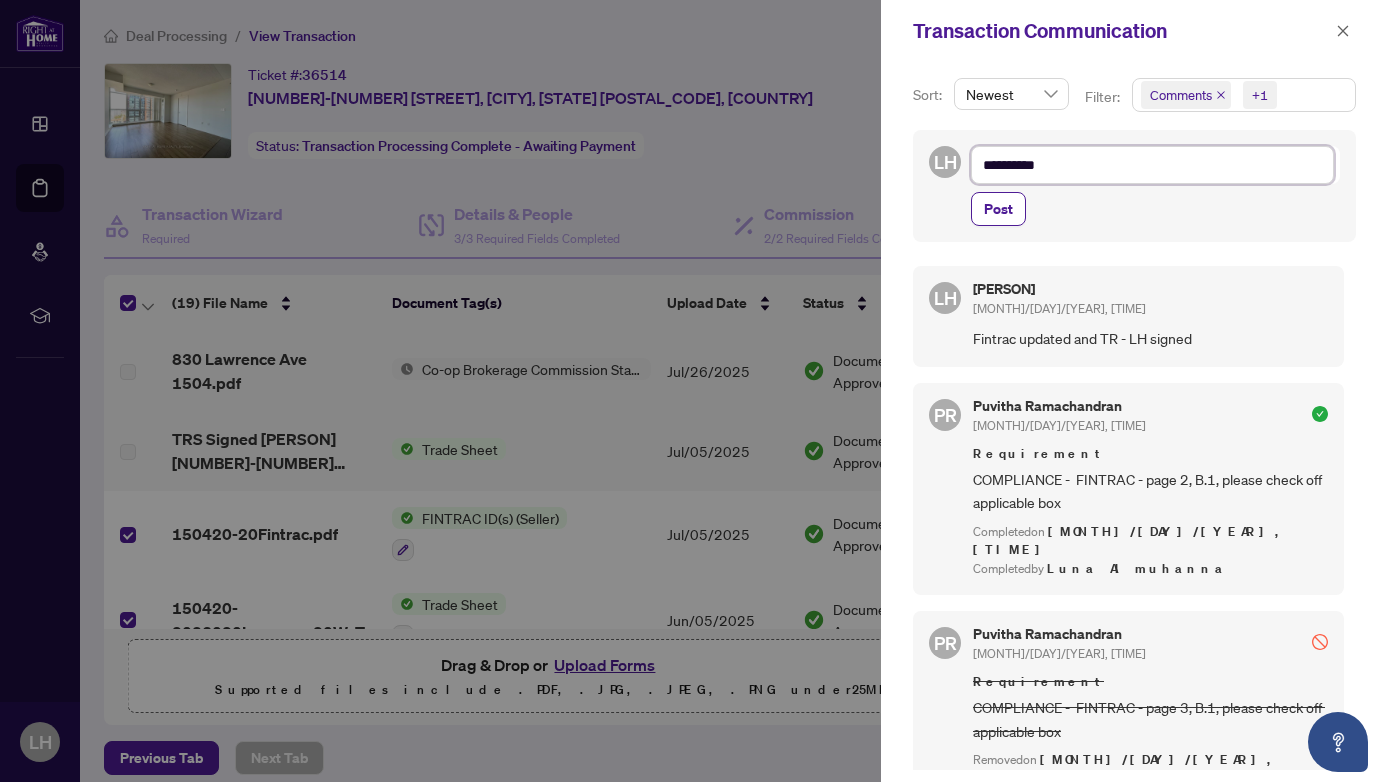 type on "**********" 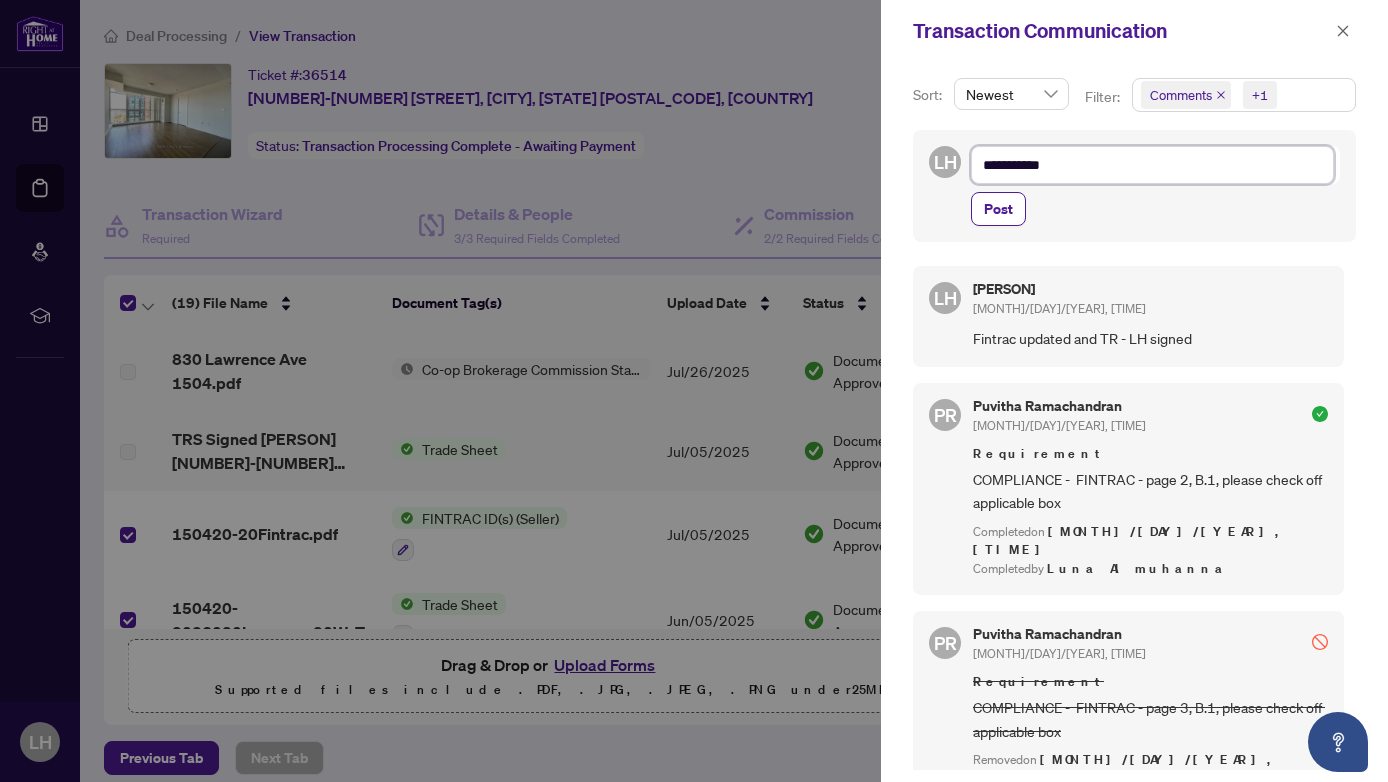 type on "**********" 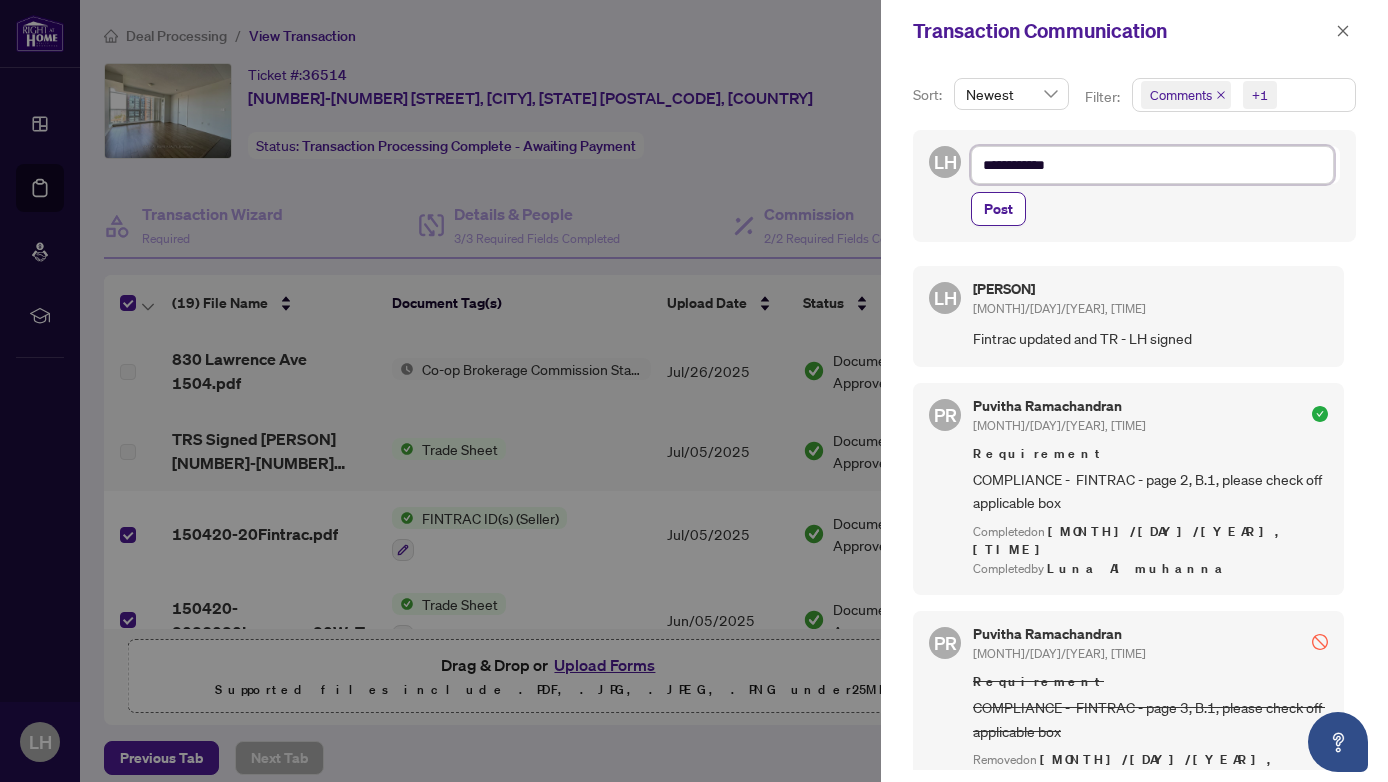 type on "**********" 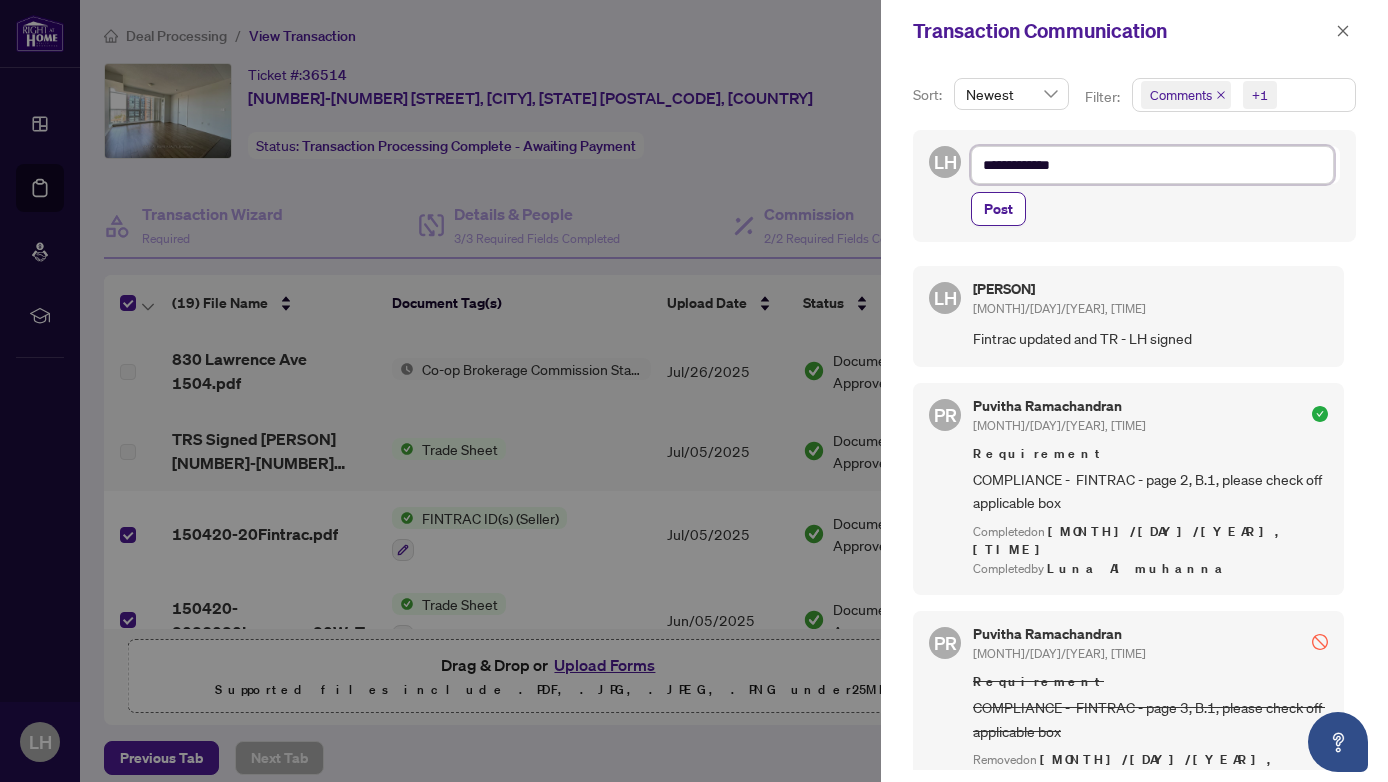 type on "**********" 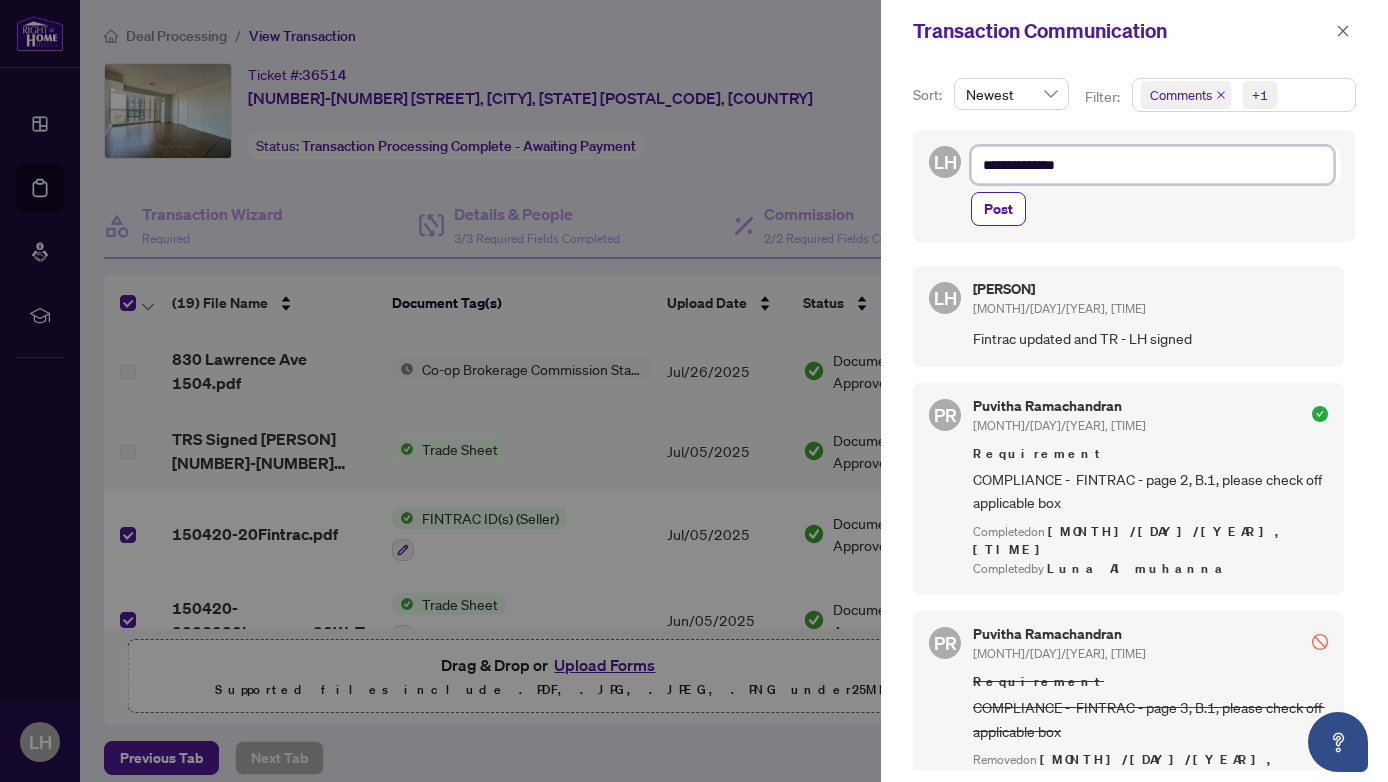 type on "**********" 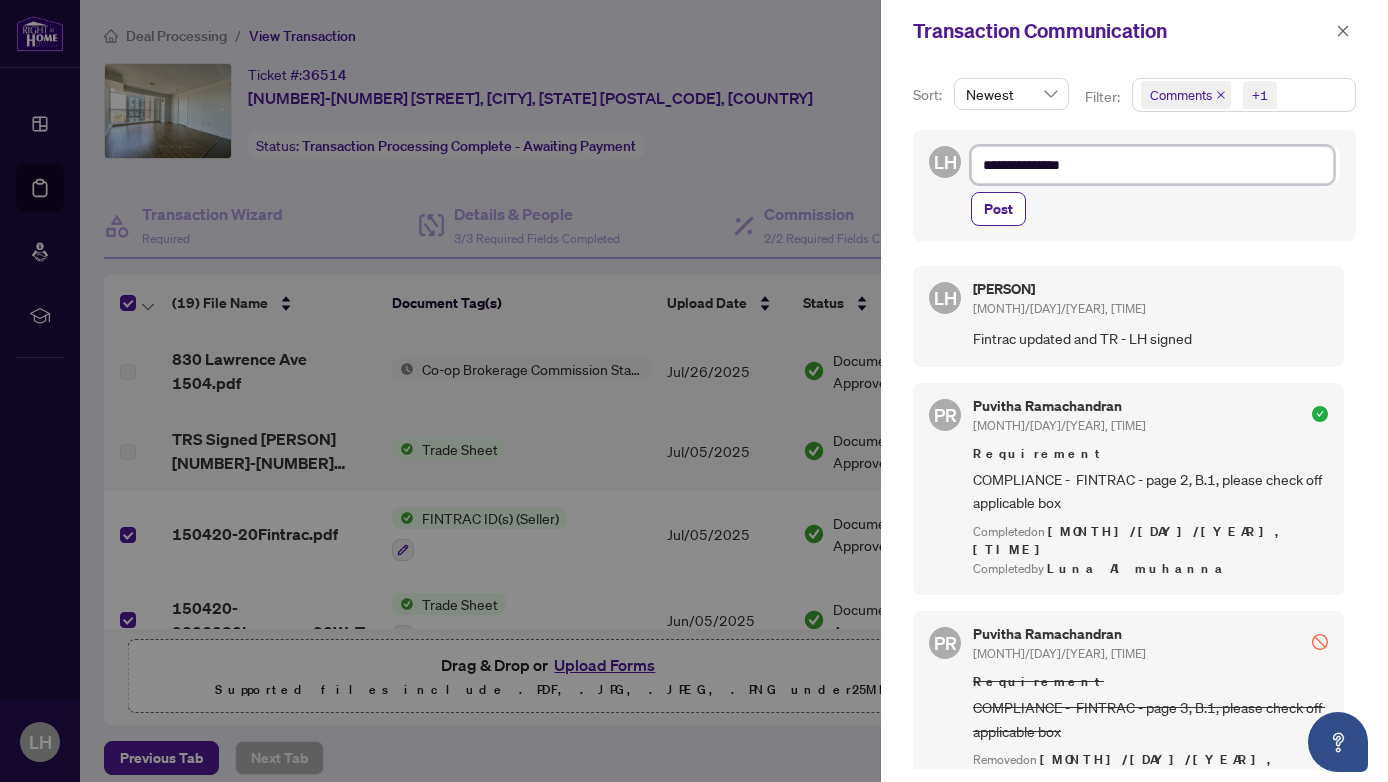 type on "**********" 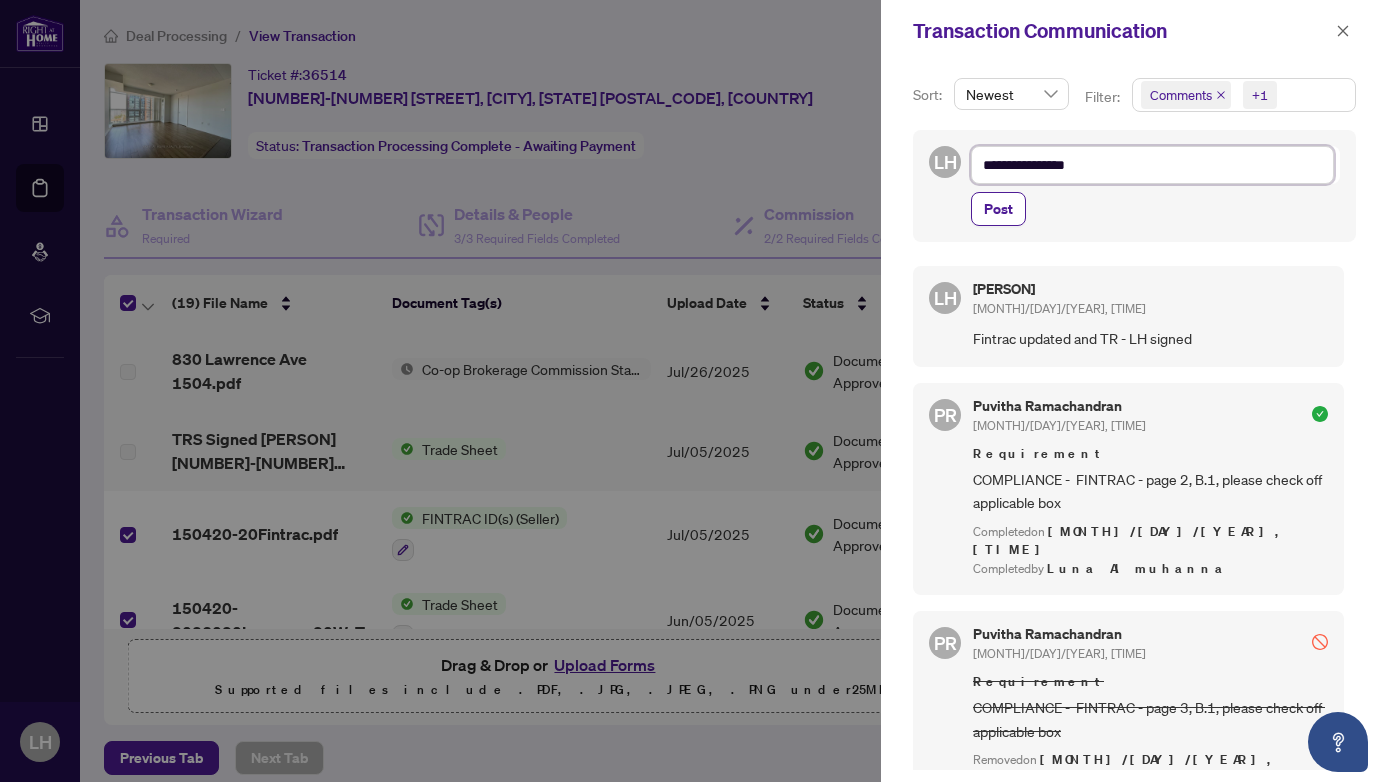 type on "**********" 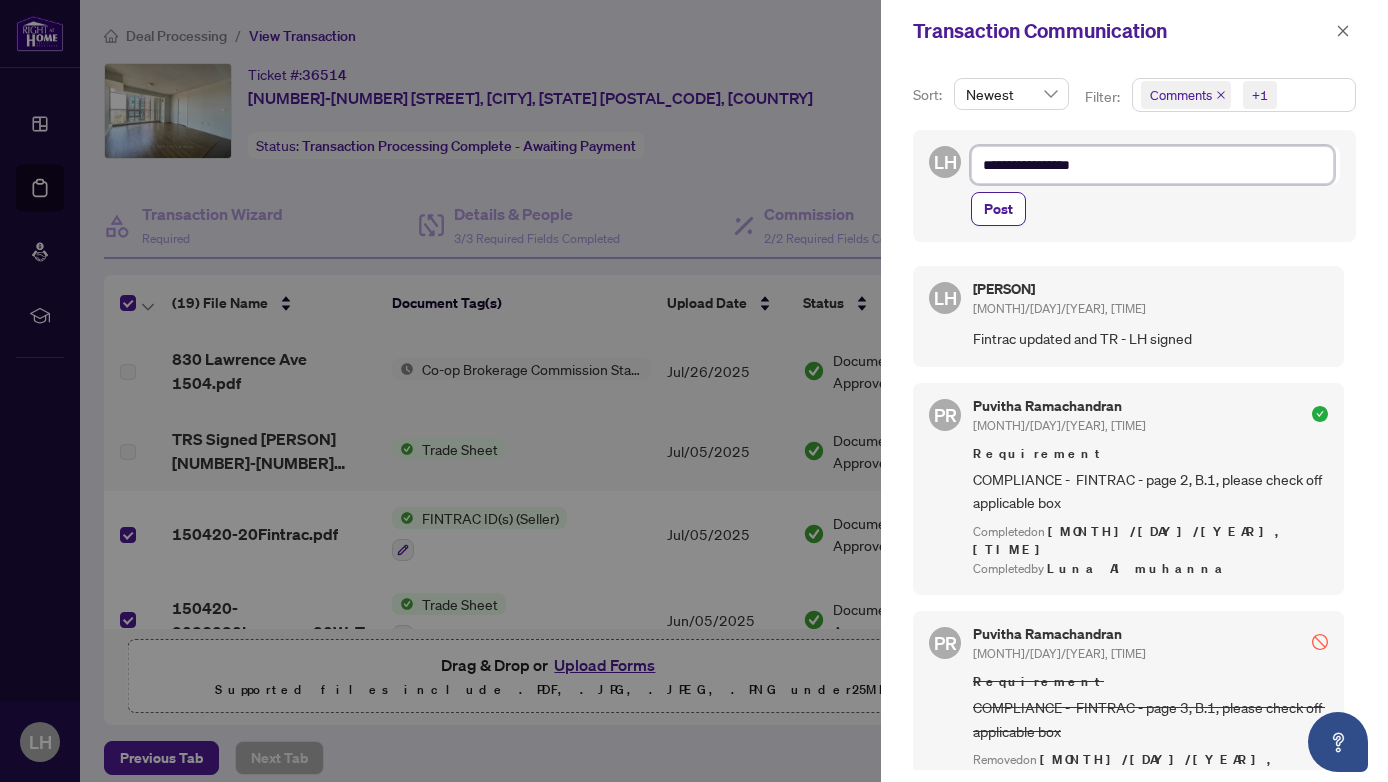 type on "**********" 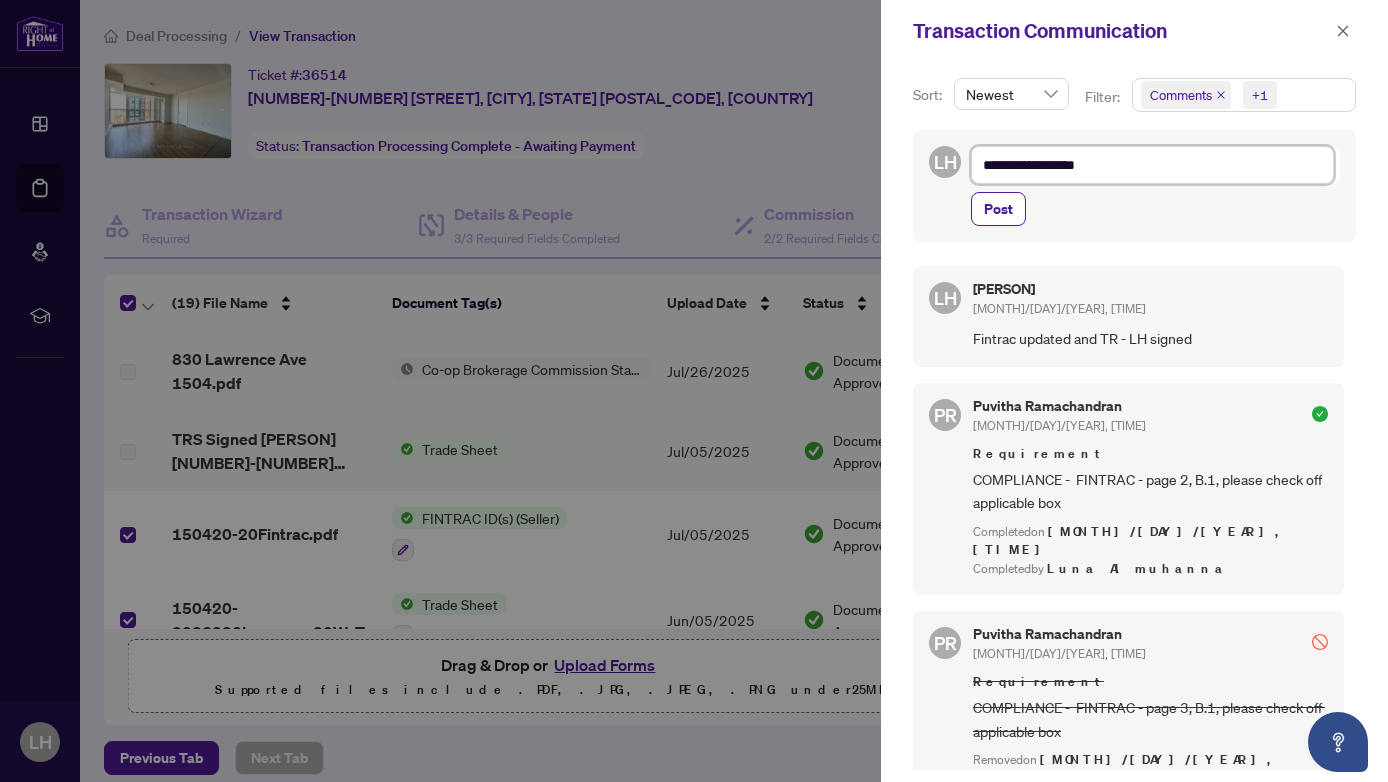 type on "**********" 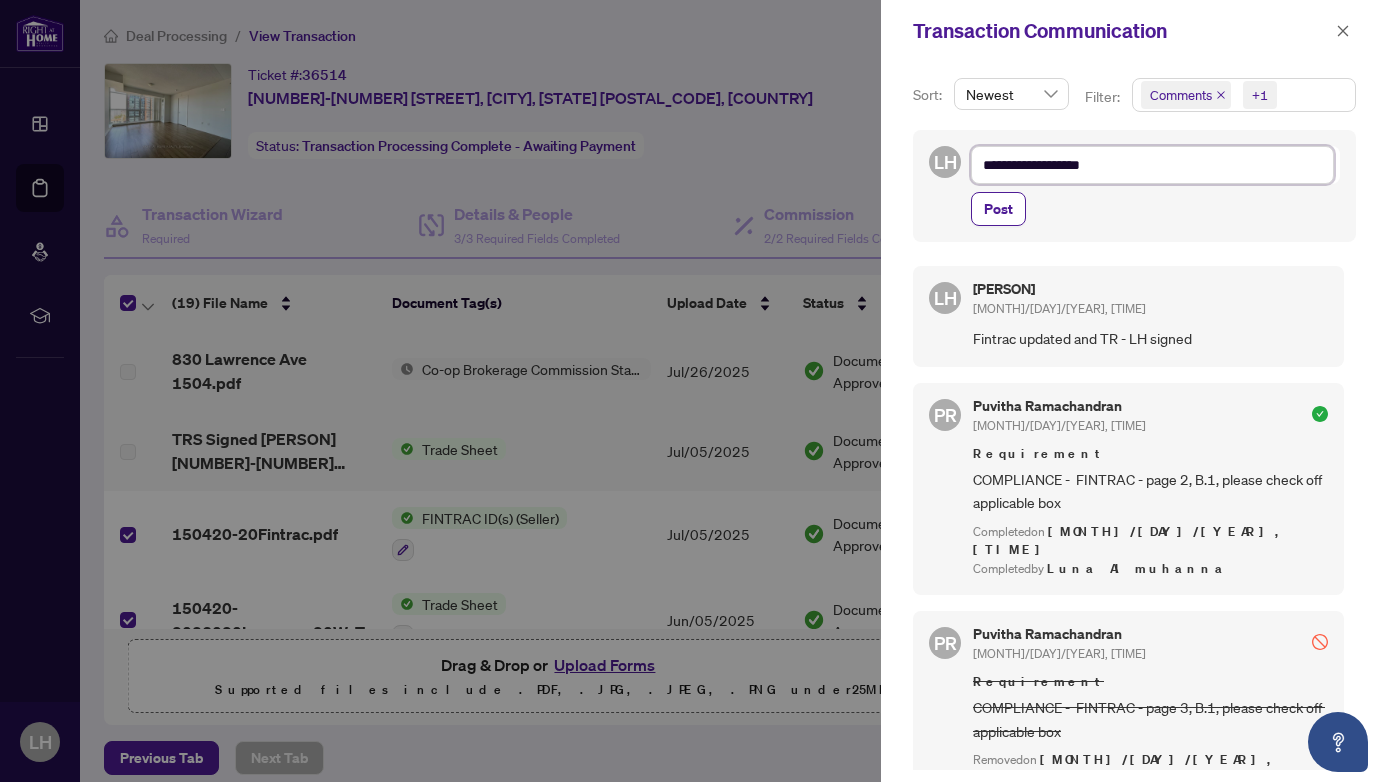 type on "**********" 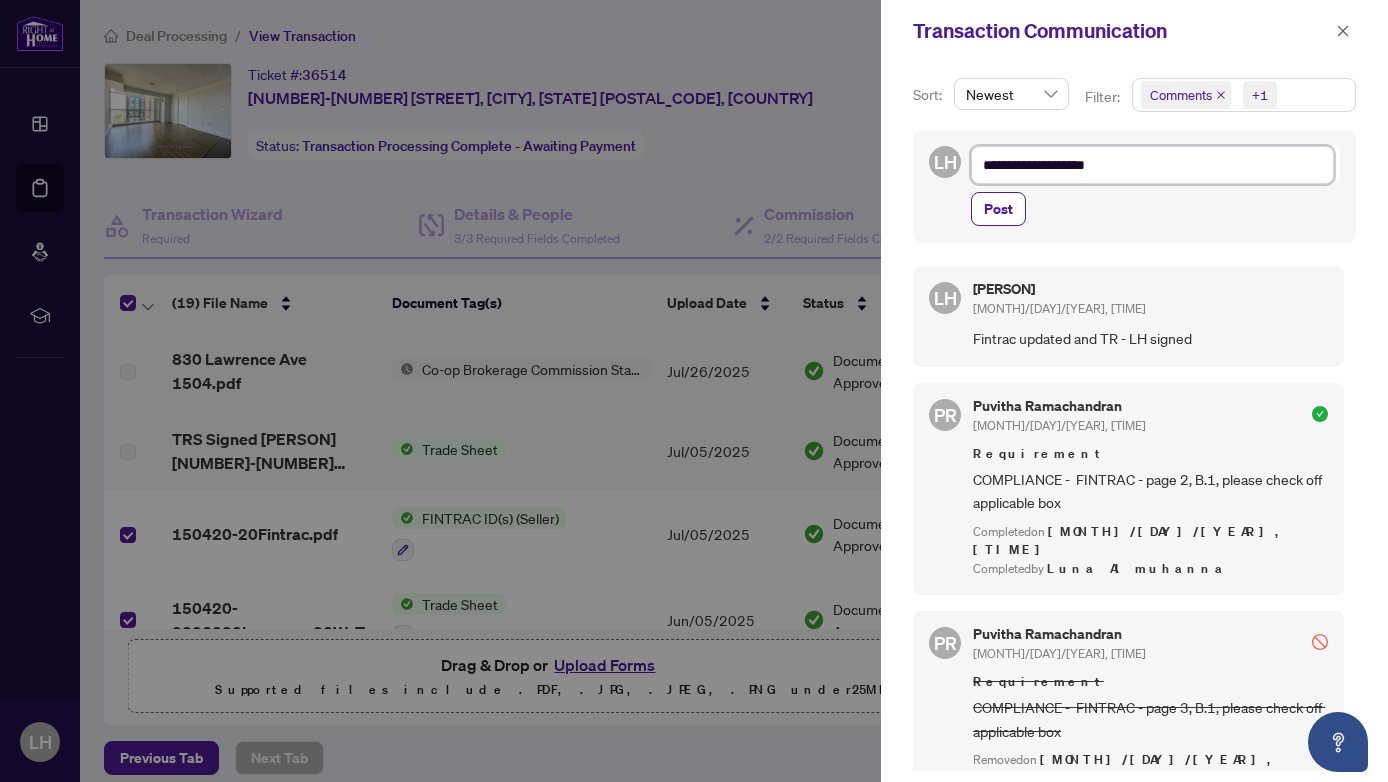 type on "**********" 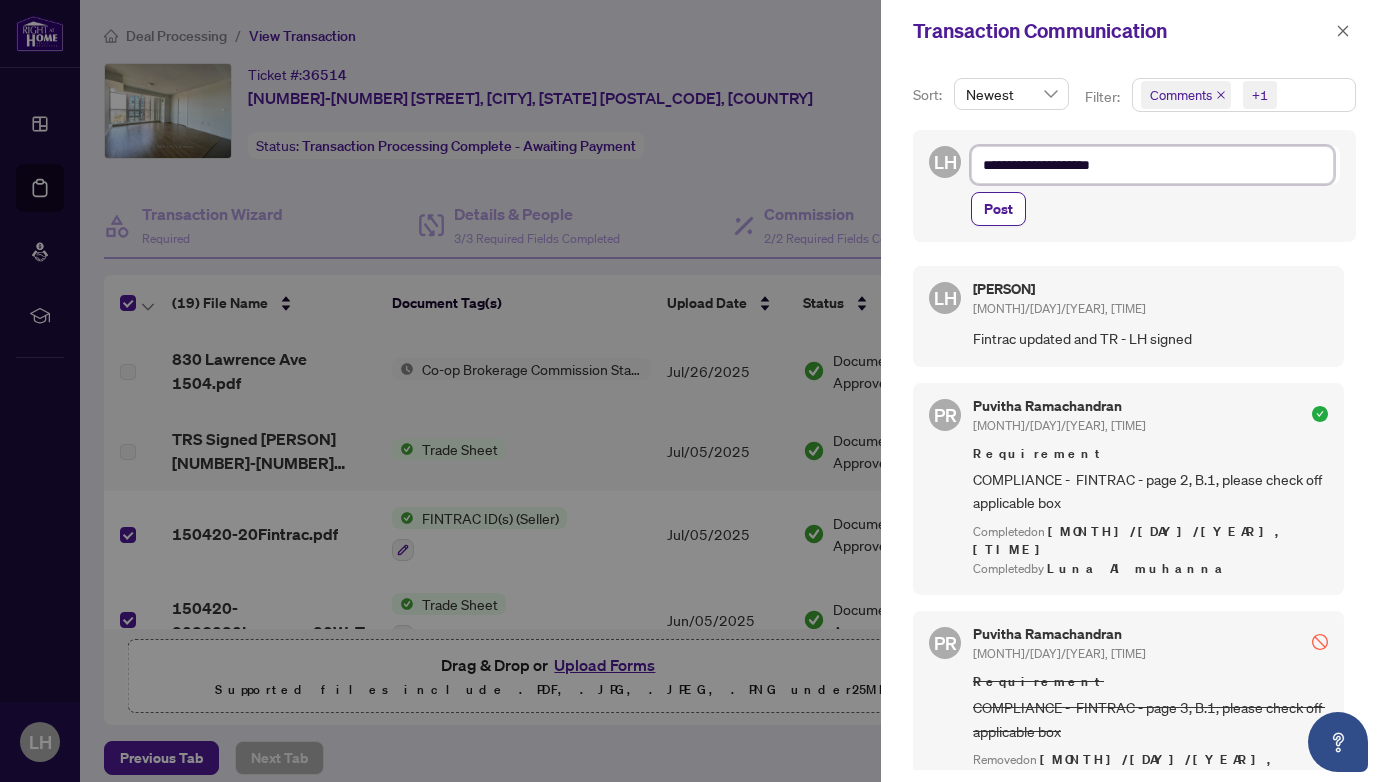 type on "**********" 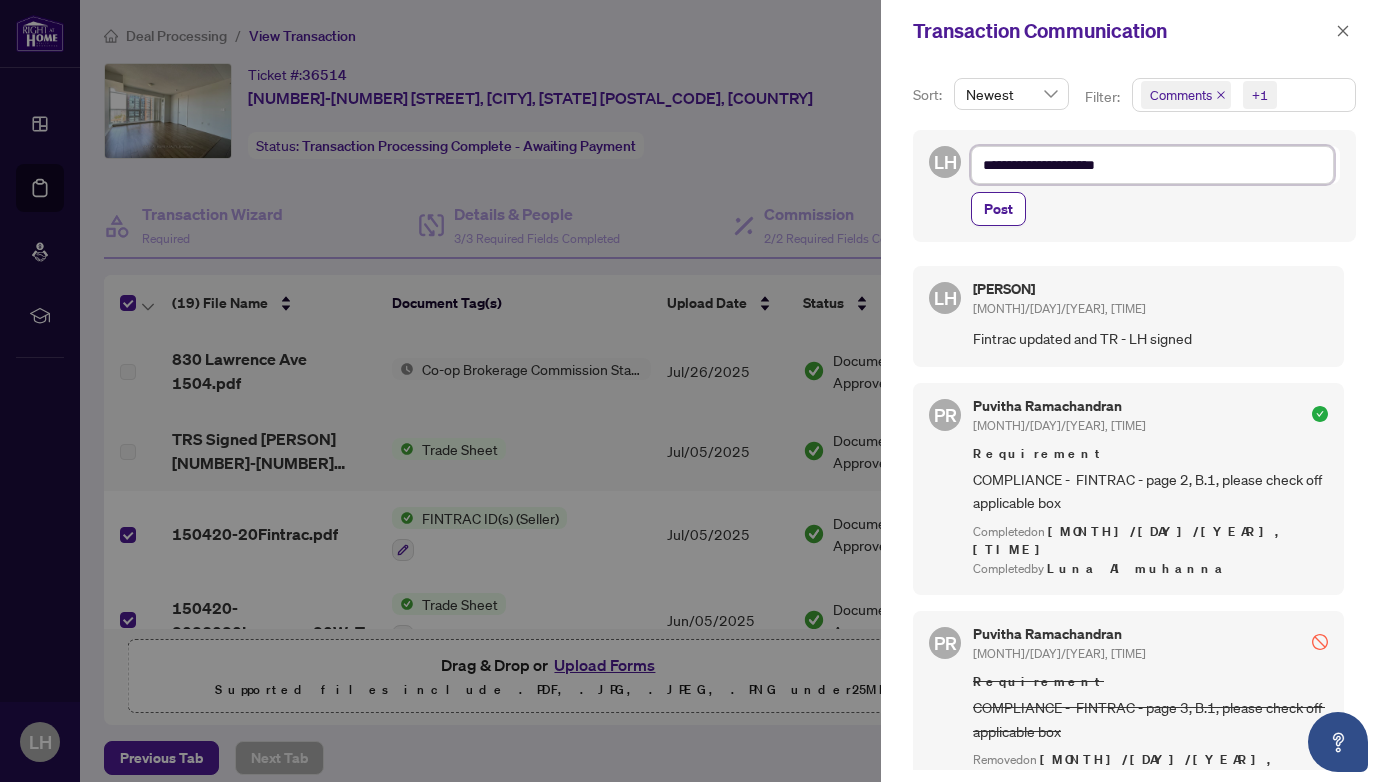 type on "**********" 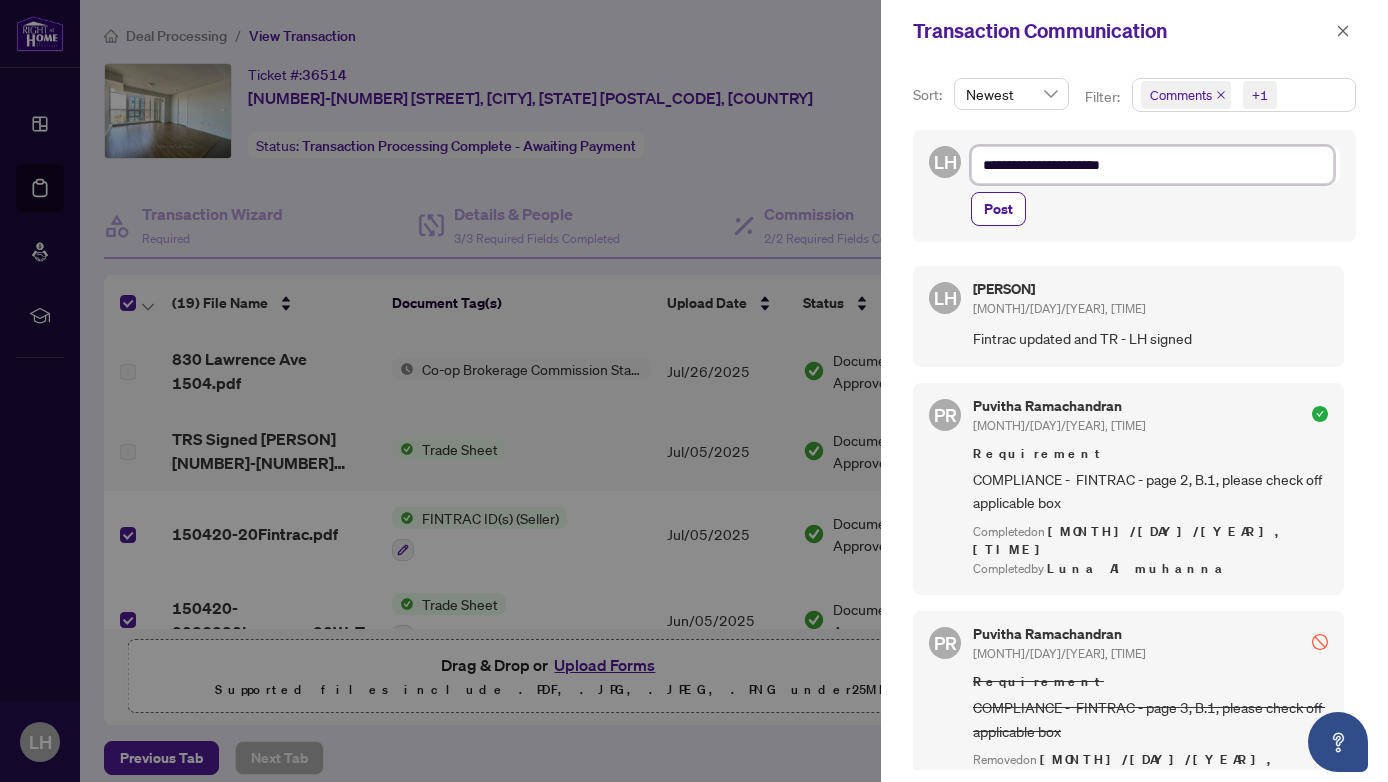 type on "**********" 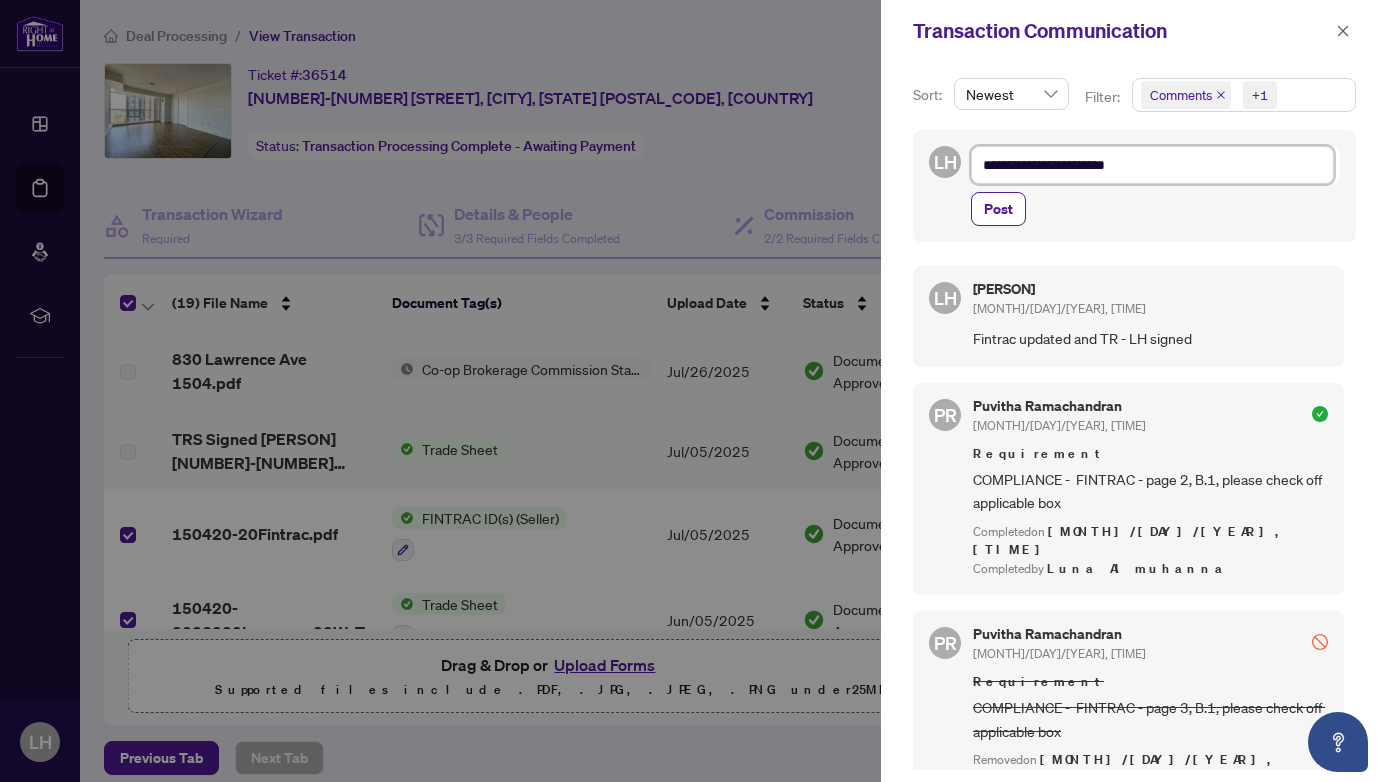 type on "**********" 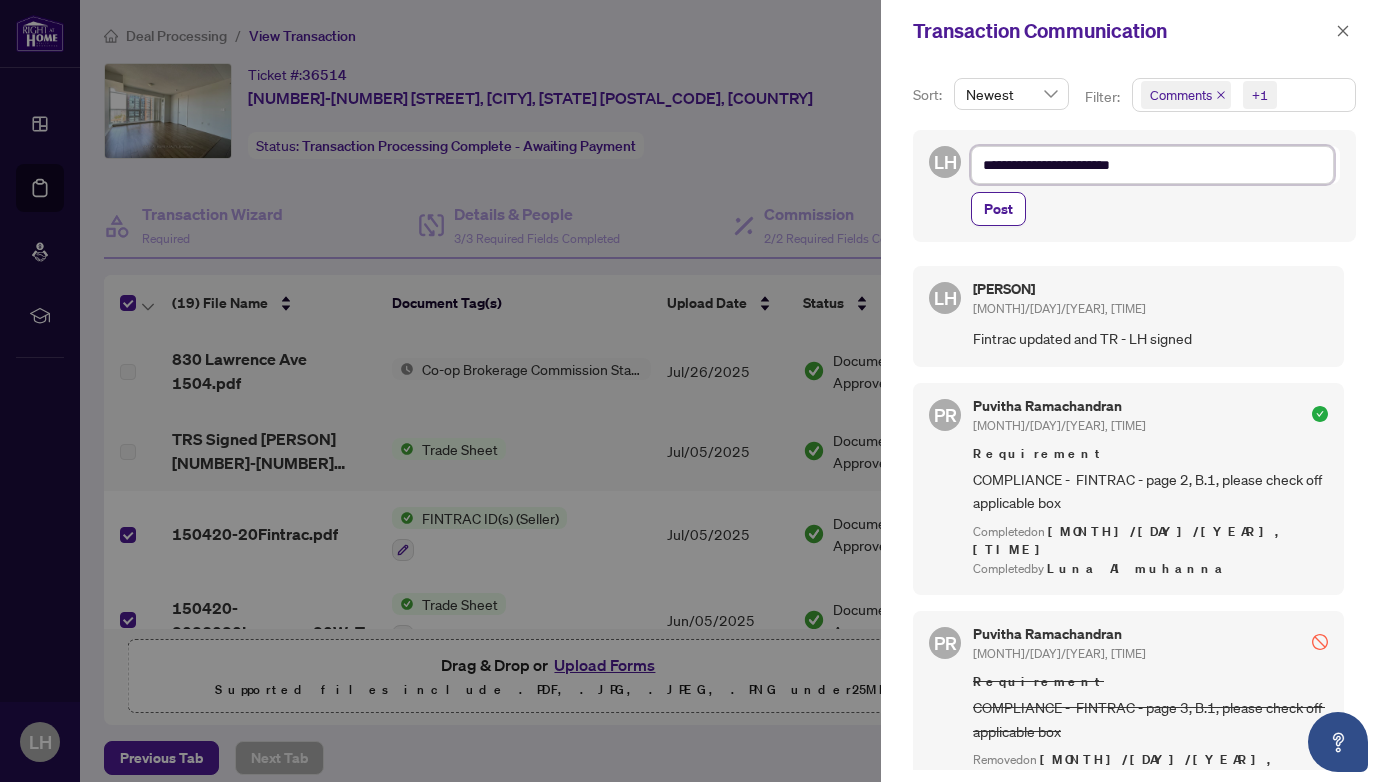 type on "**********" 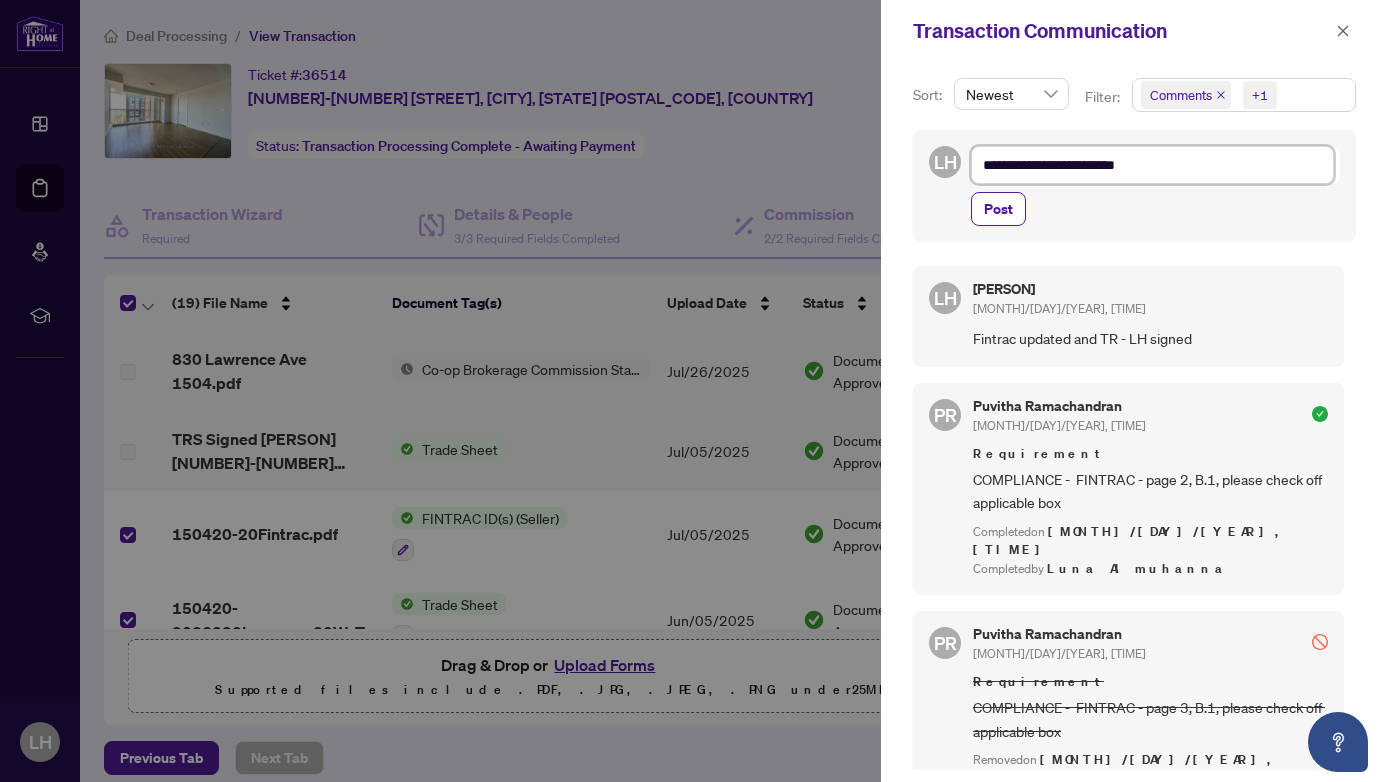 type on "**********" 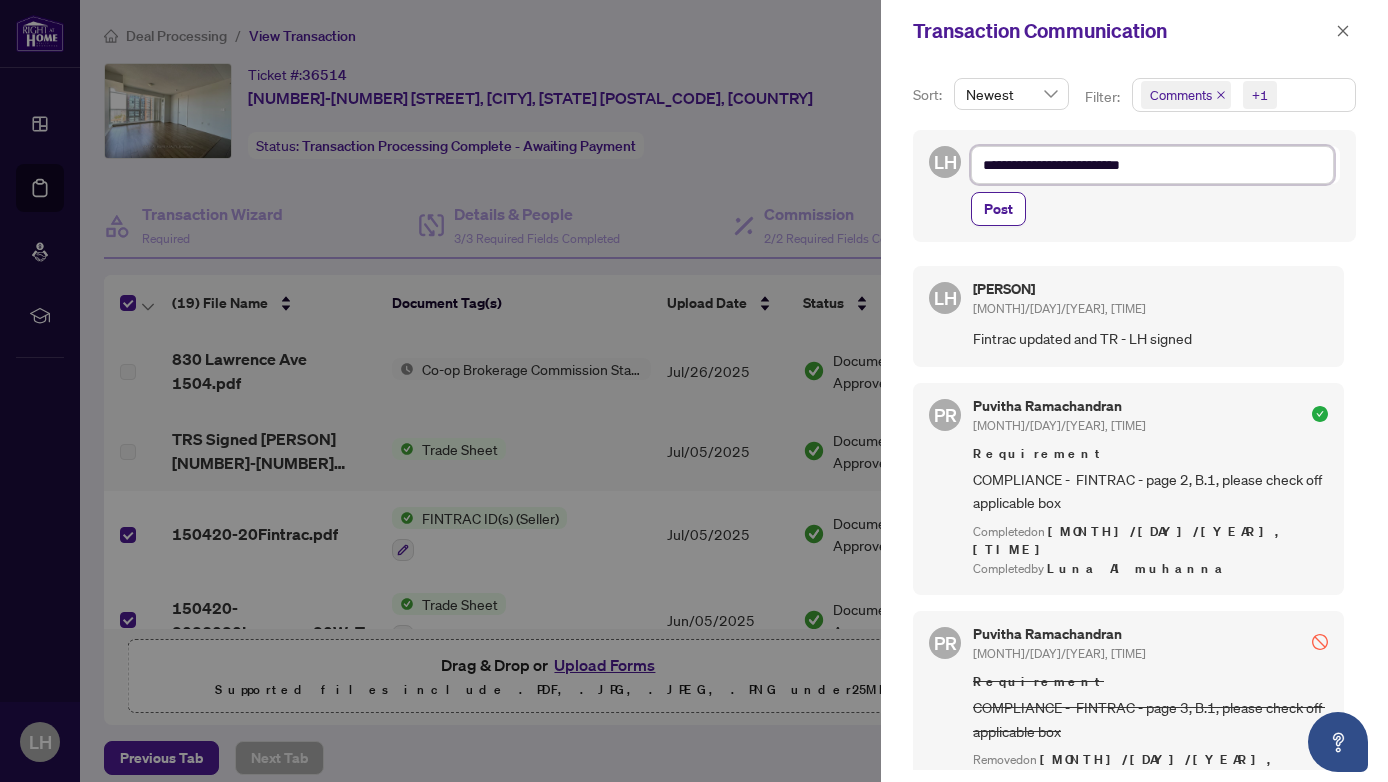 type on "**********" 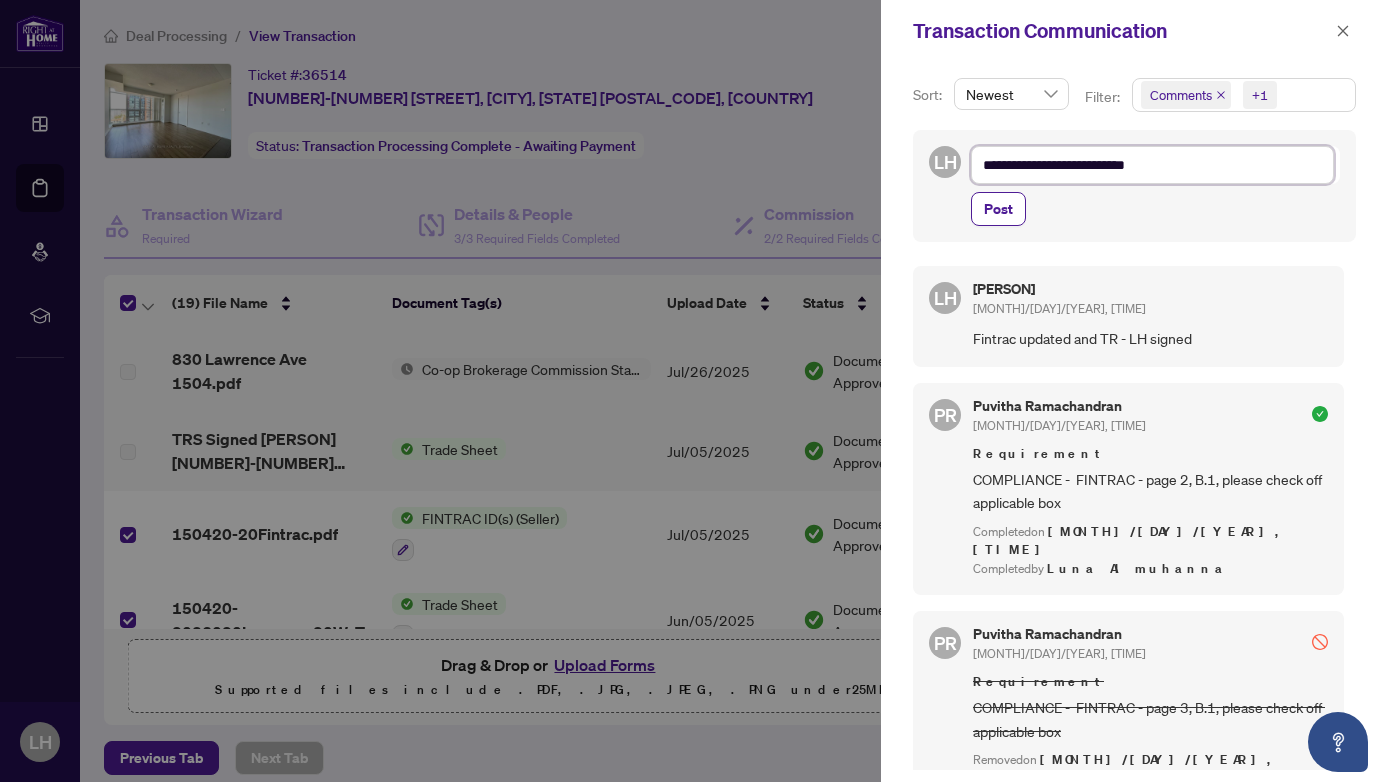 type on "**********" 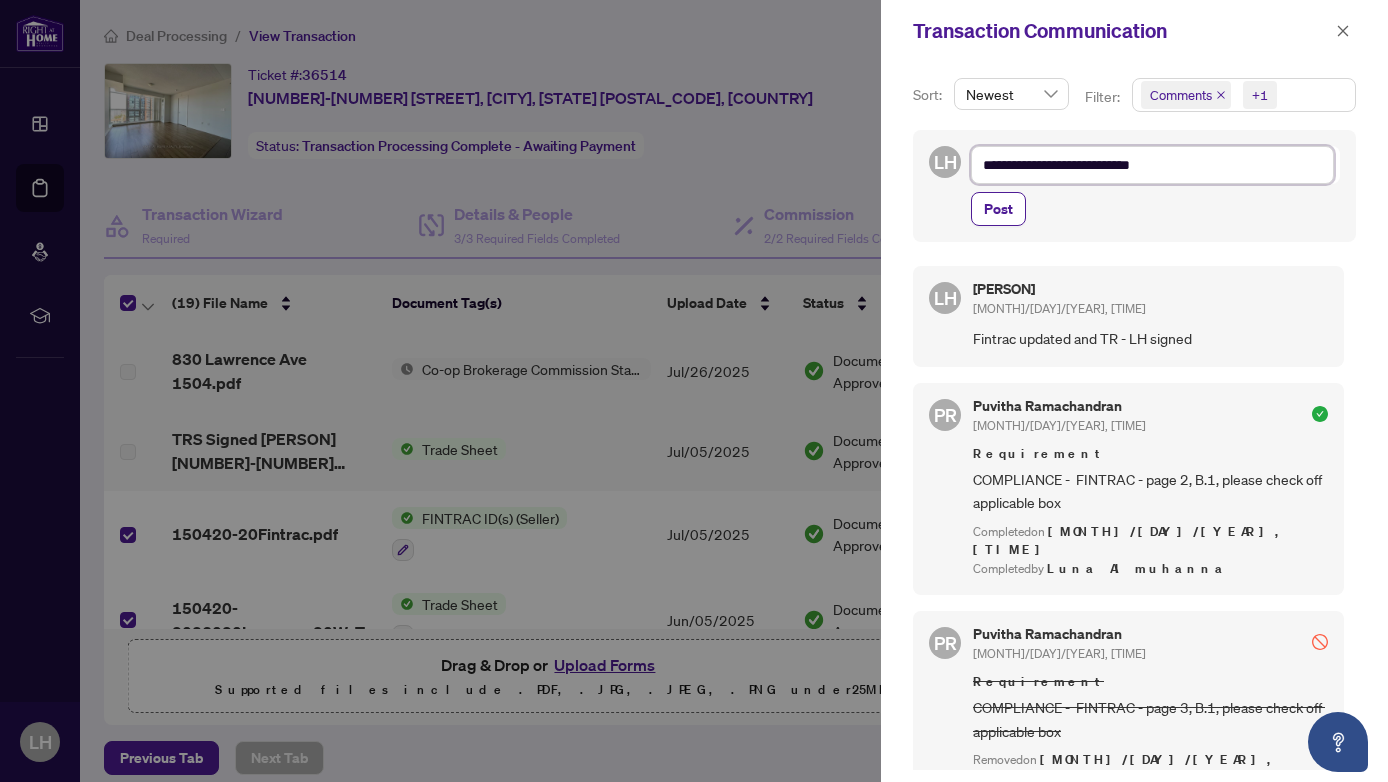 type on "**********" 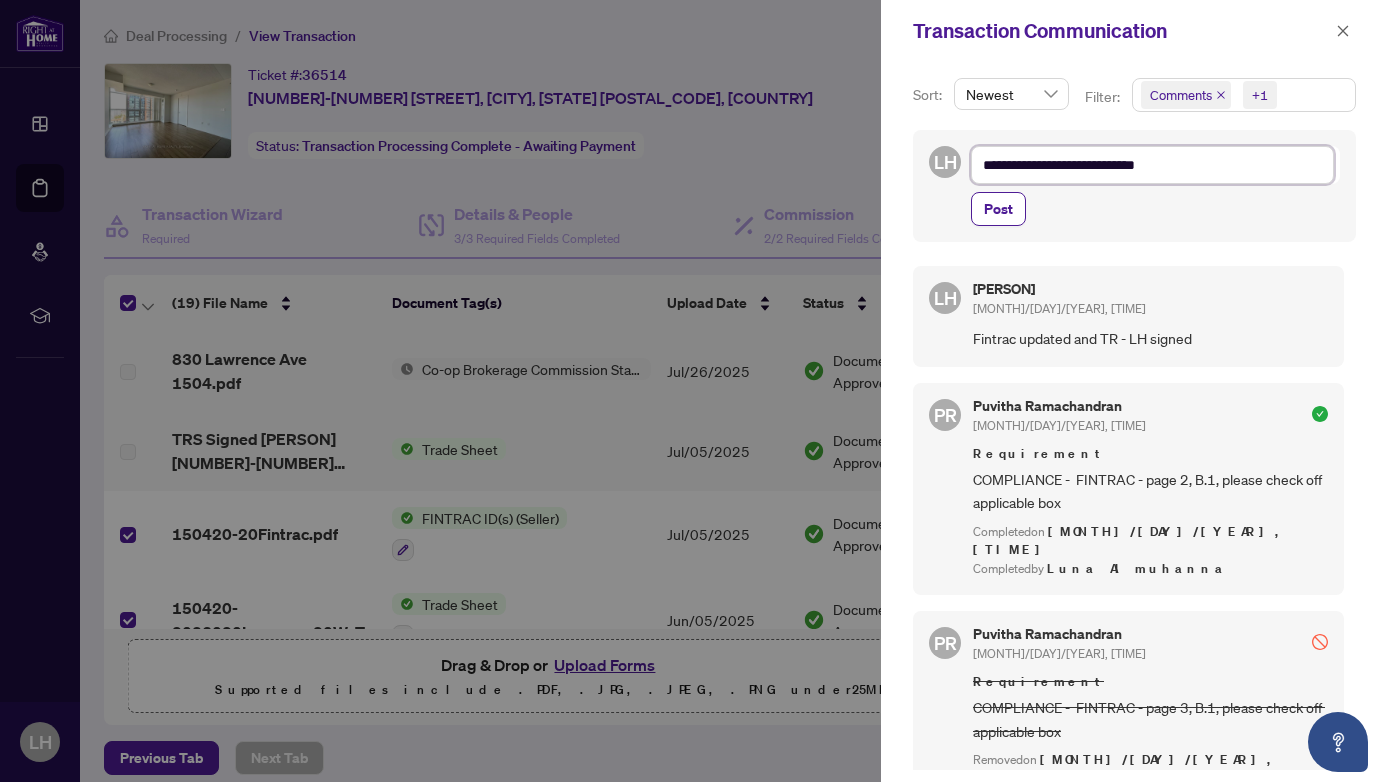 type on "**********" 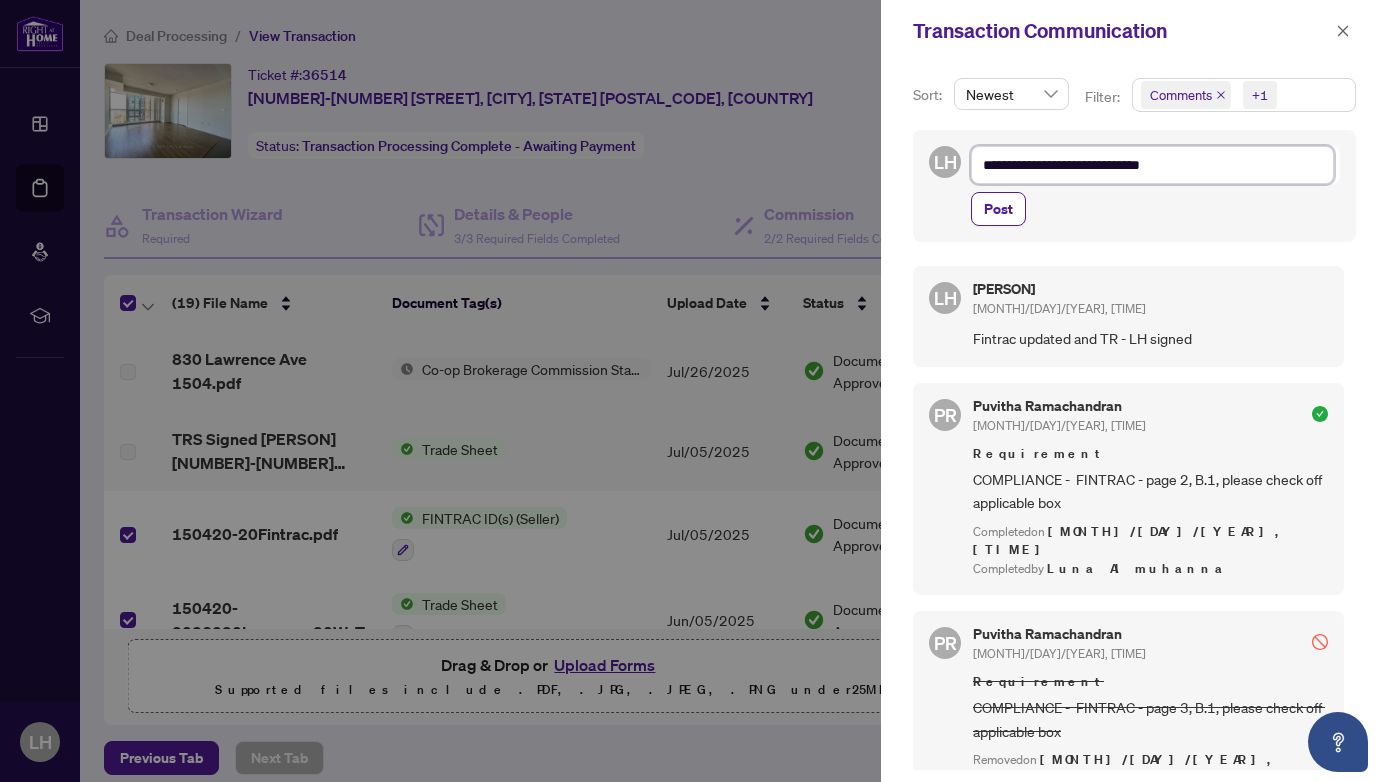 type on "**********" 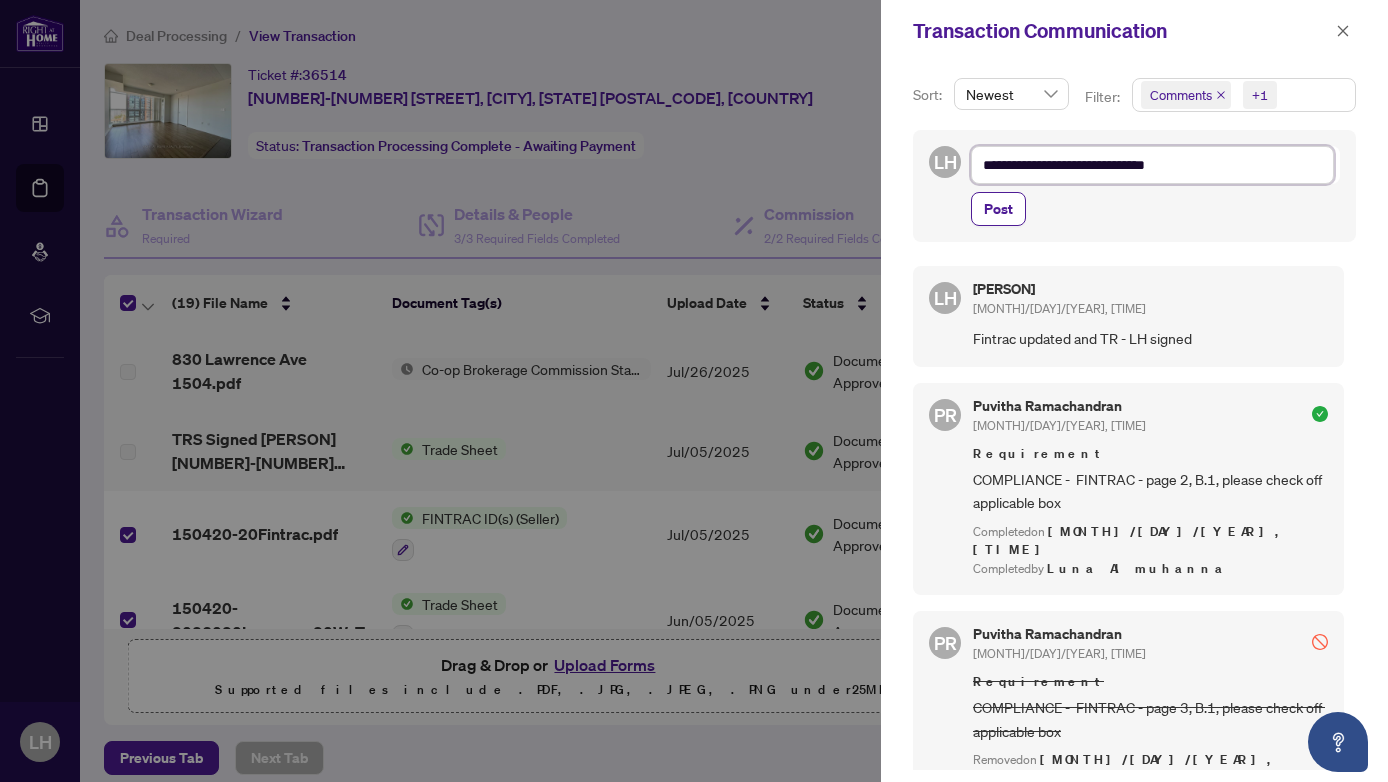 type on "**********" 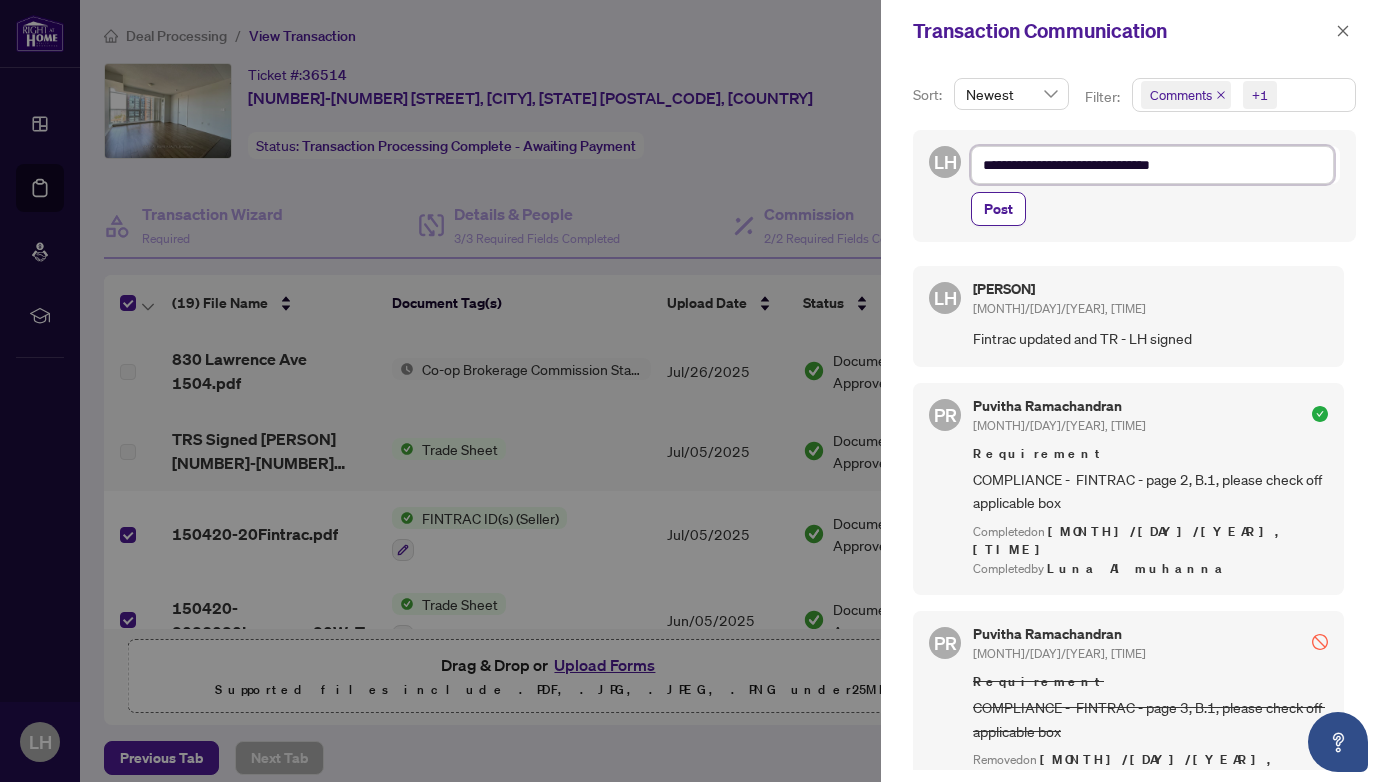 type on "**********" 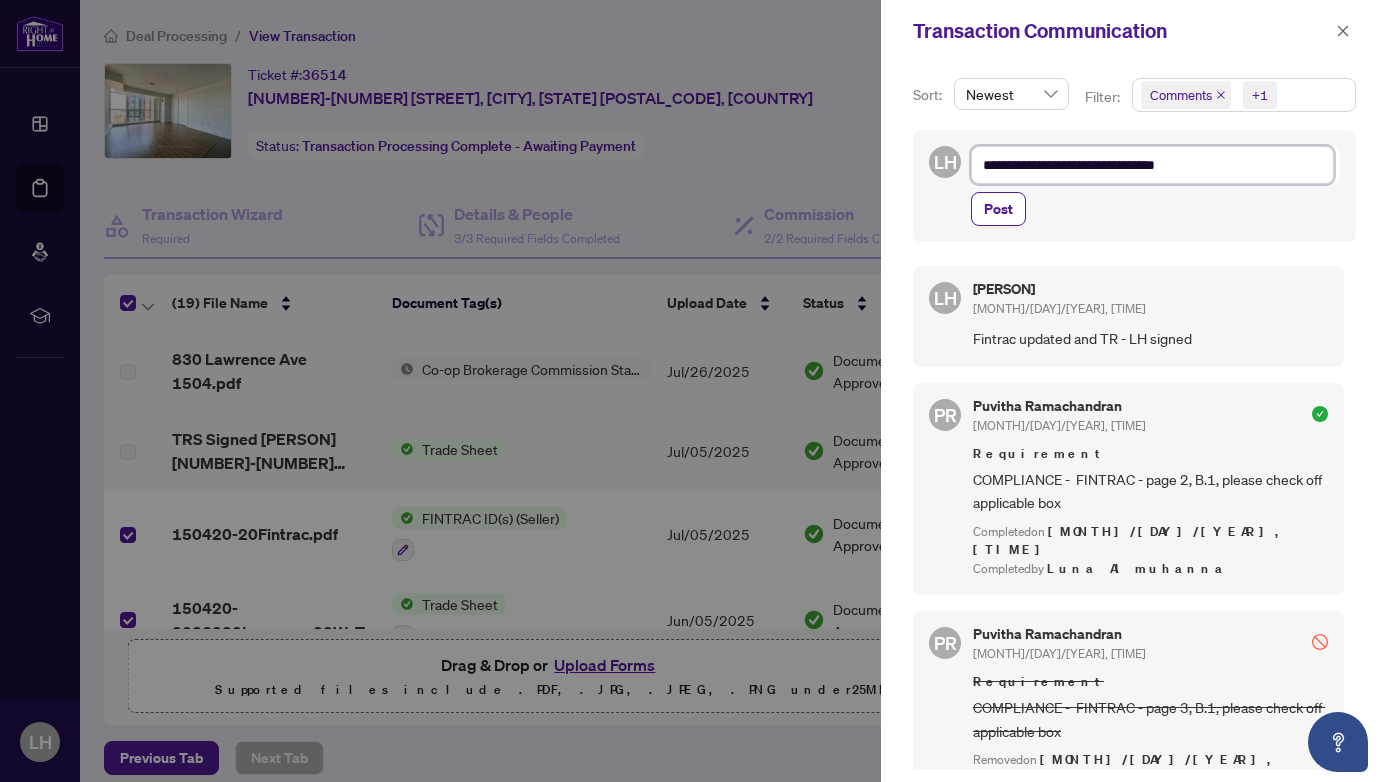type on "**********" 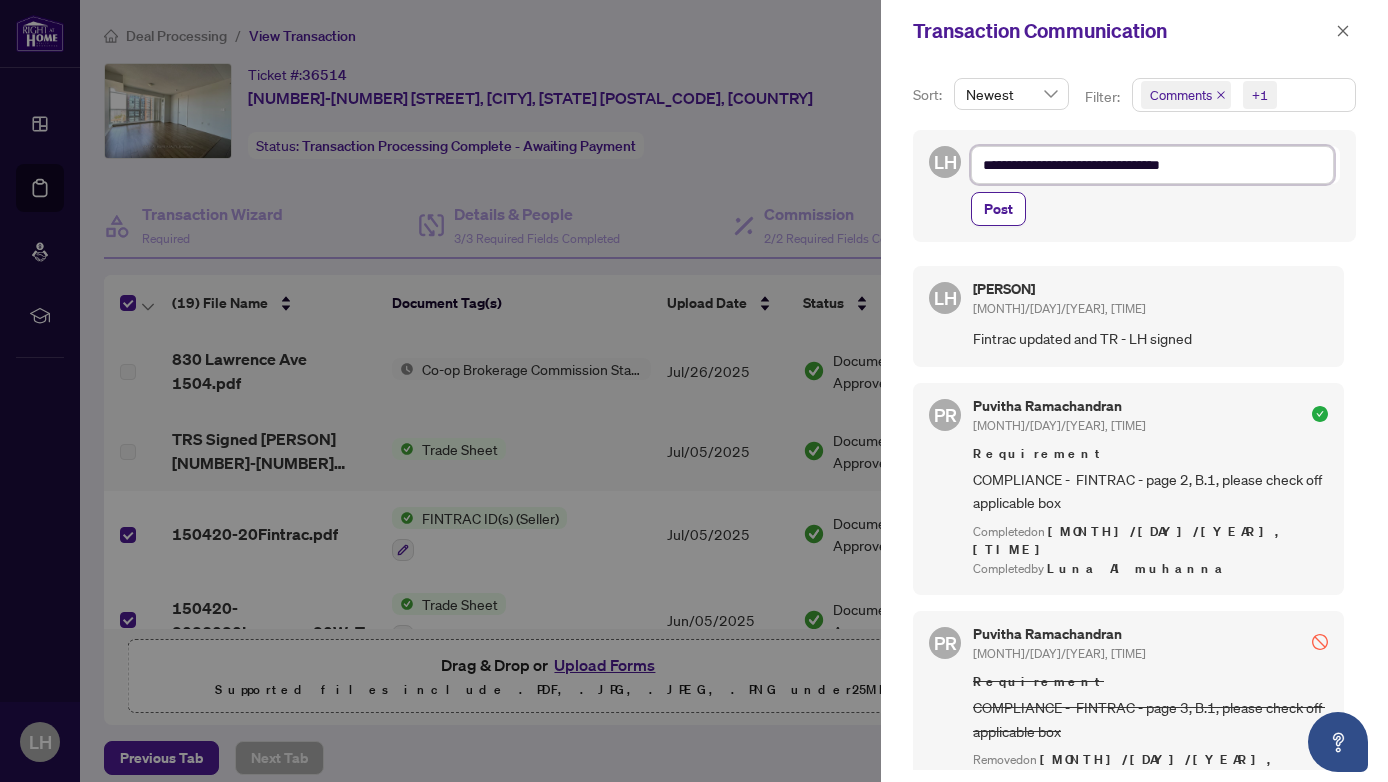 type on "**********" 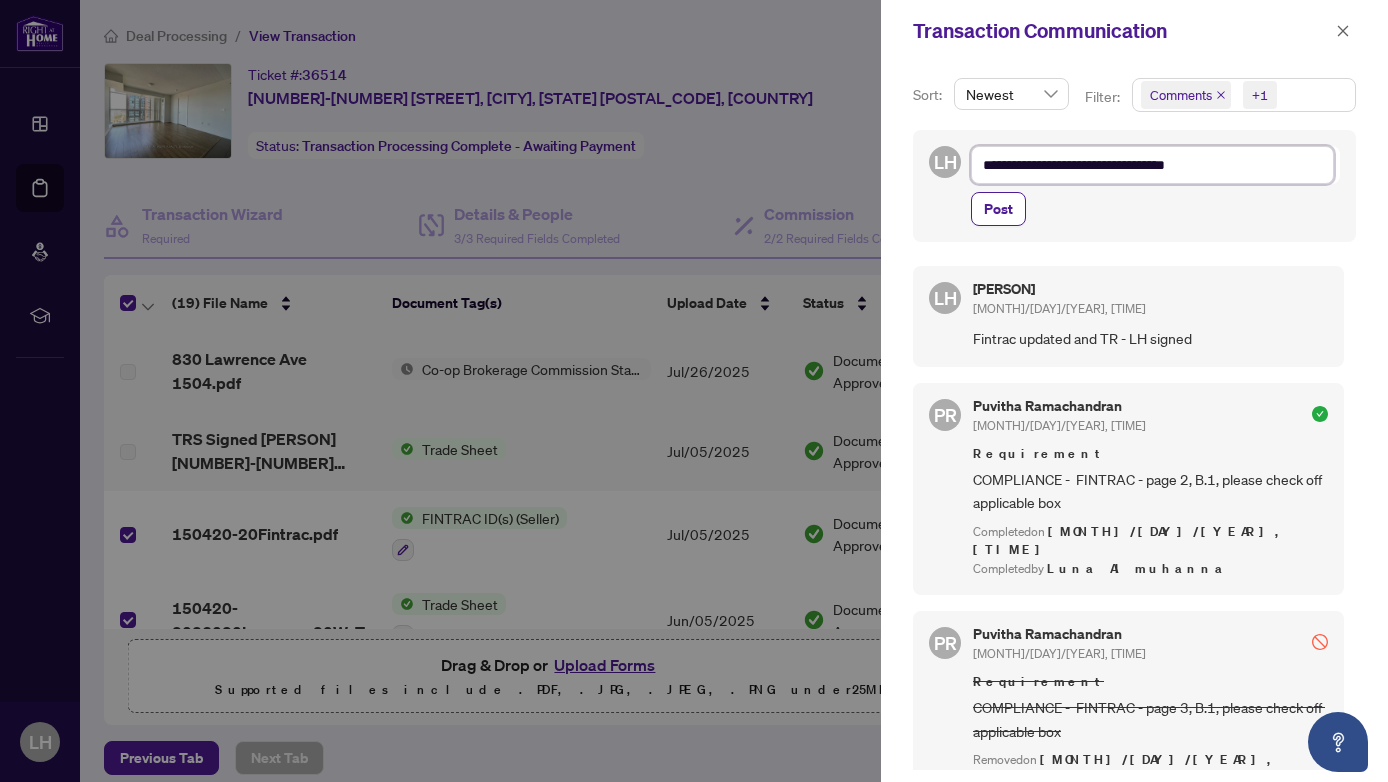 type on "**********" 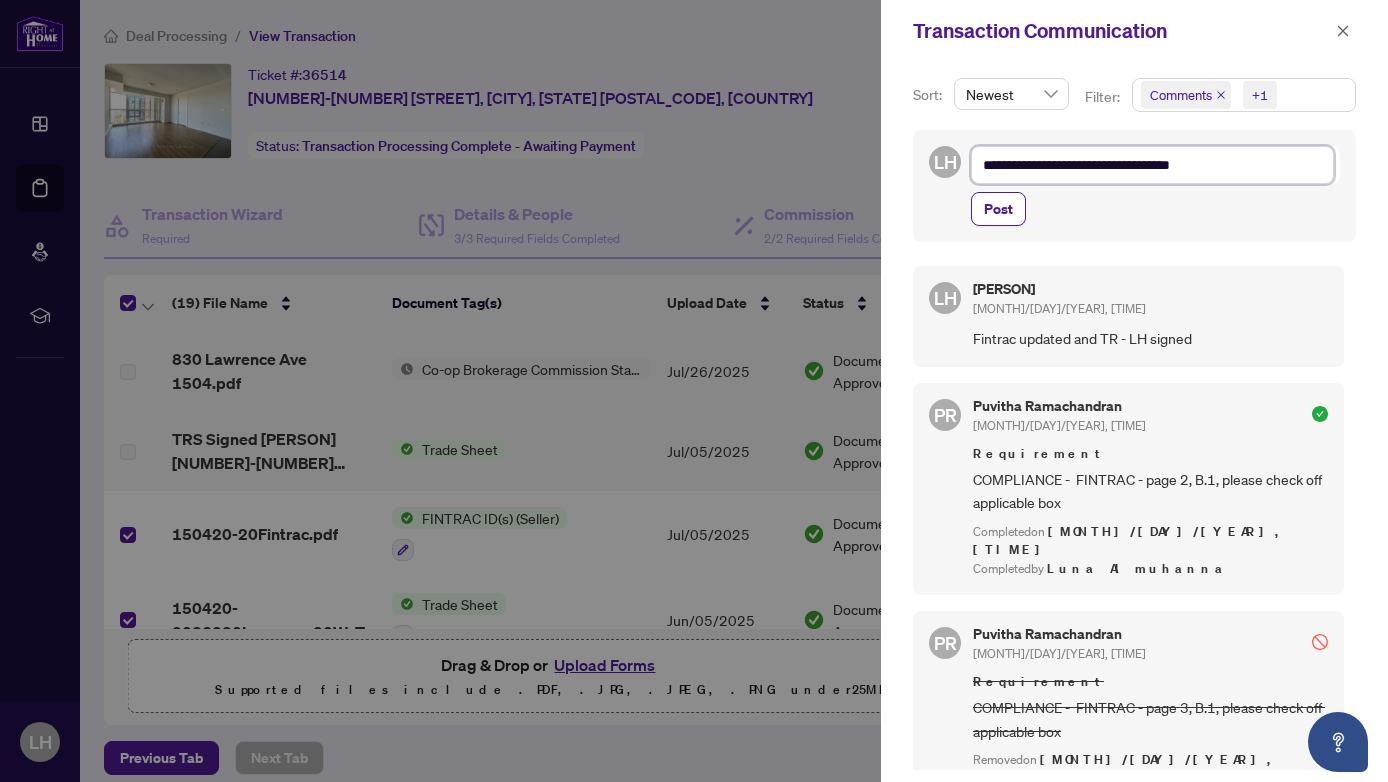 type on "**********" 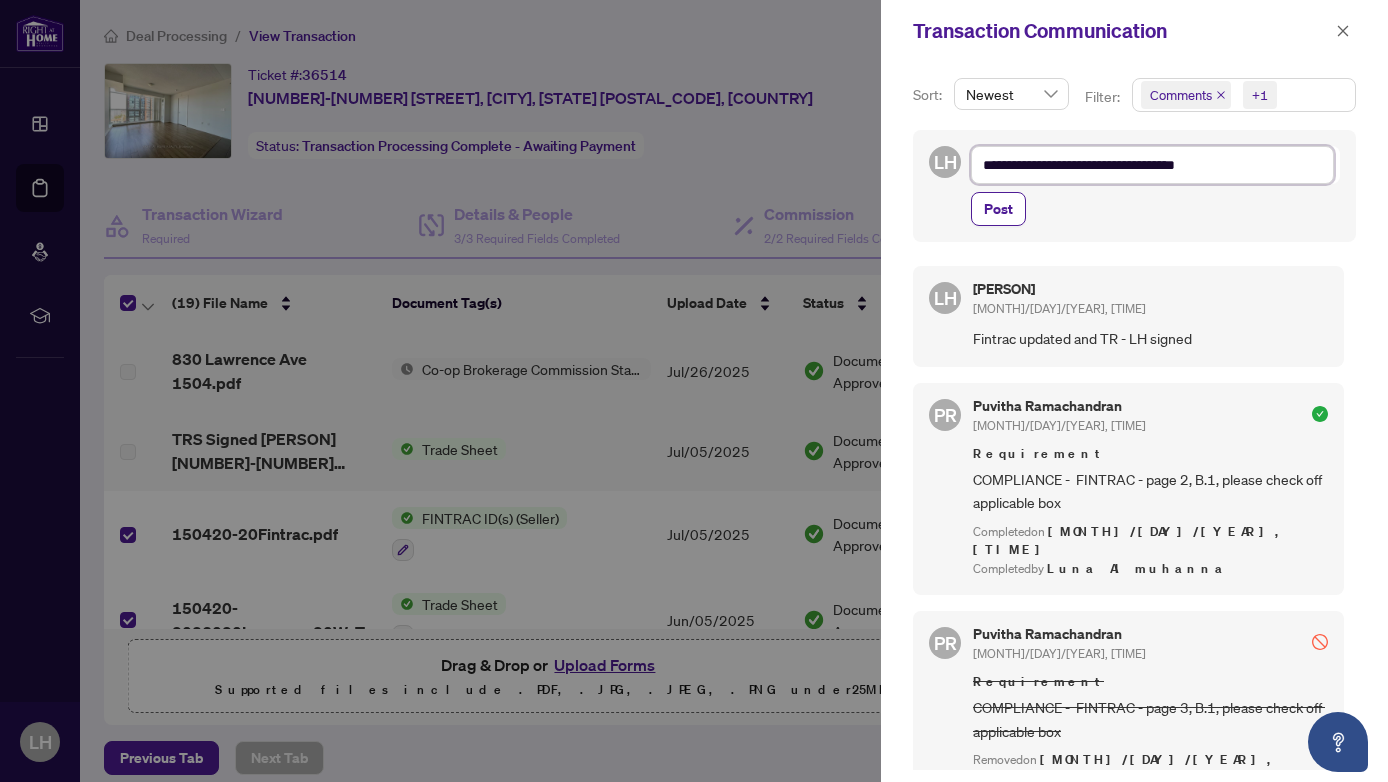 type on "**********" 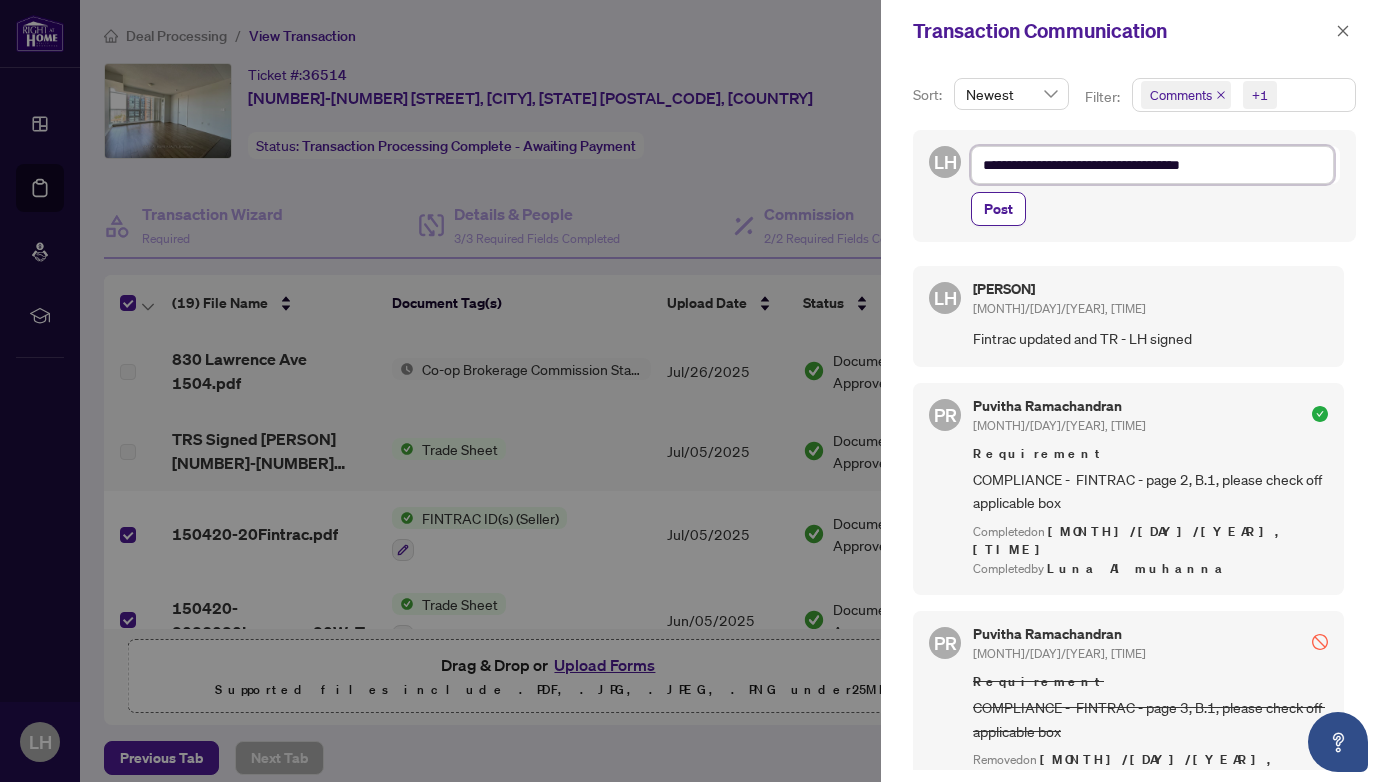 type on "**********" 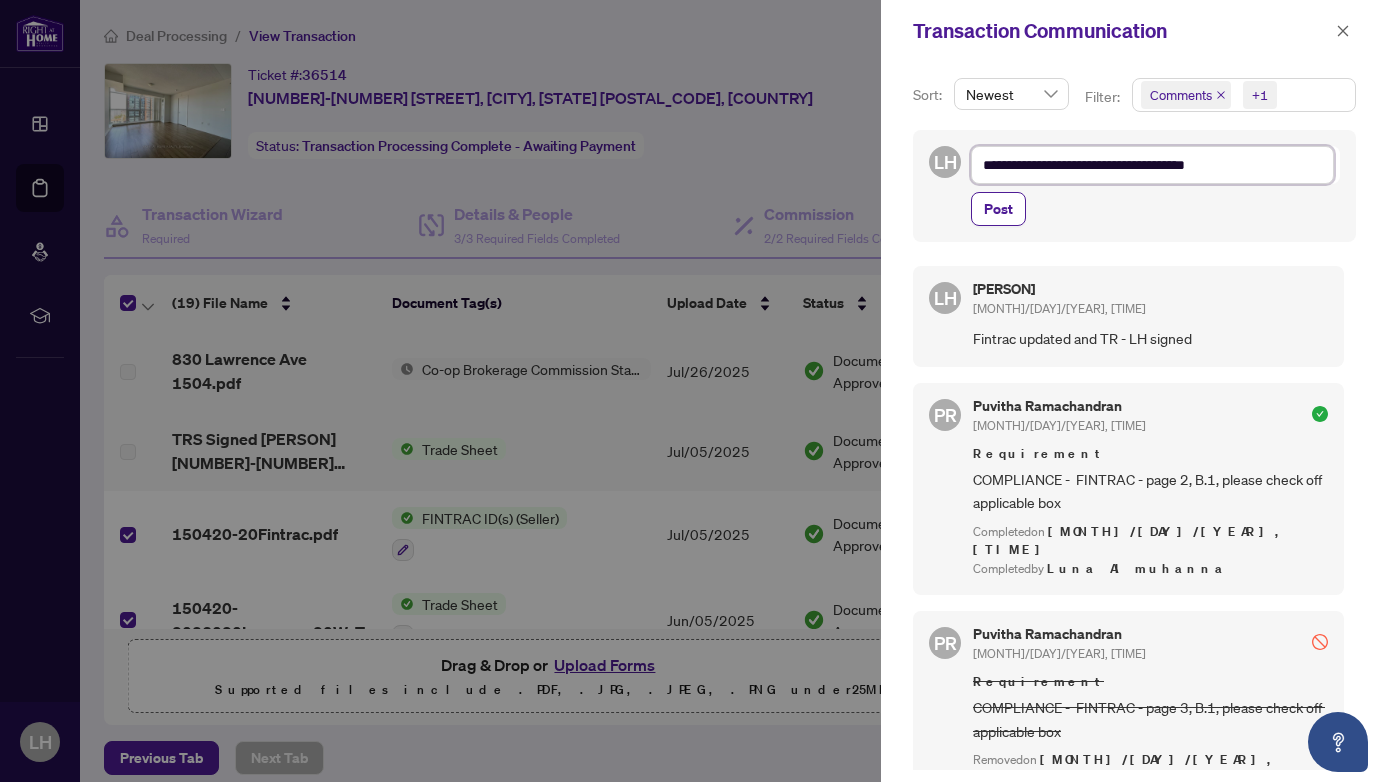 type on "**********" 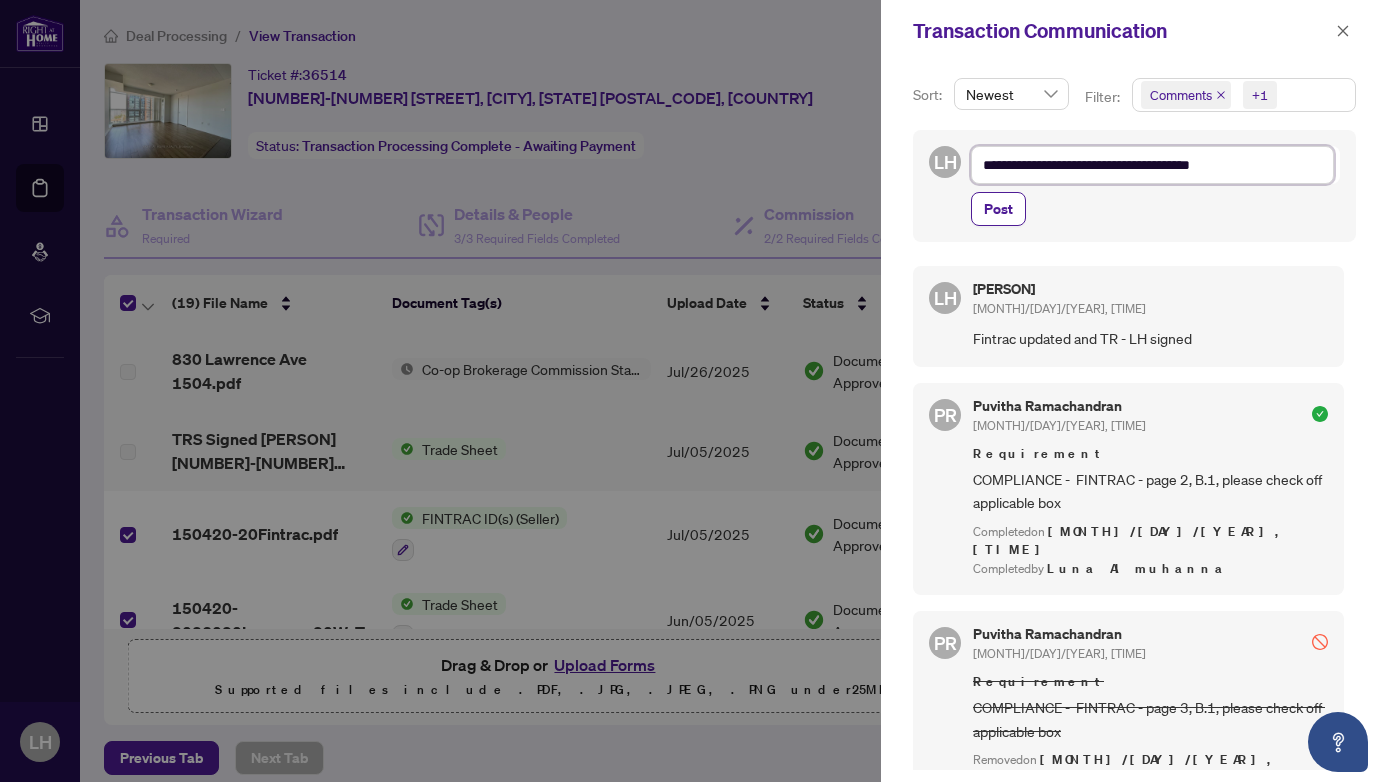 type on "**********" 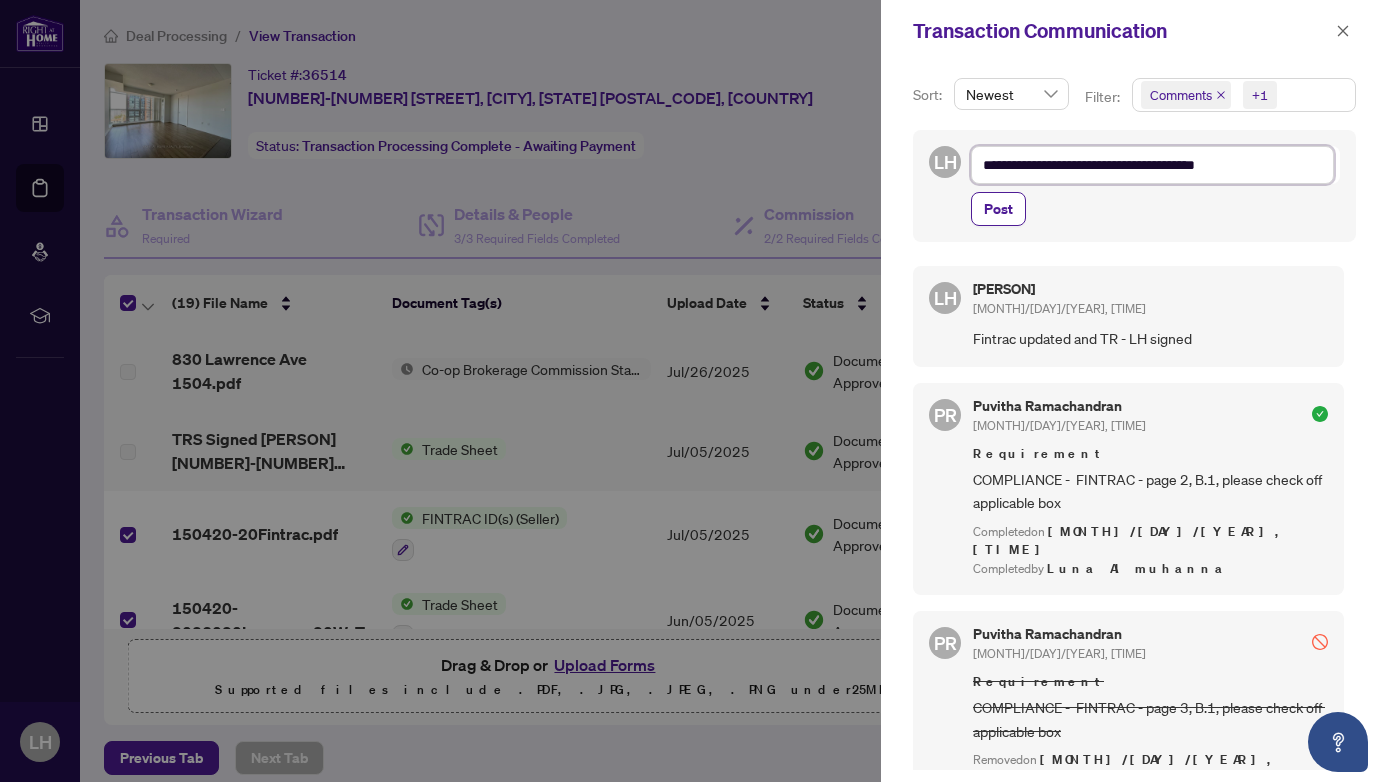 type on "**********" 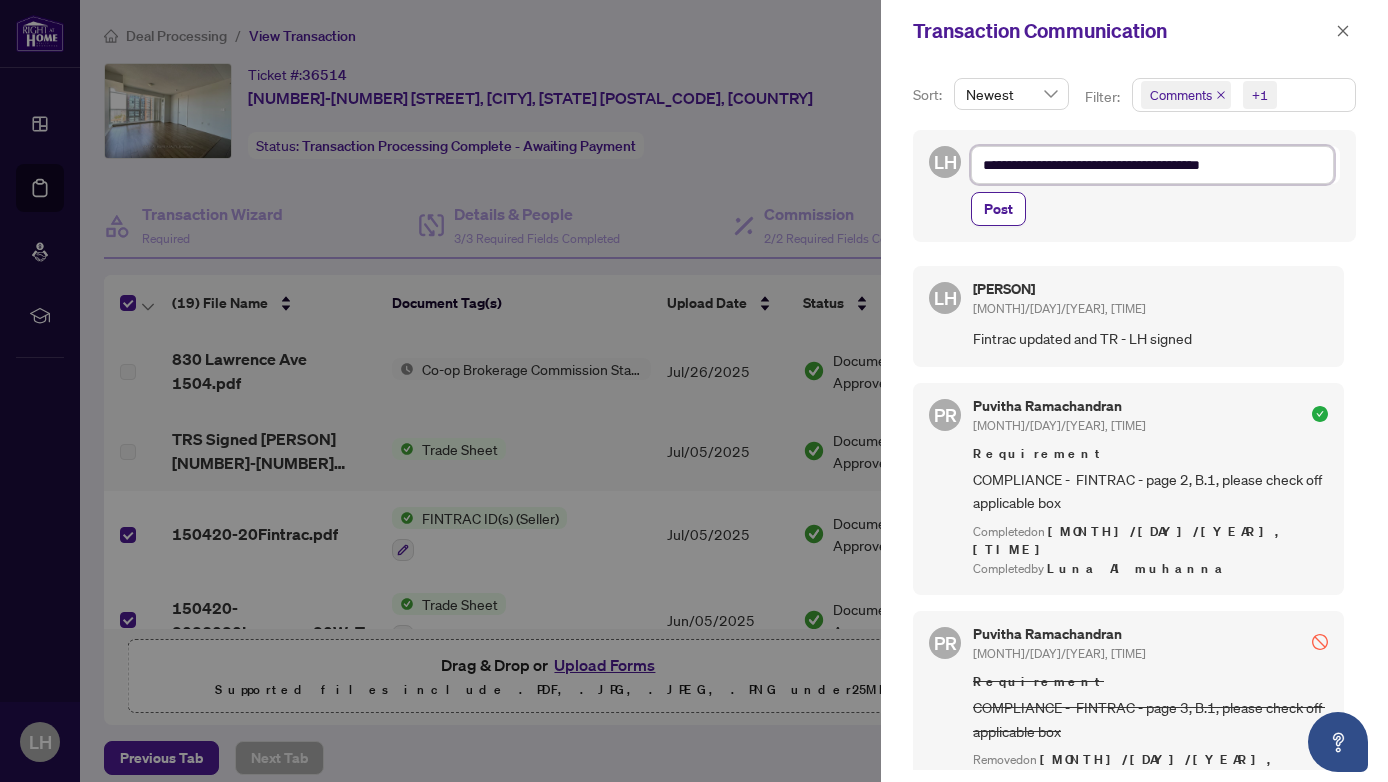 type on "**********" 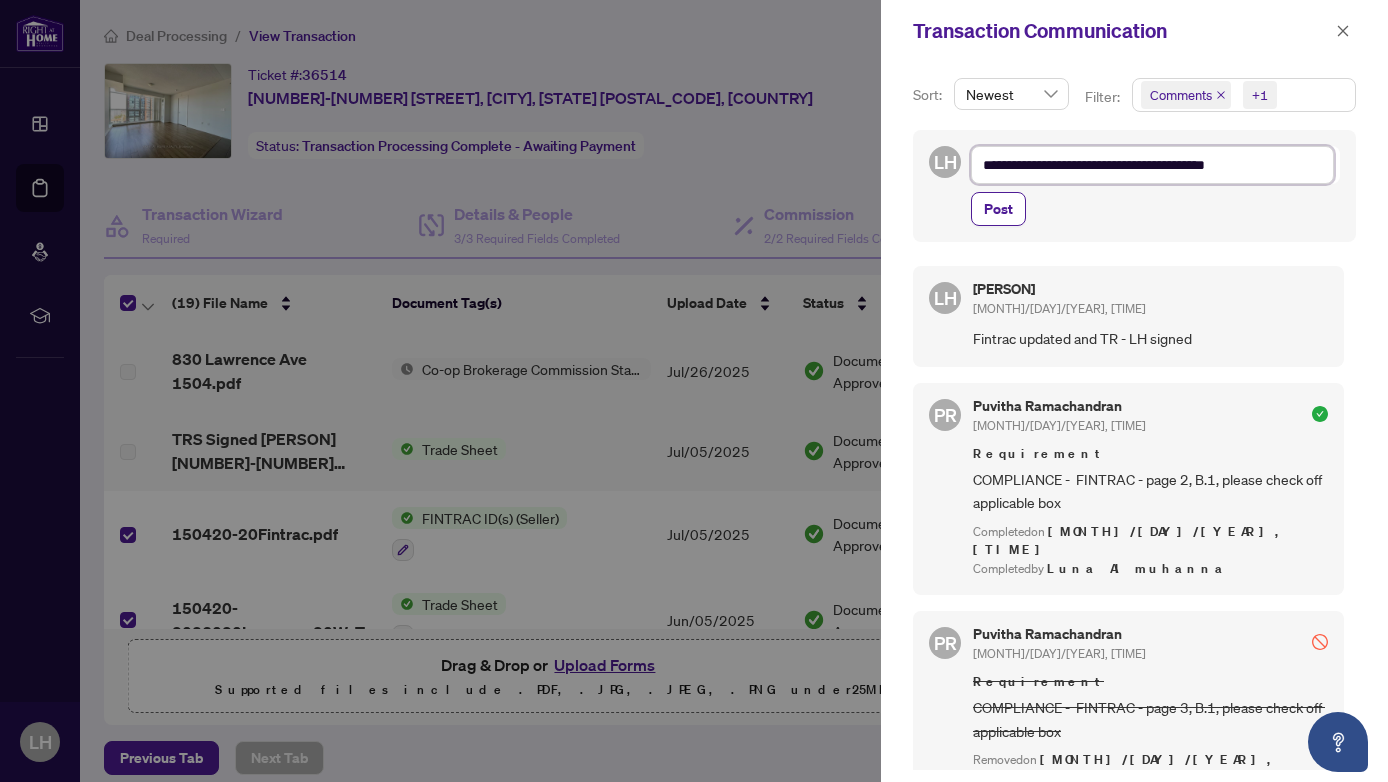 type on "**********" 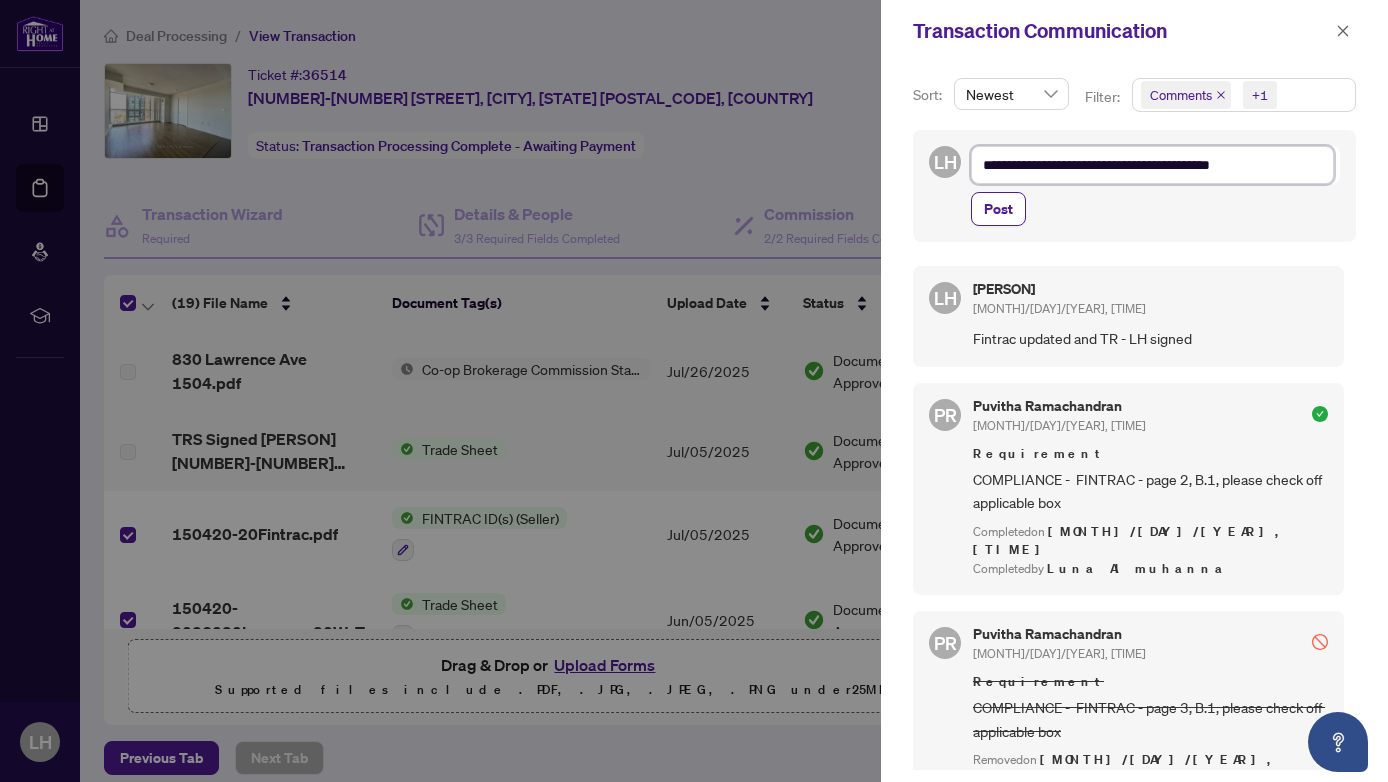 type on "**********" 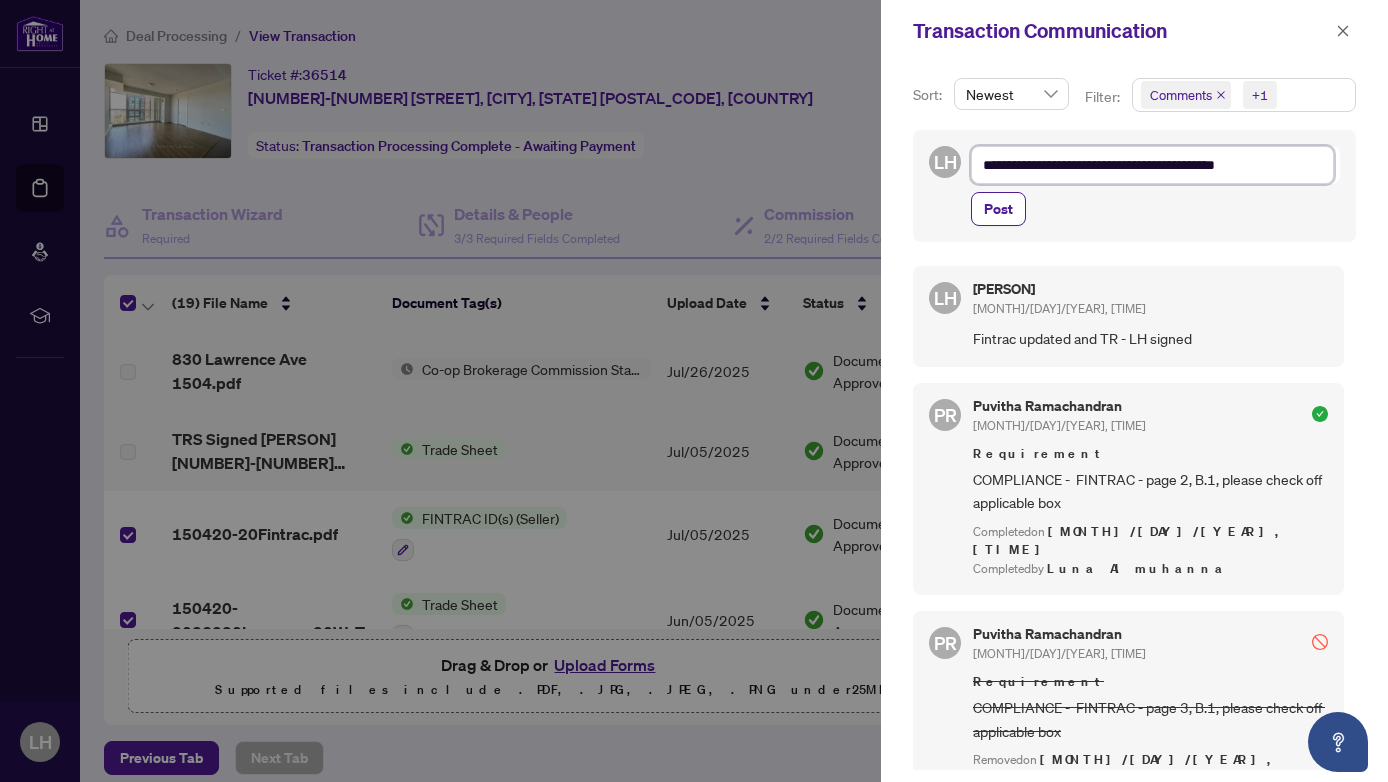 type on "**********" 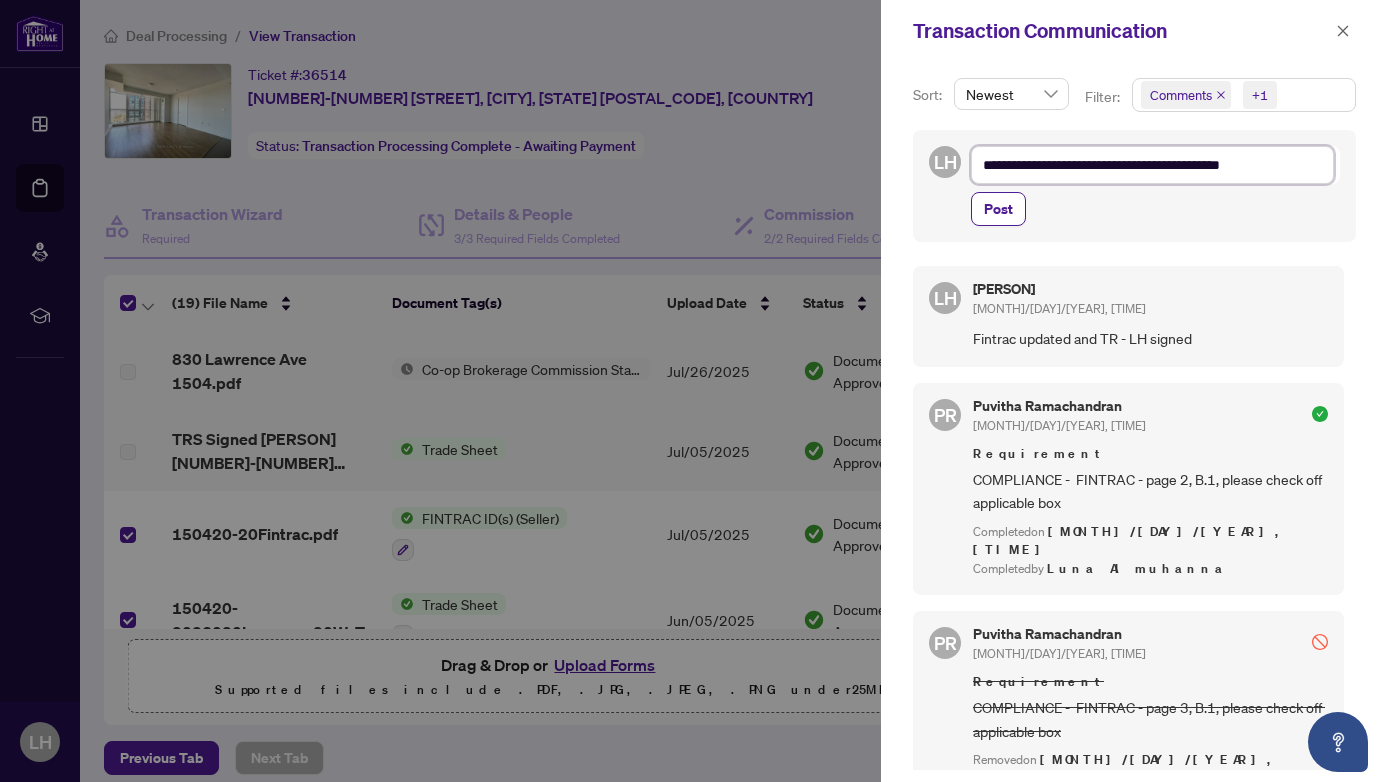 type on "**********" 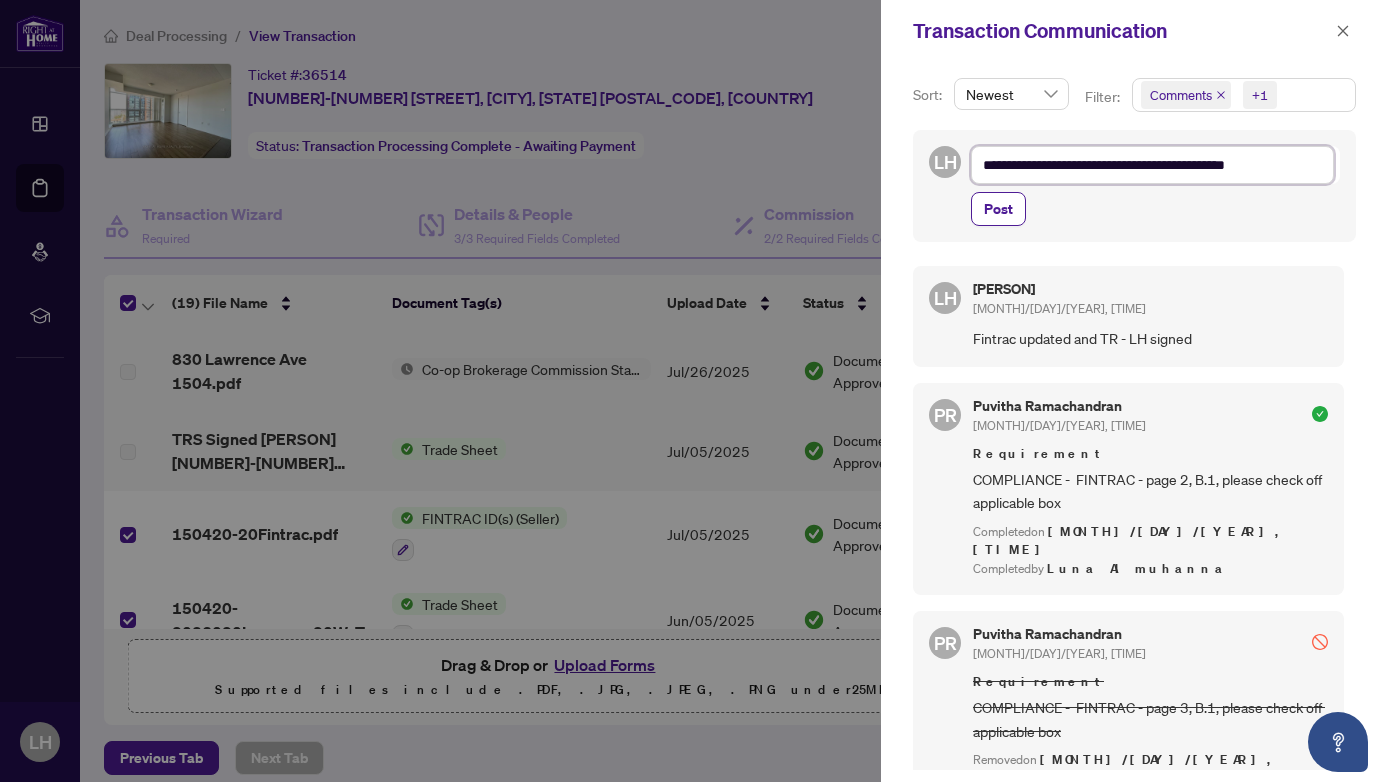 type on "**********" 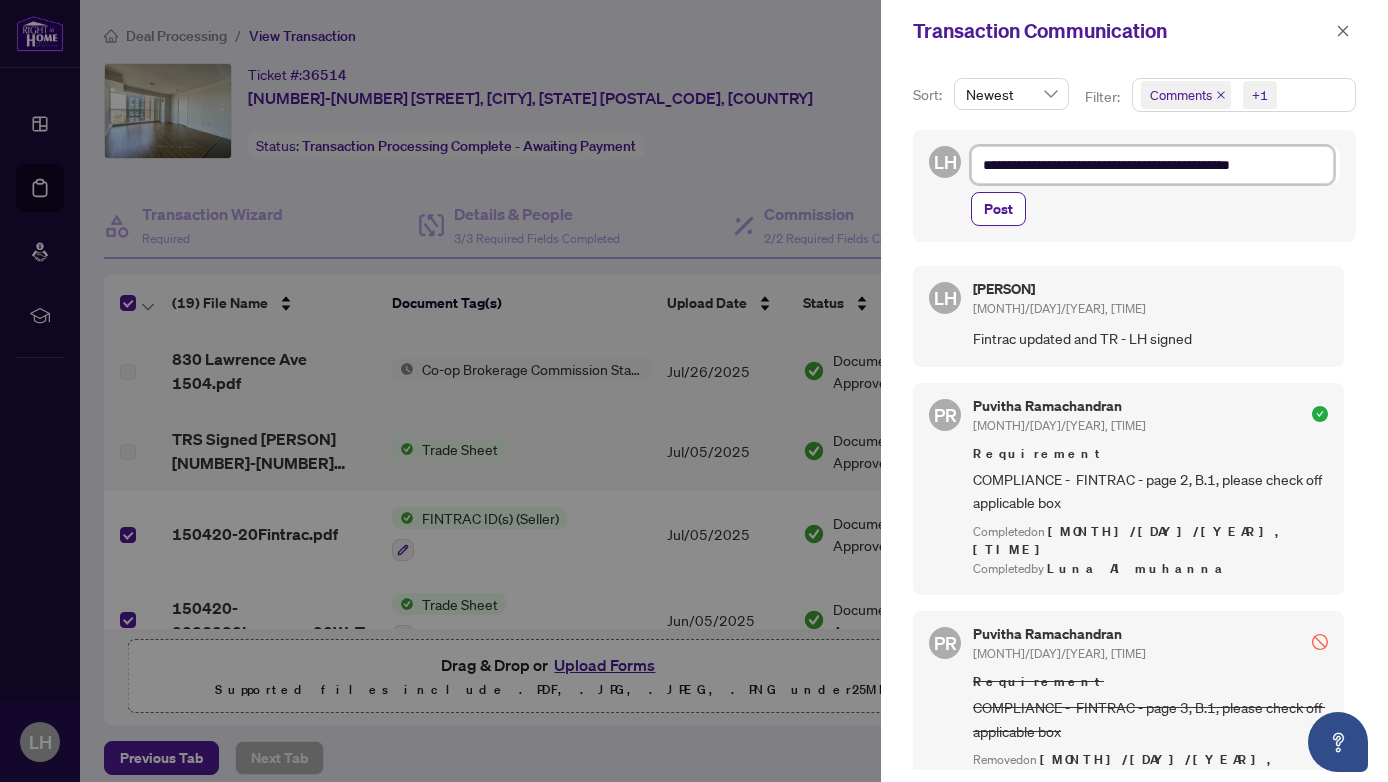 type on "**********" 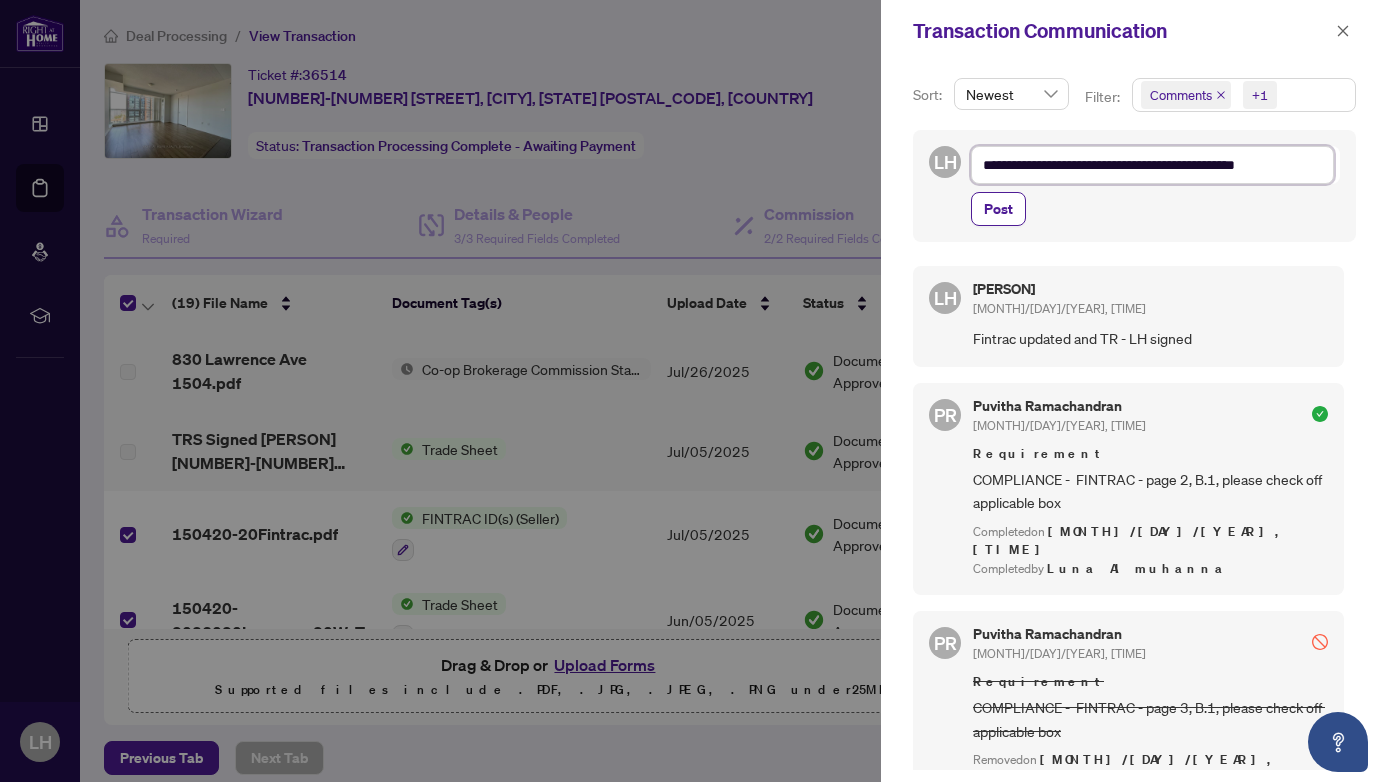 type on "**********" 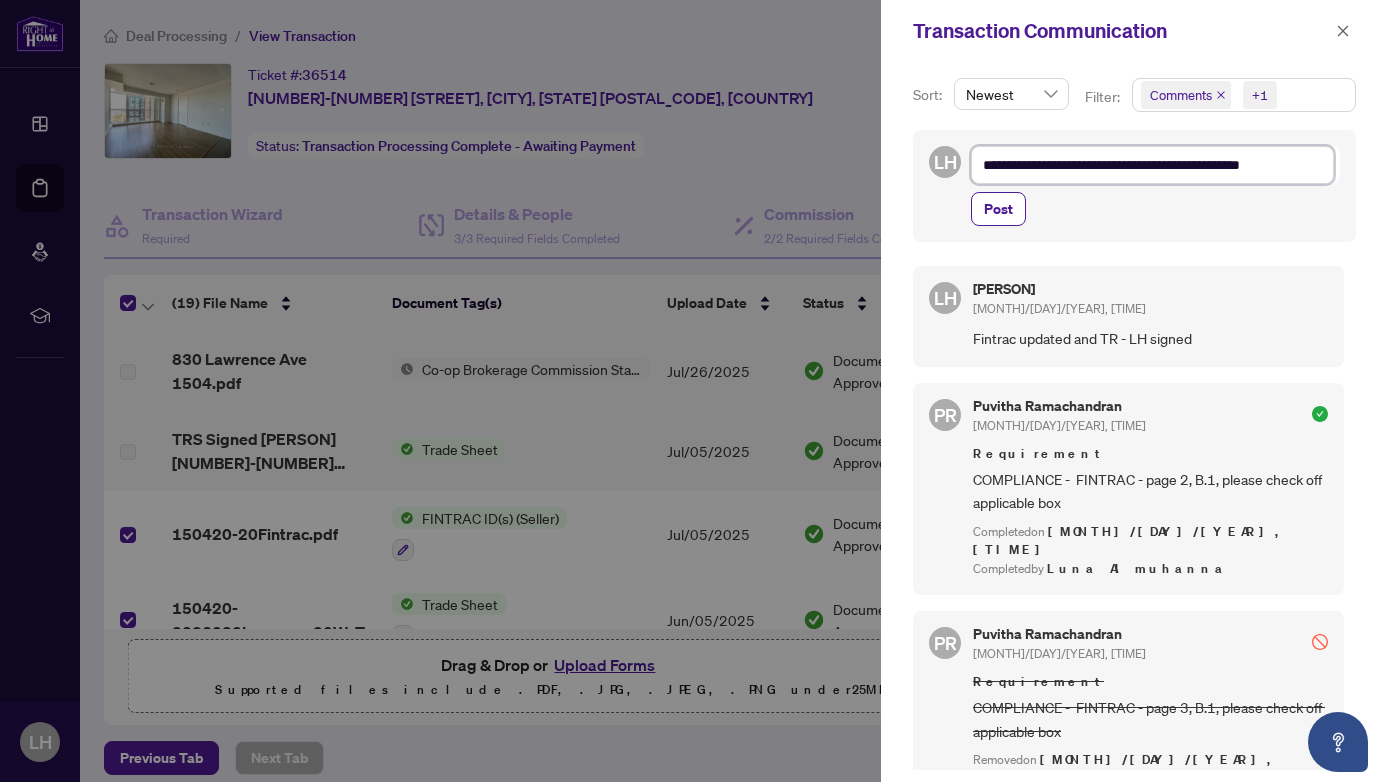 type on "**********" 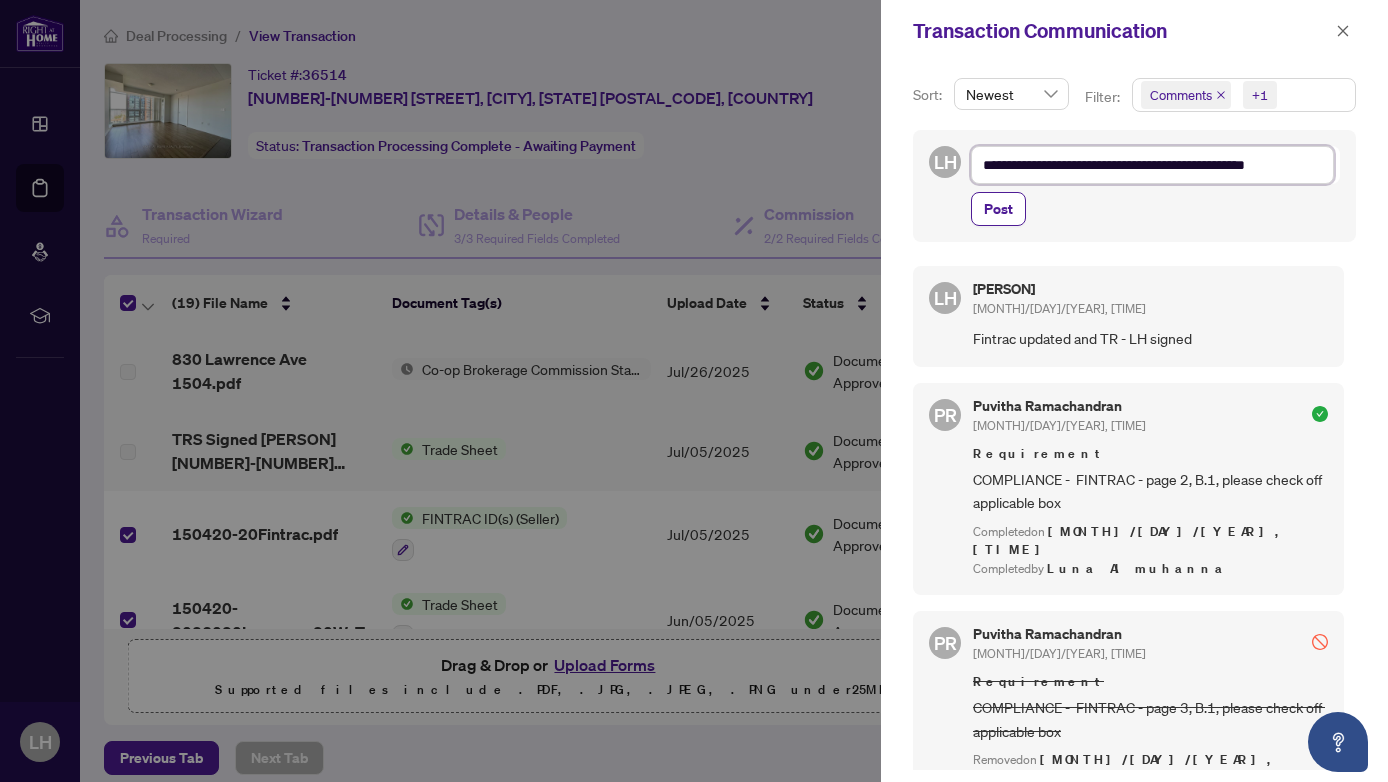 type on "**********" 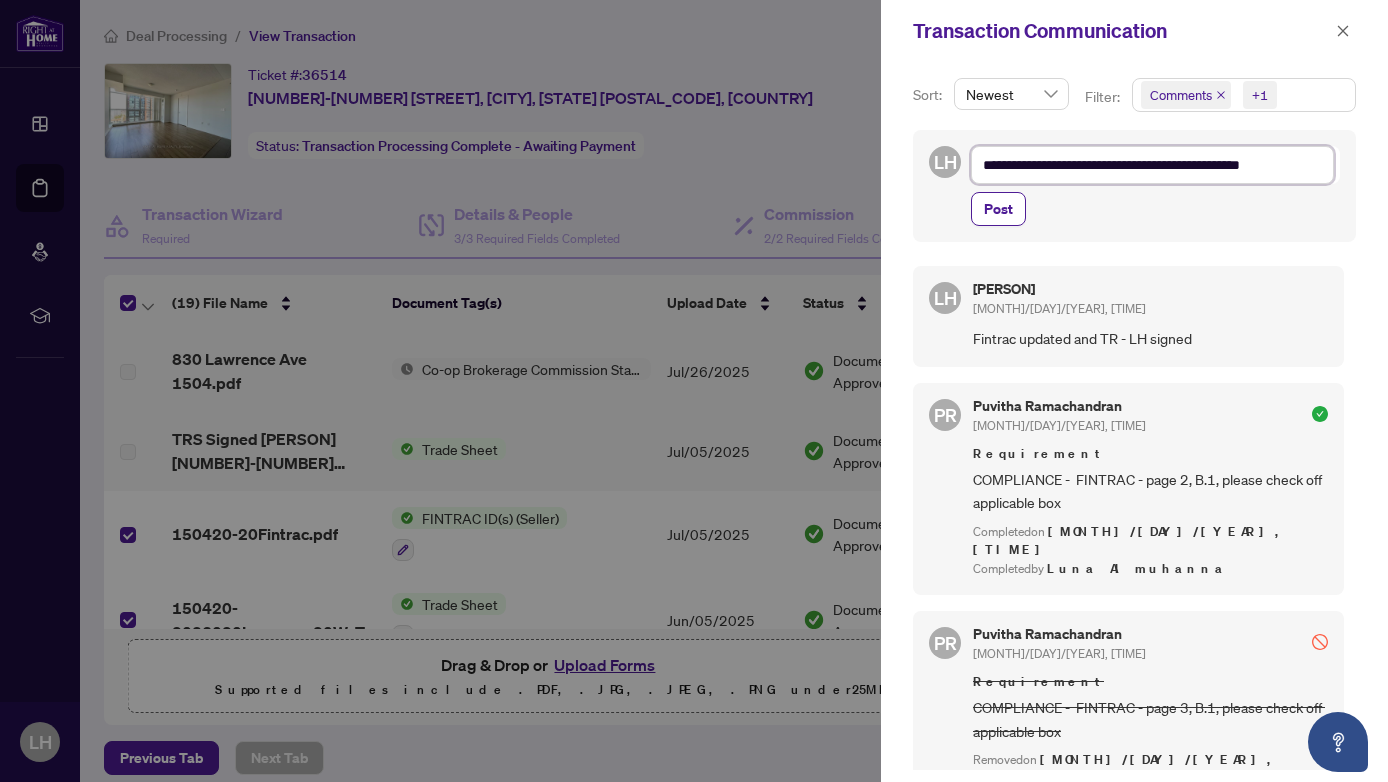 type on "**********" 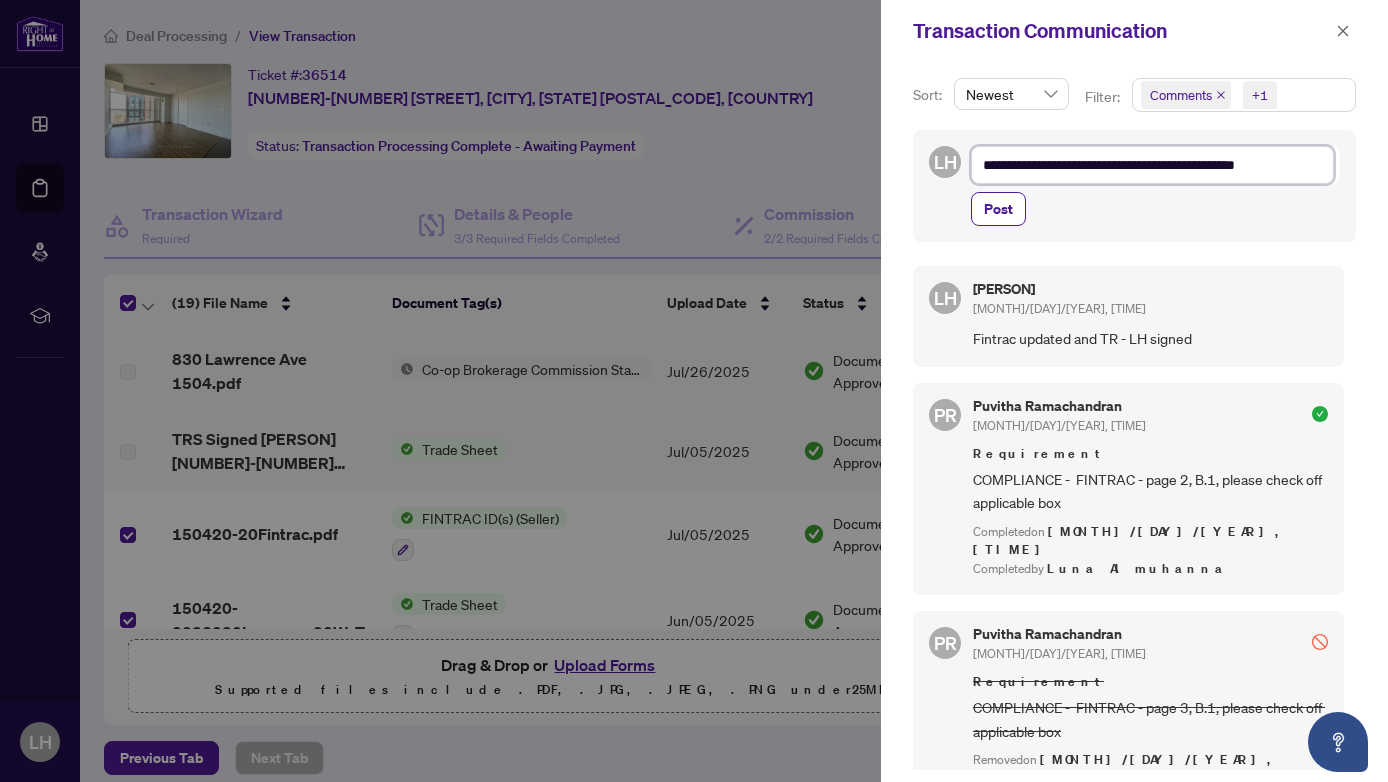 type on "**********" 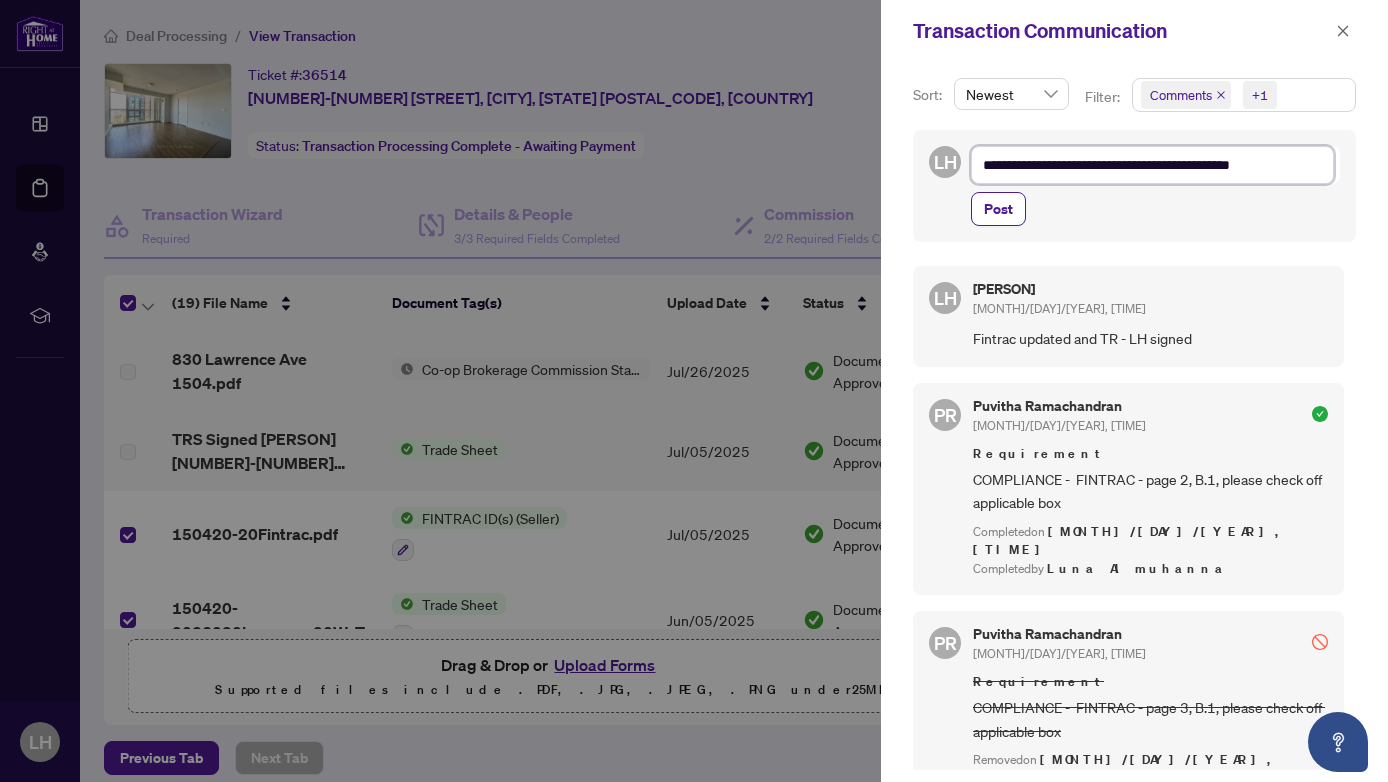 type on "**********" 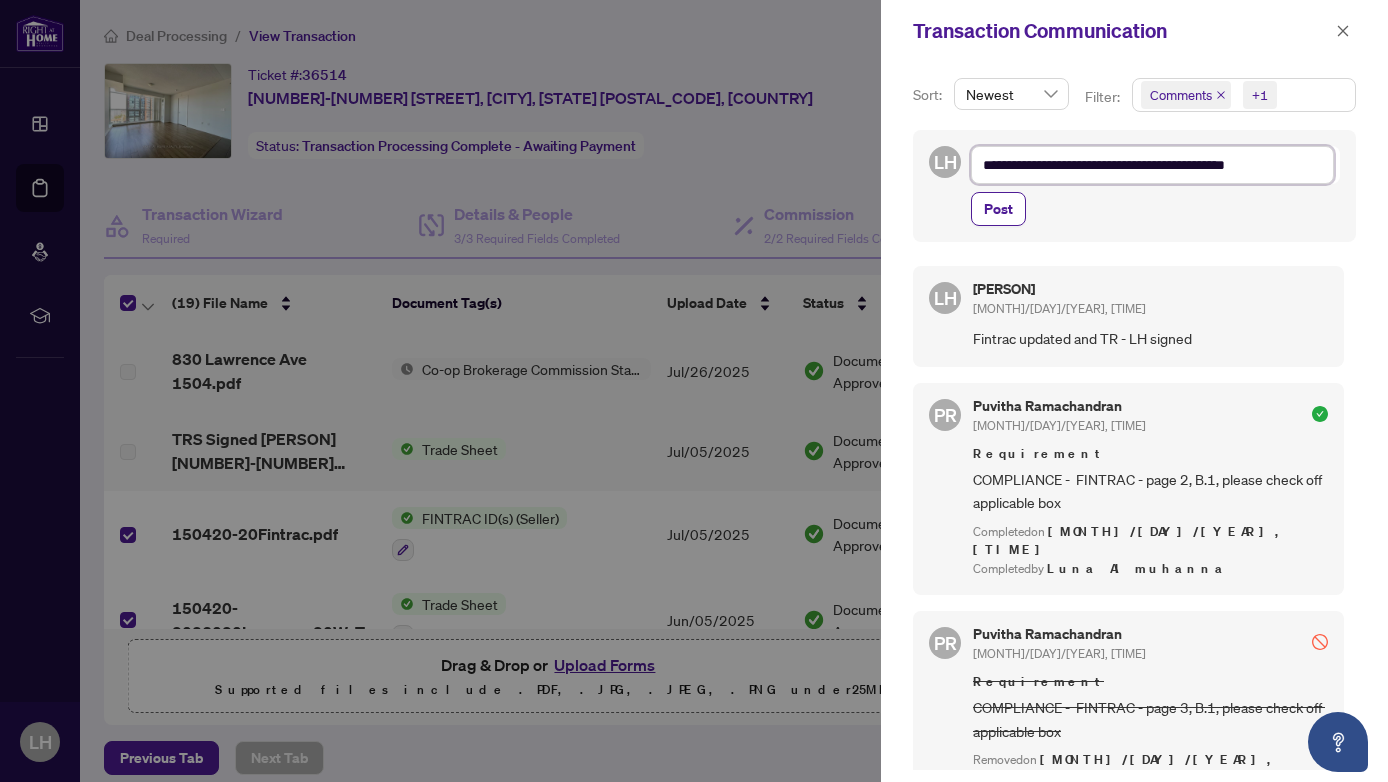 type on "**********" 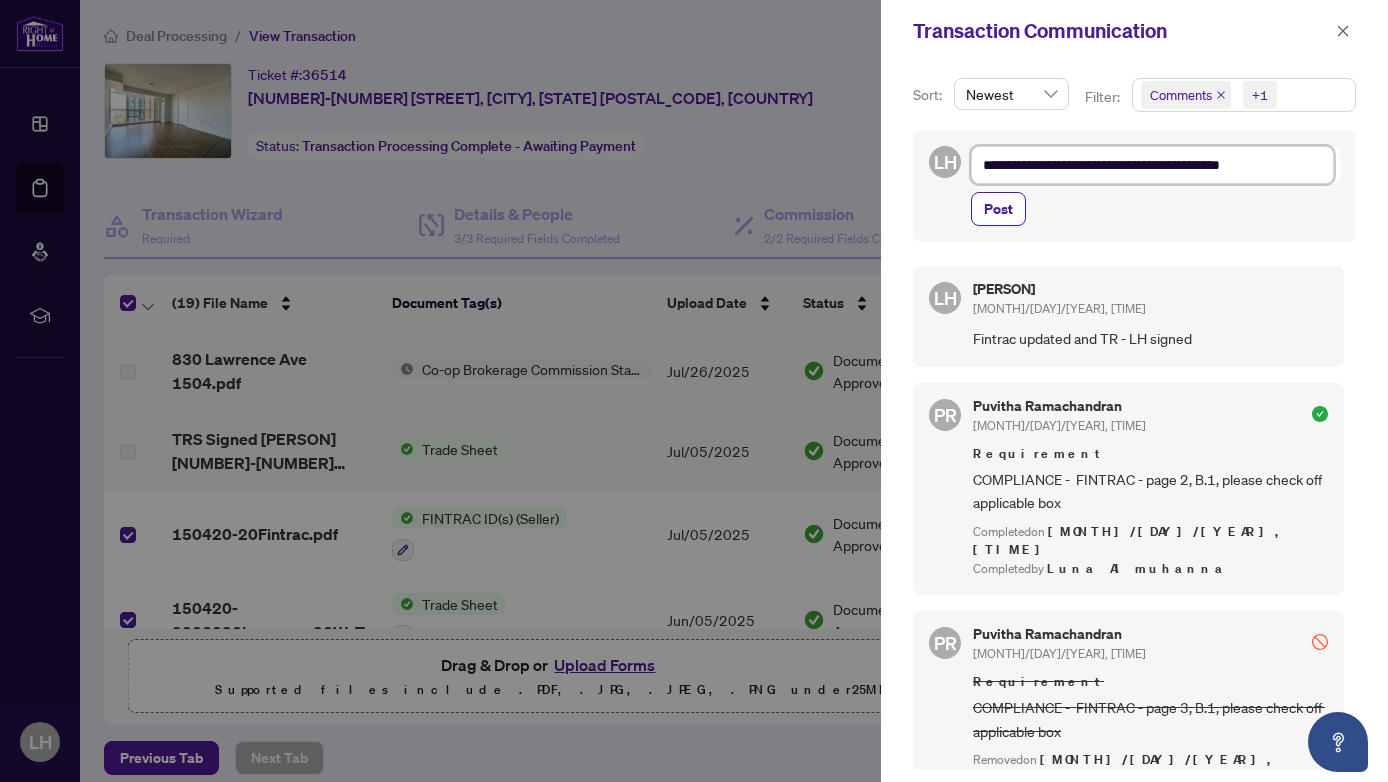 type on "**********" 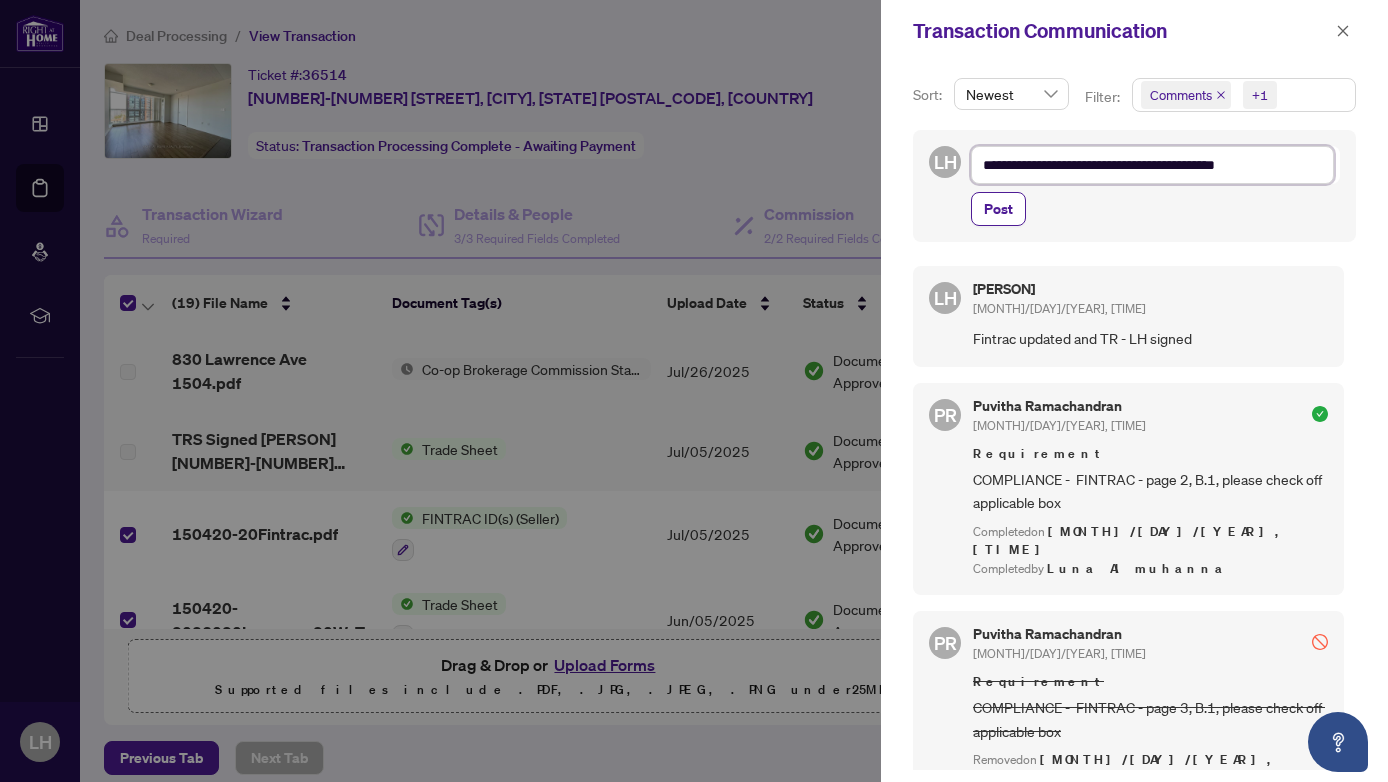 type on "**********" 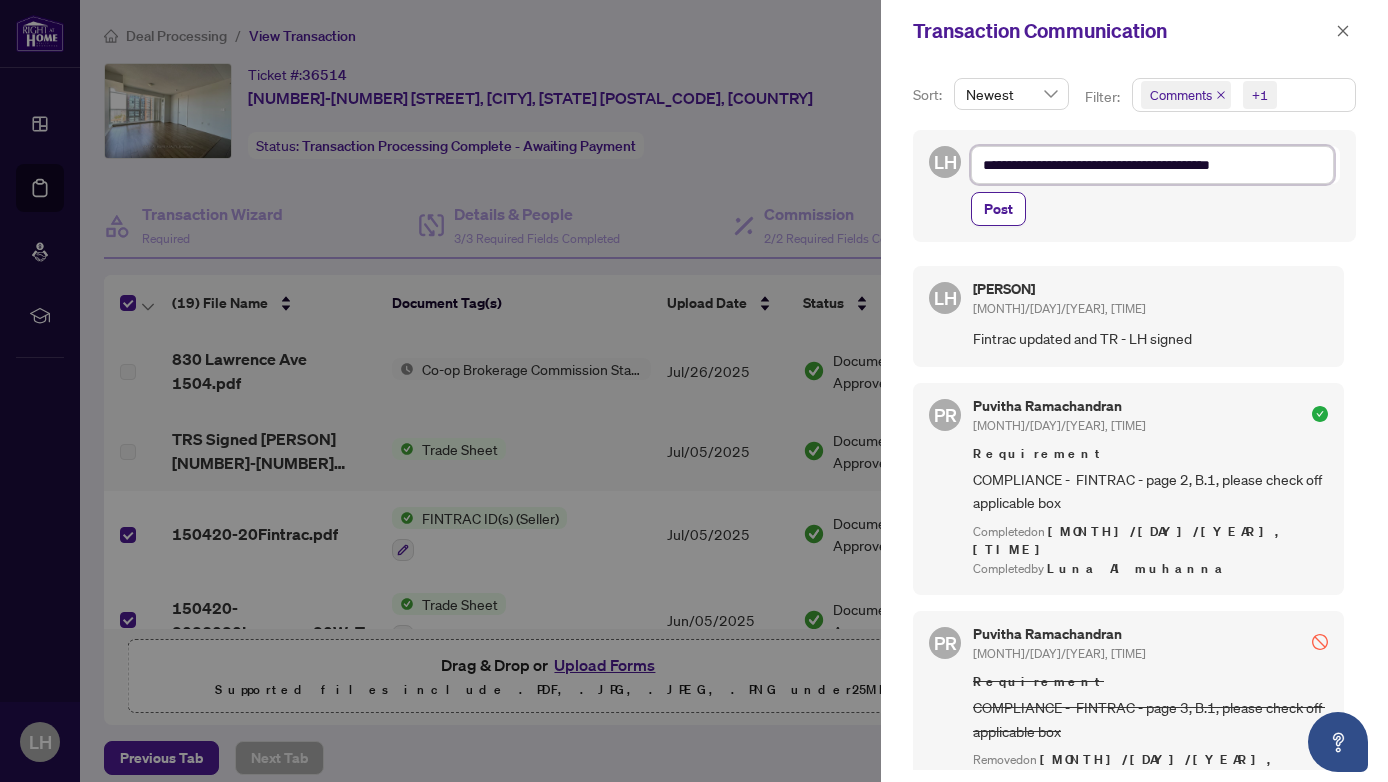 type on "**********" 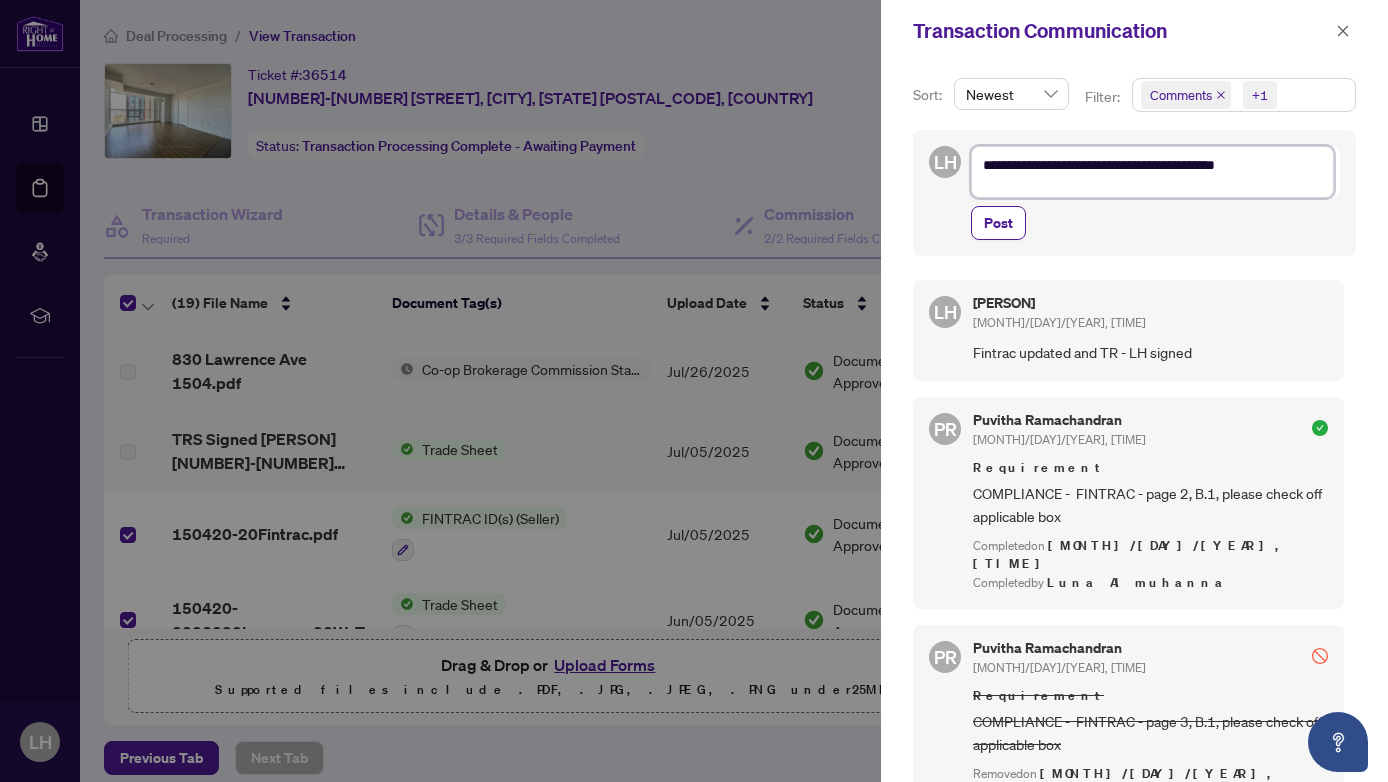scroll, scrollTop: 0, scrollLeft: 0, axis: both 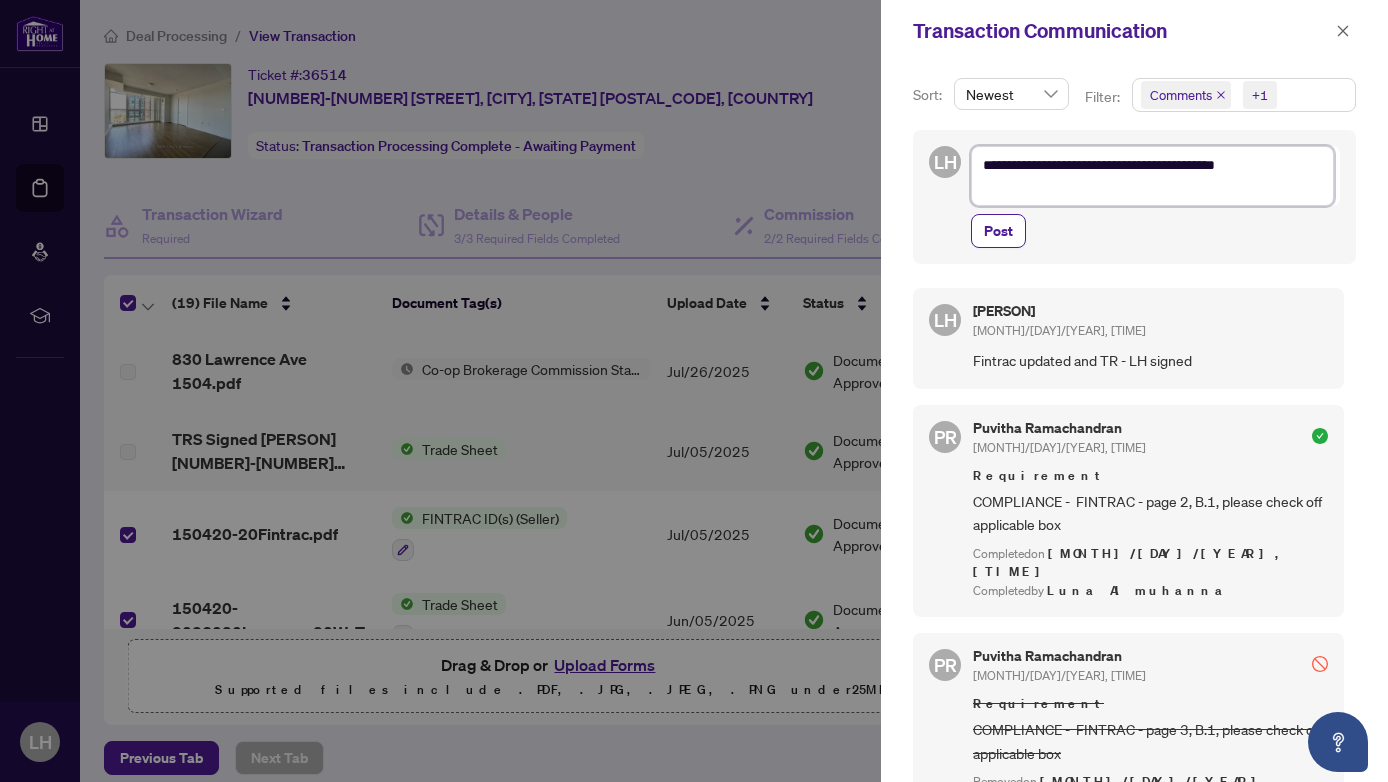 type on "**********" 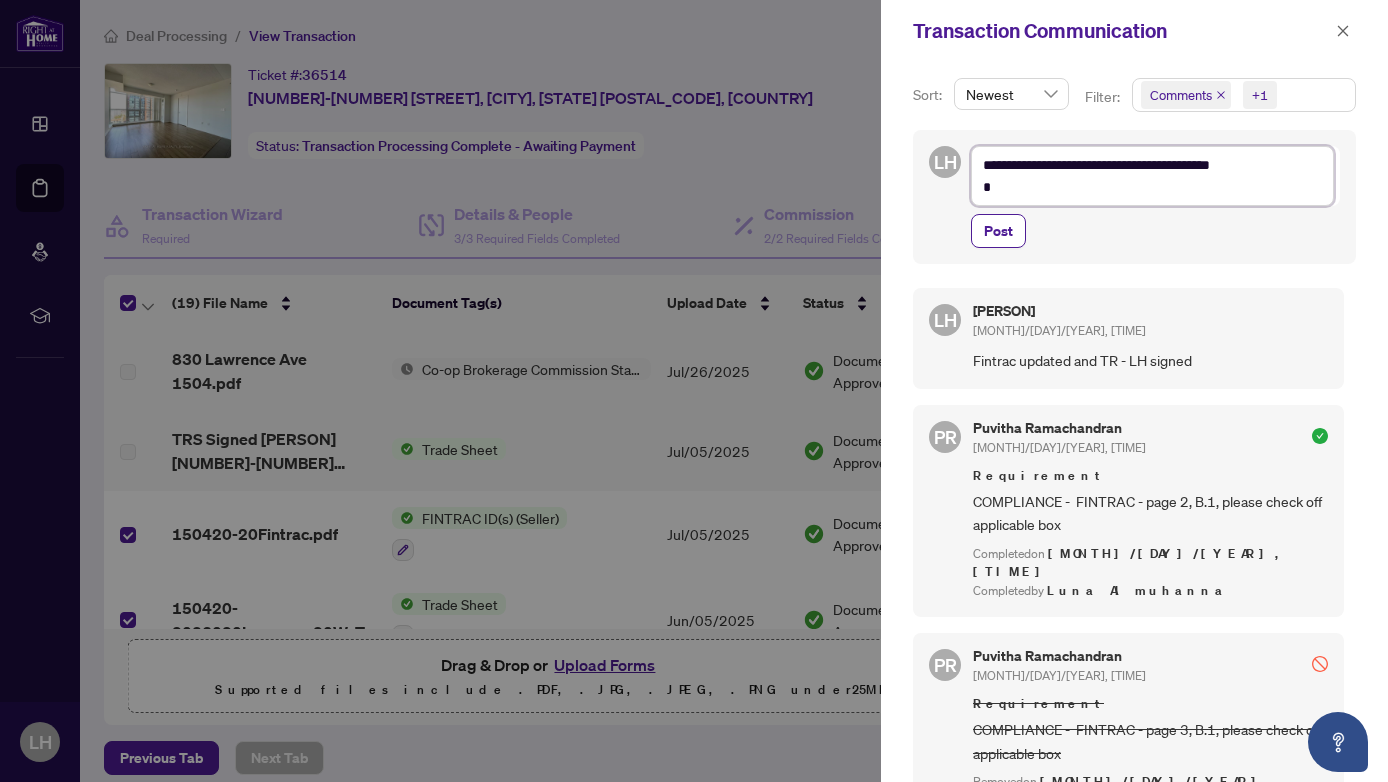 type on "**********" 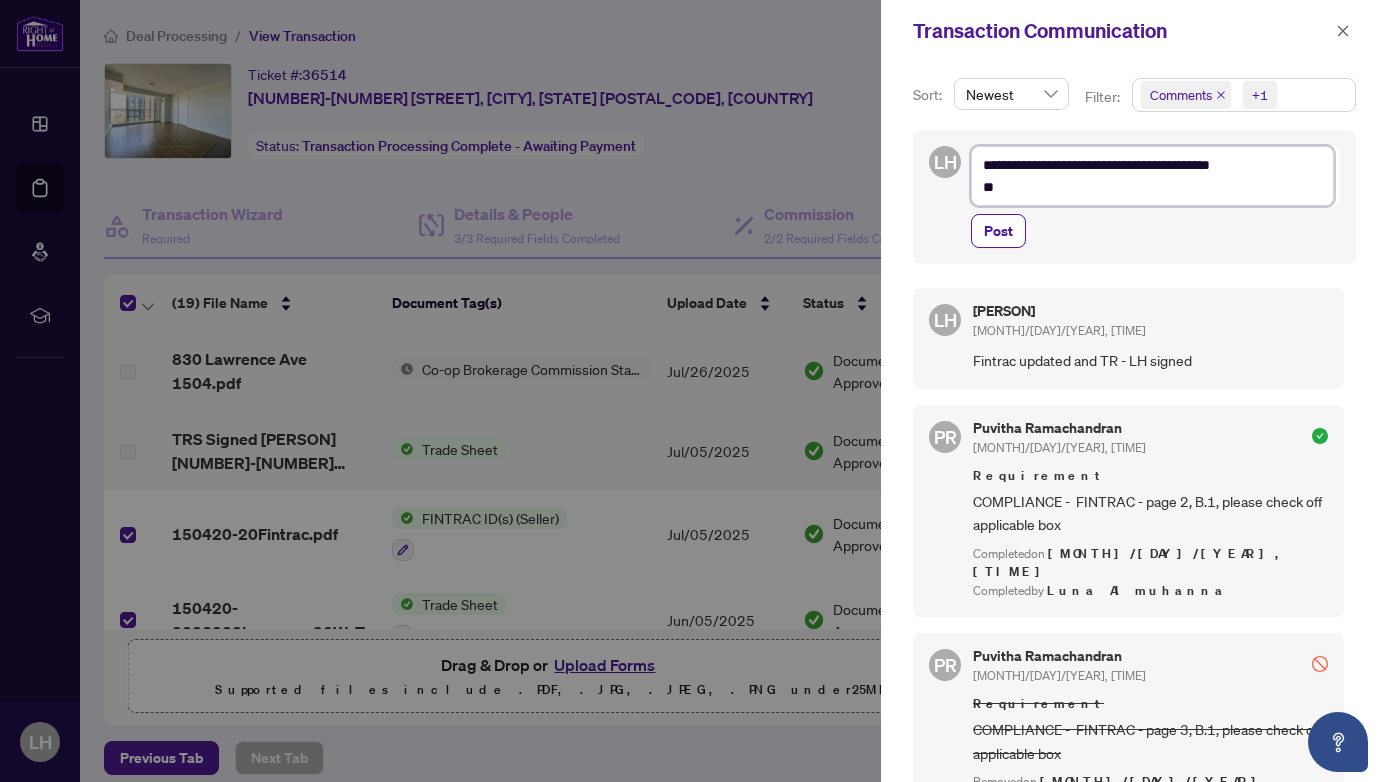 type on "**********" 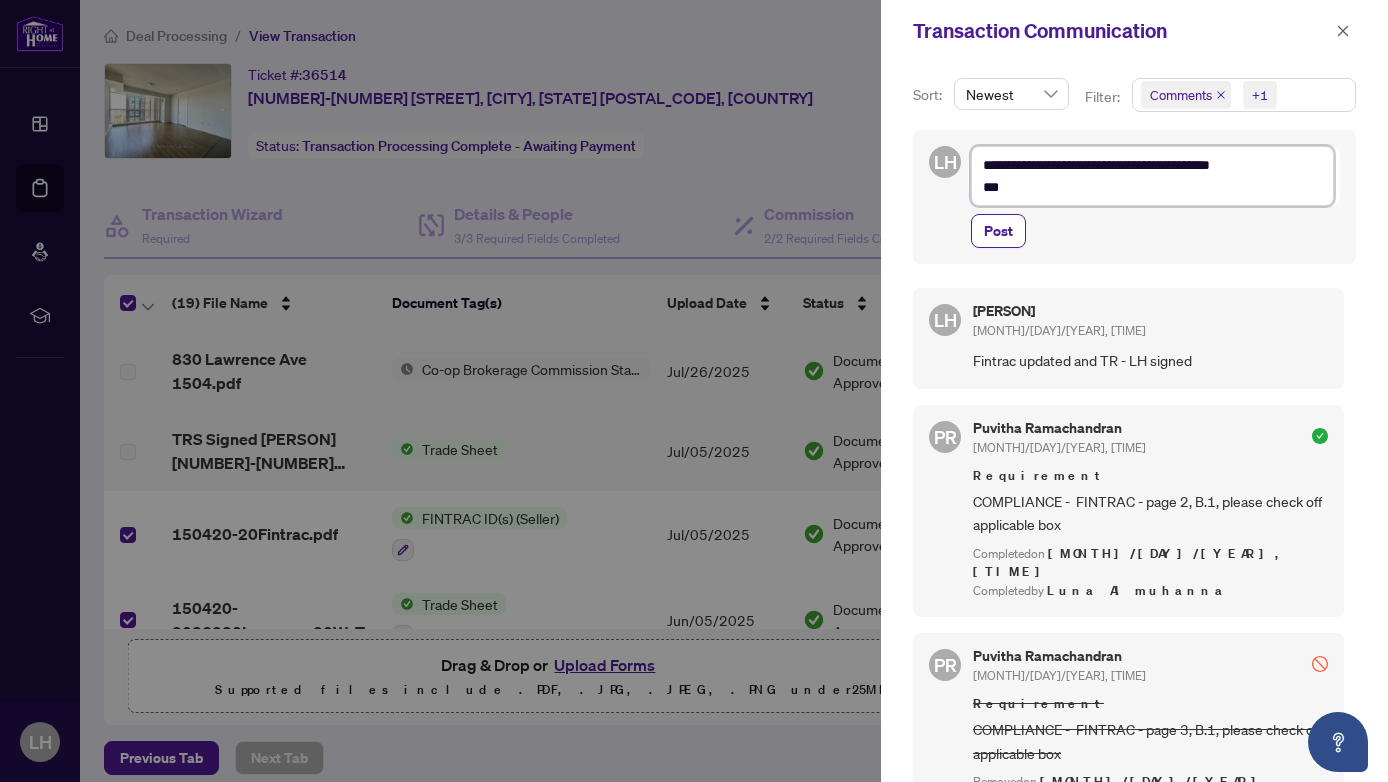 type on "**********" 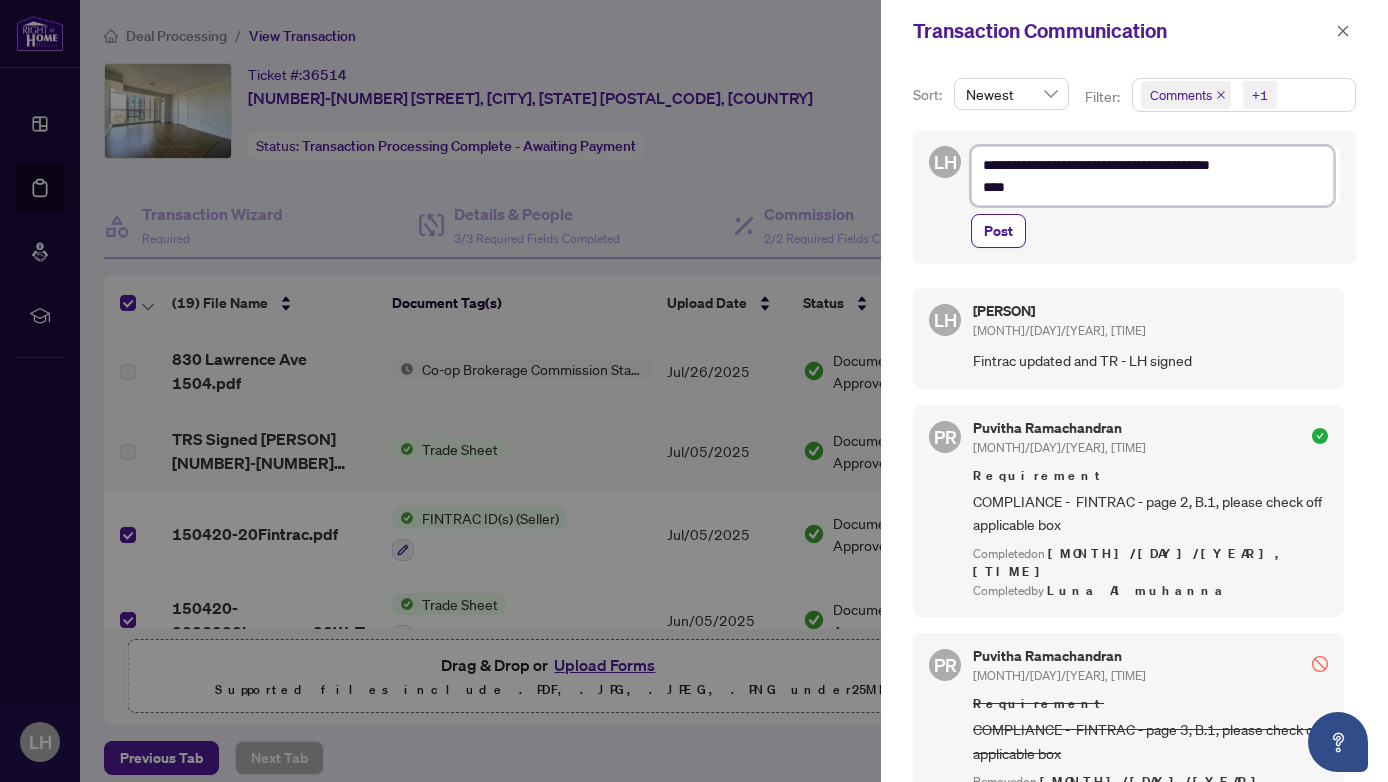type on "**********" 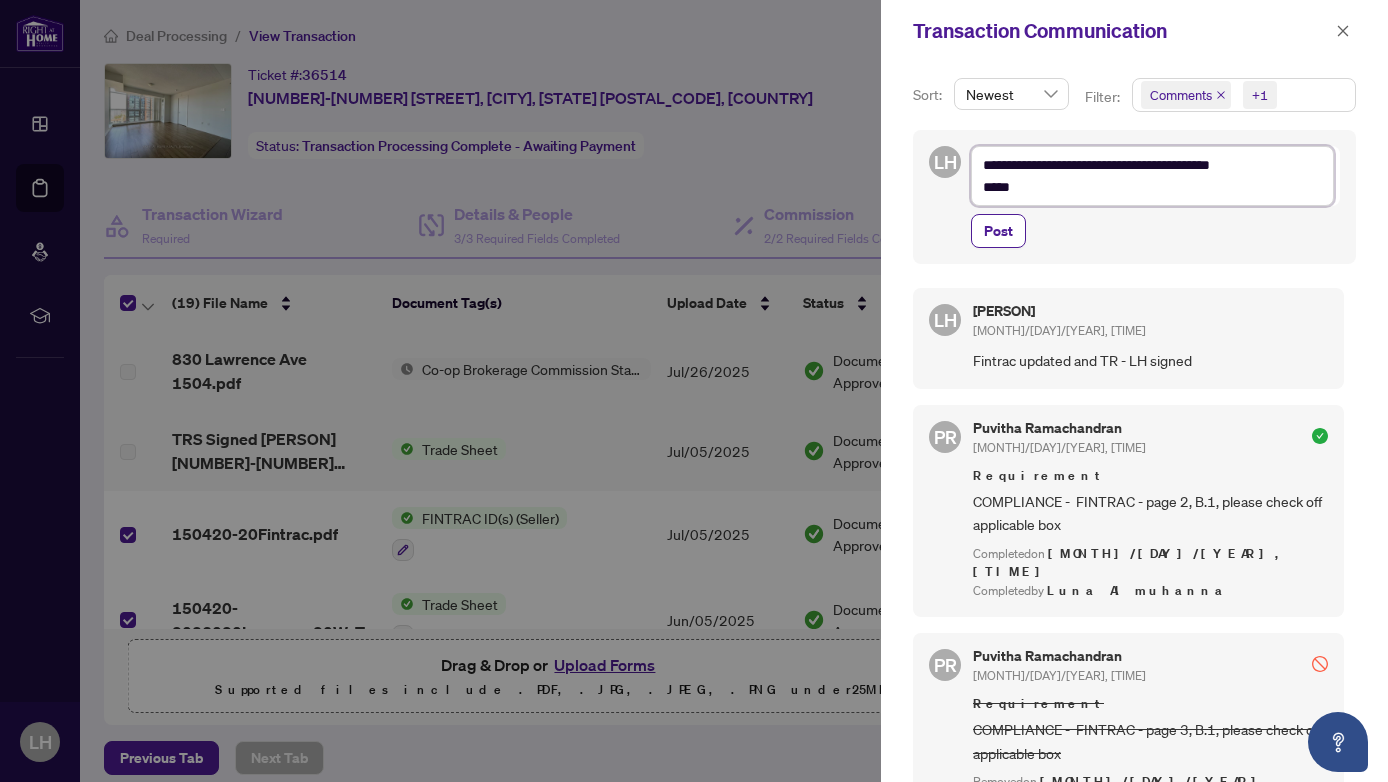 type on "**********" 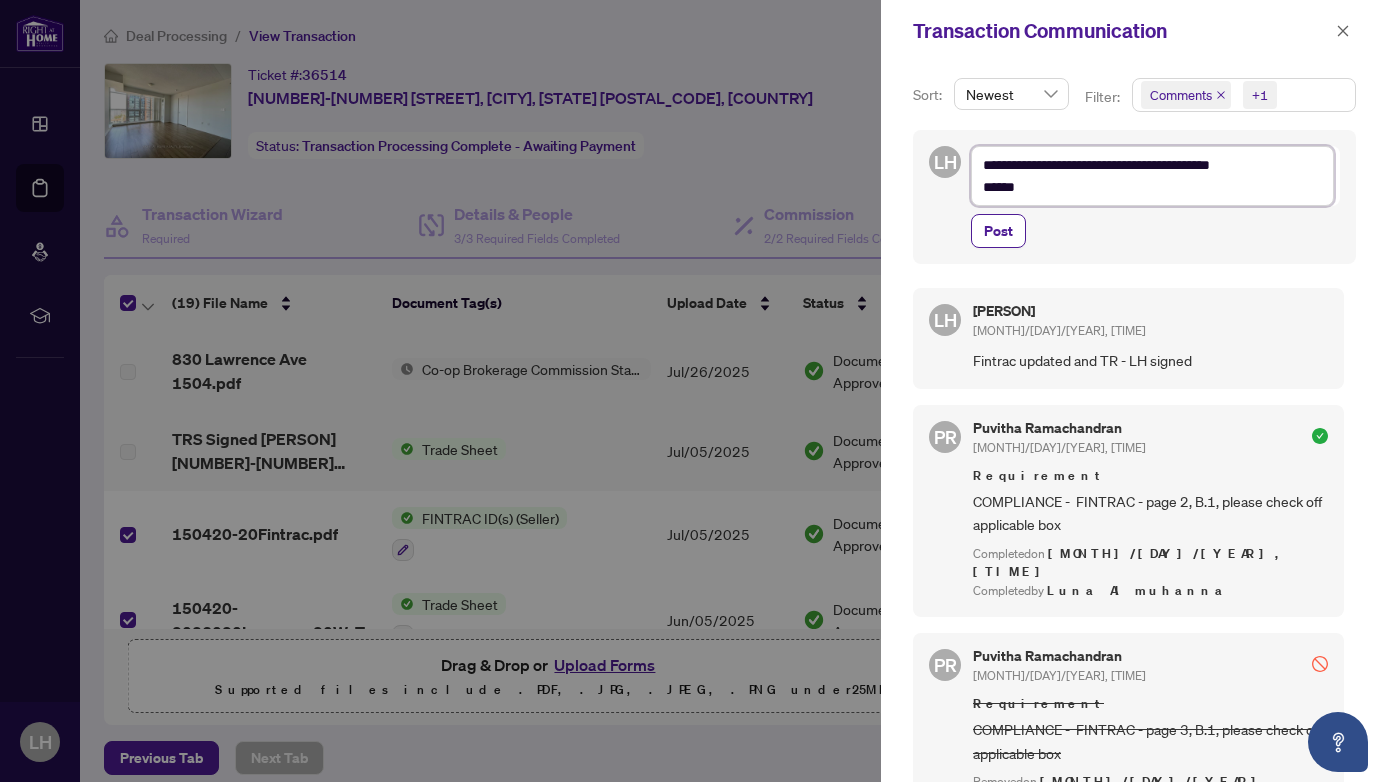 type on "**********" 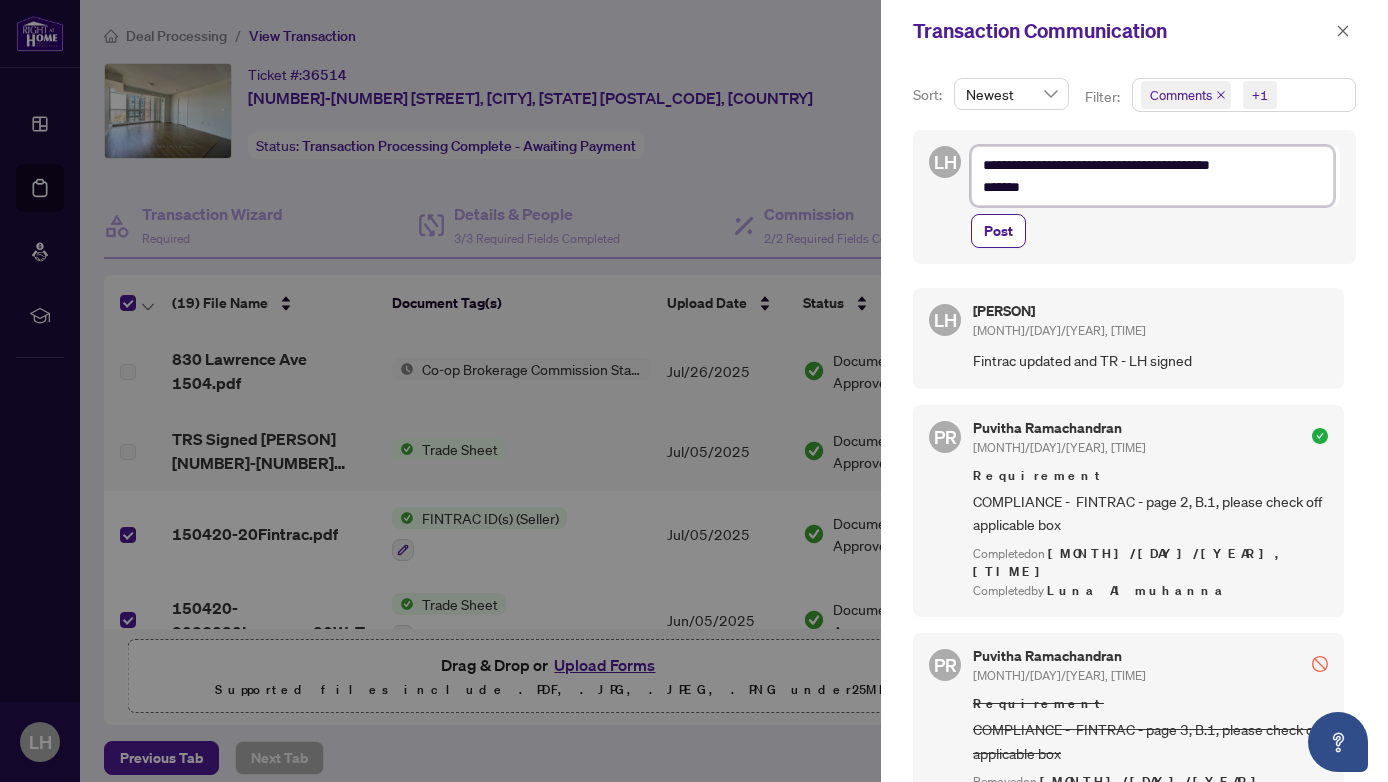 type on "**********" 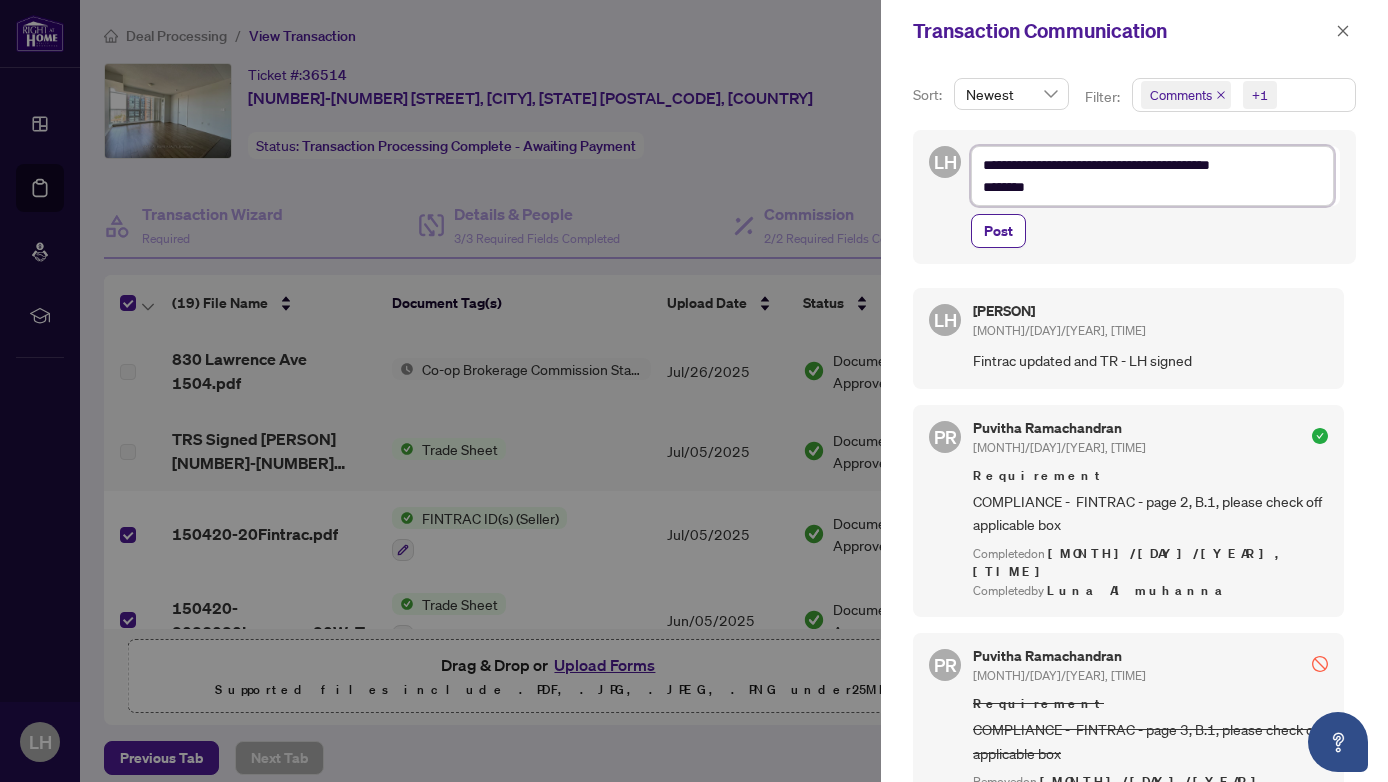 type on "**********" 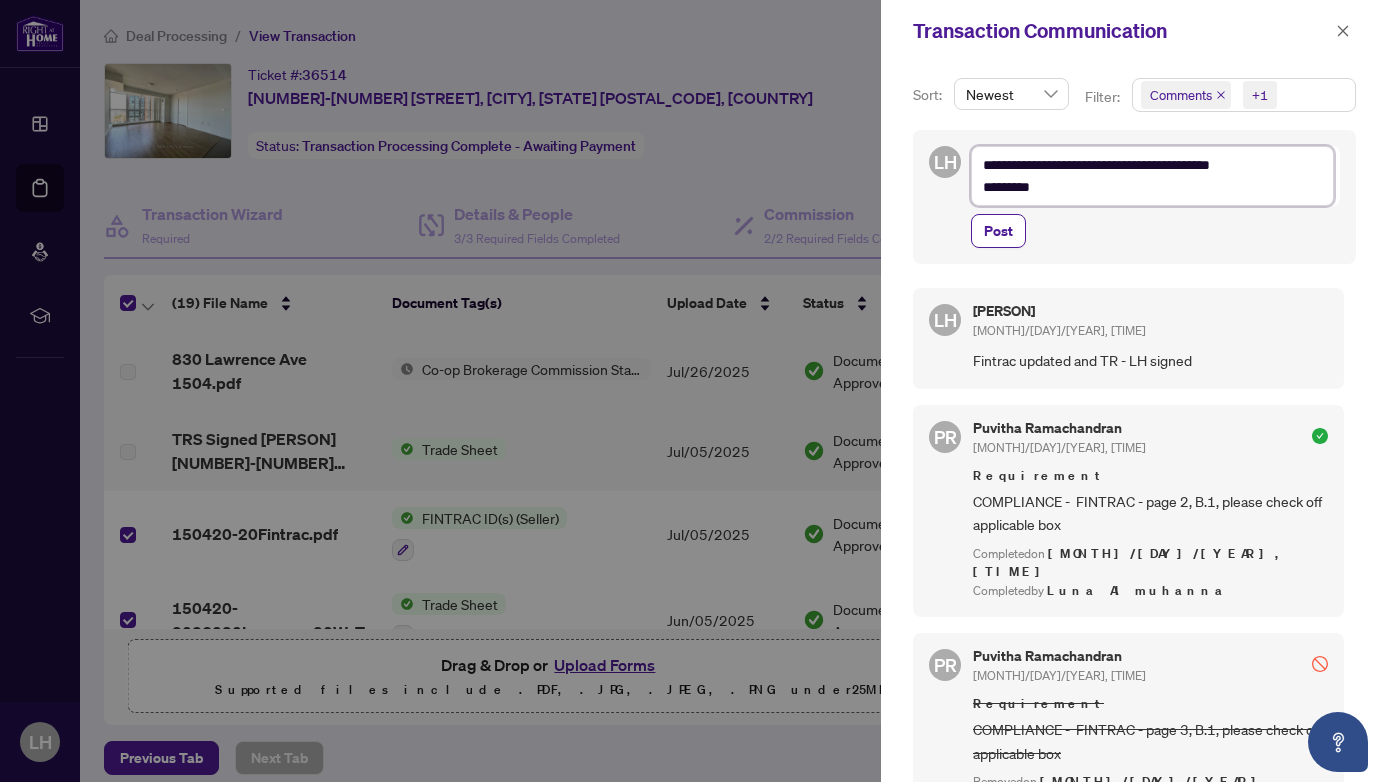 type on "**********" 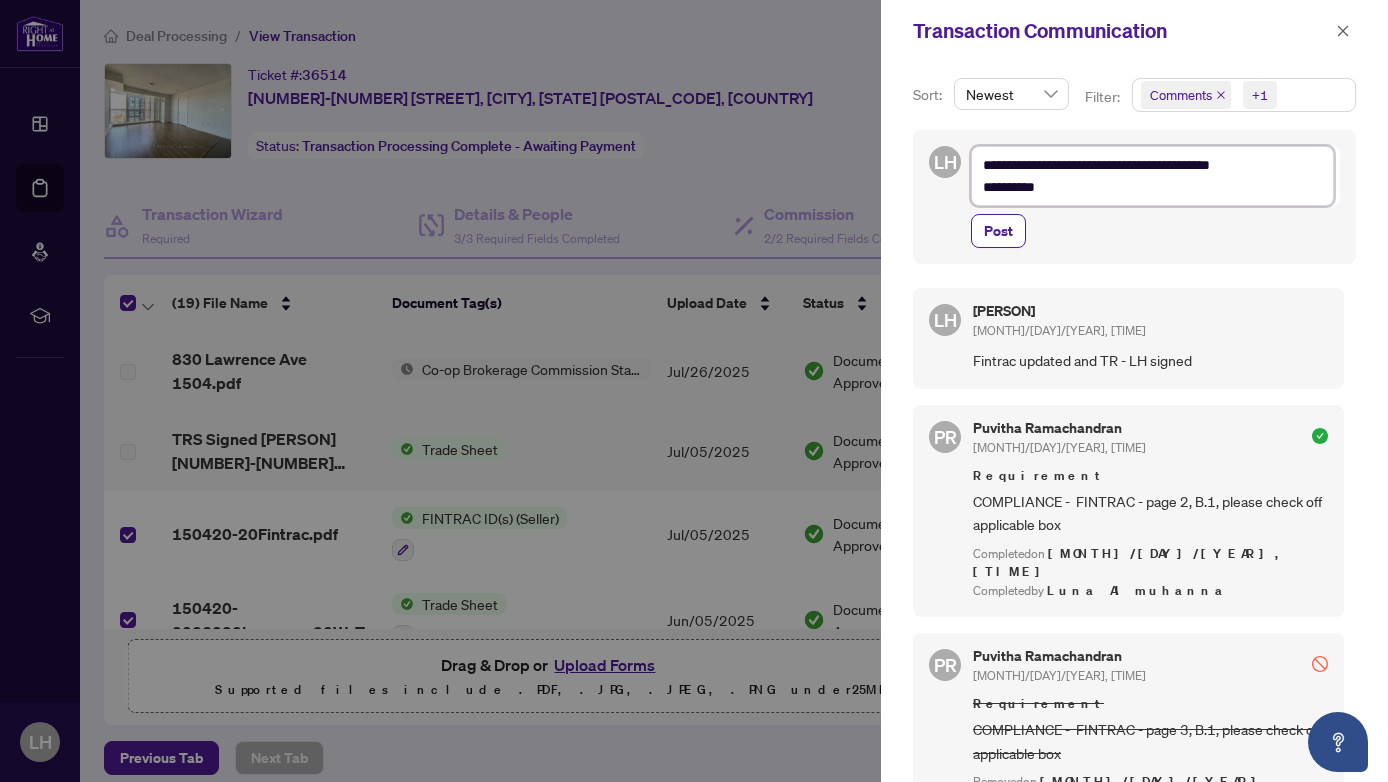 type on "**********" 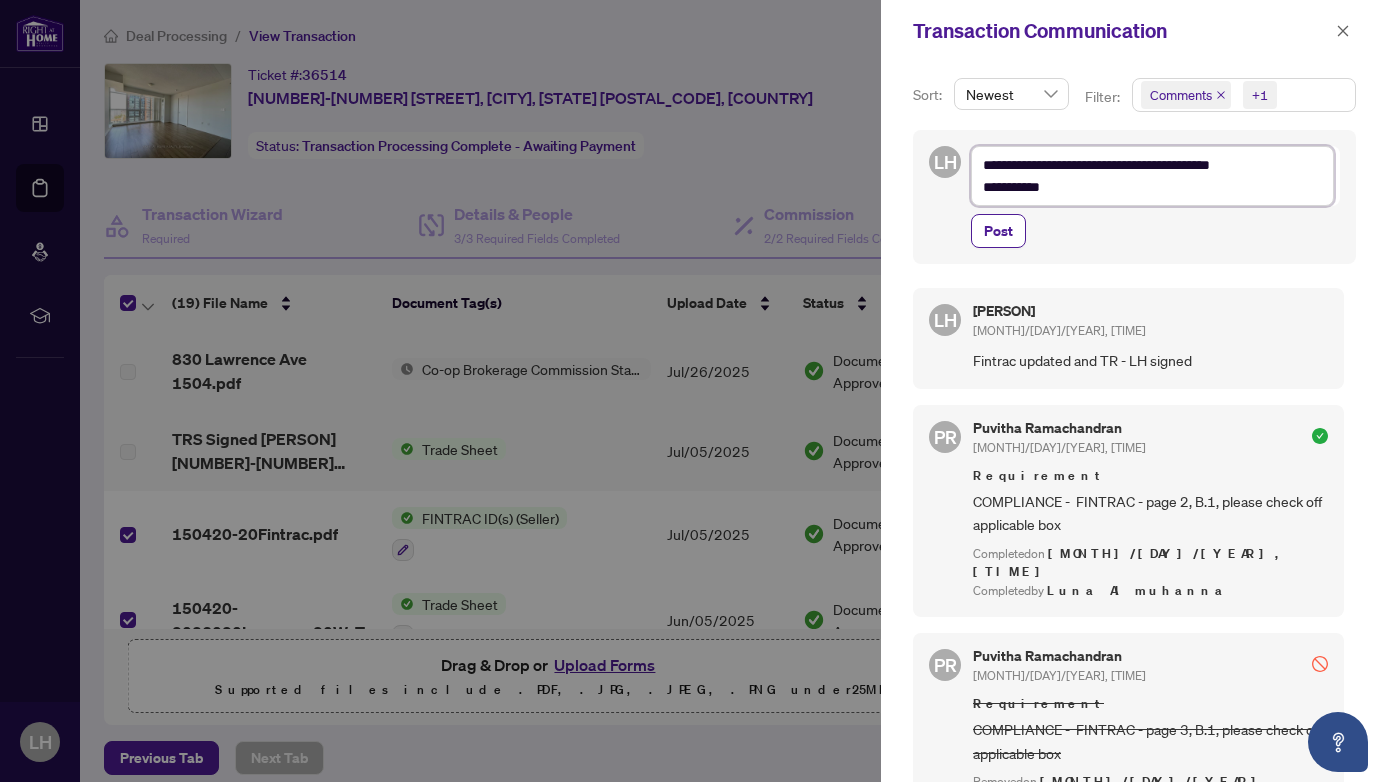 type on "**********" 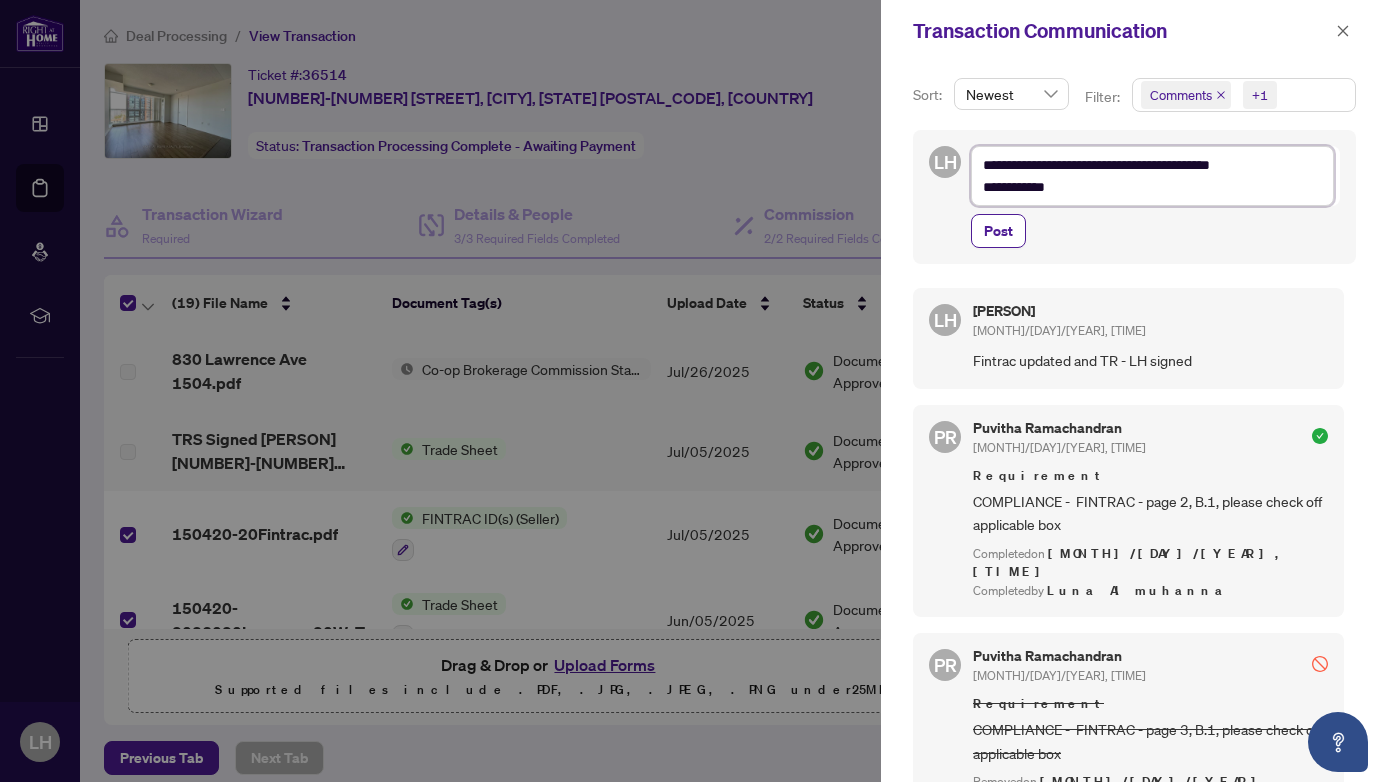 type on "**********" 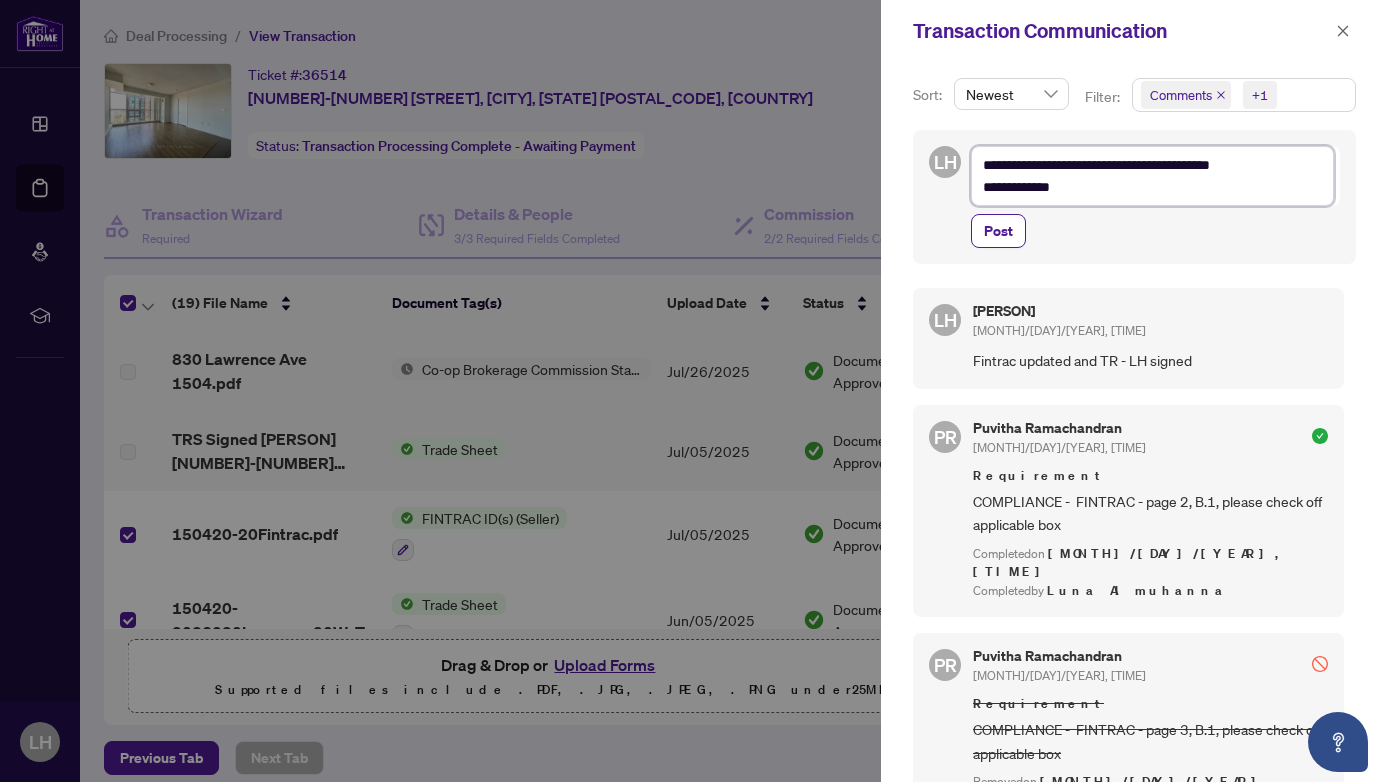 type on "**********" 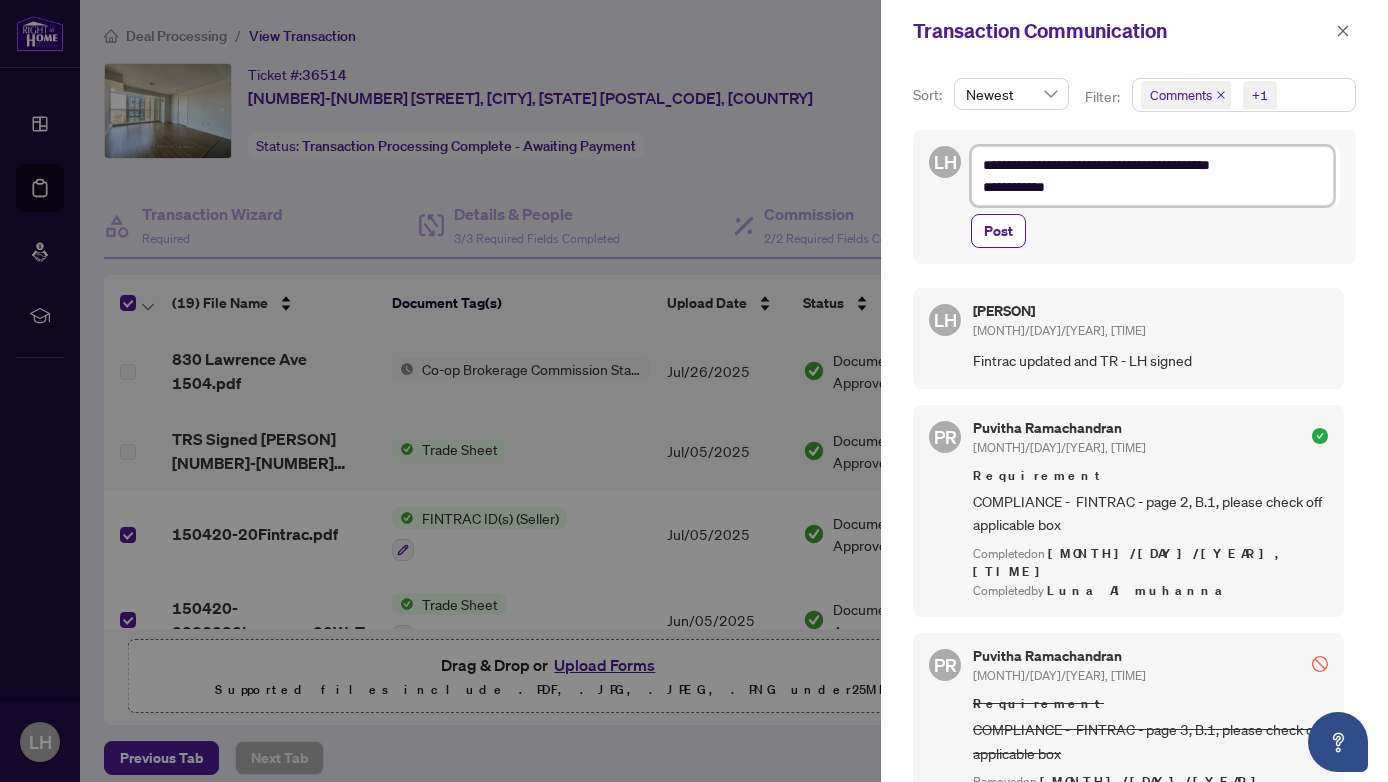 type on "**********" 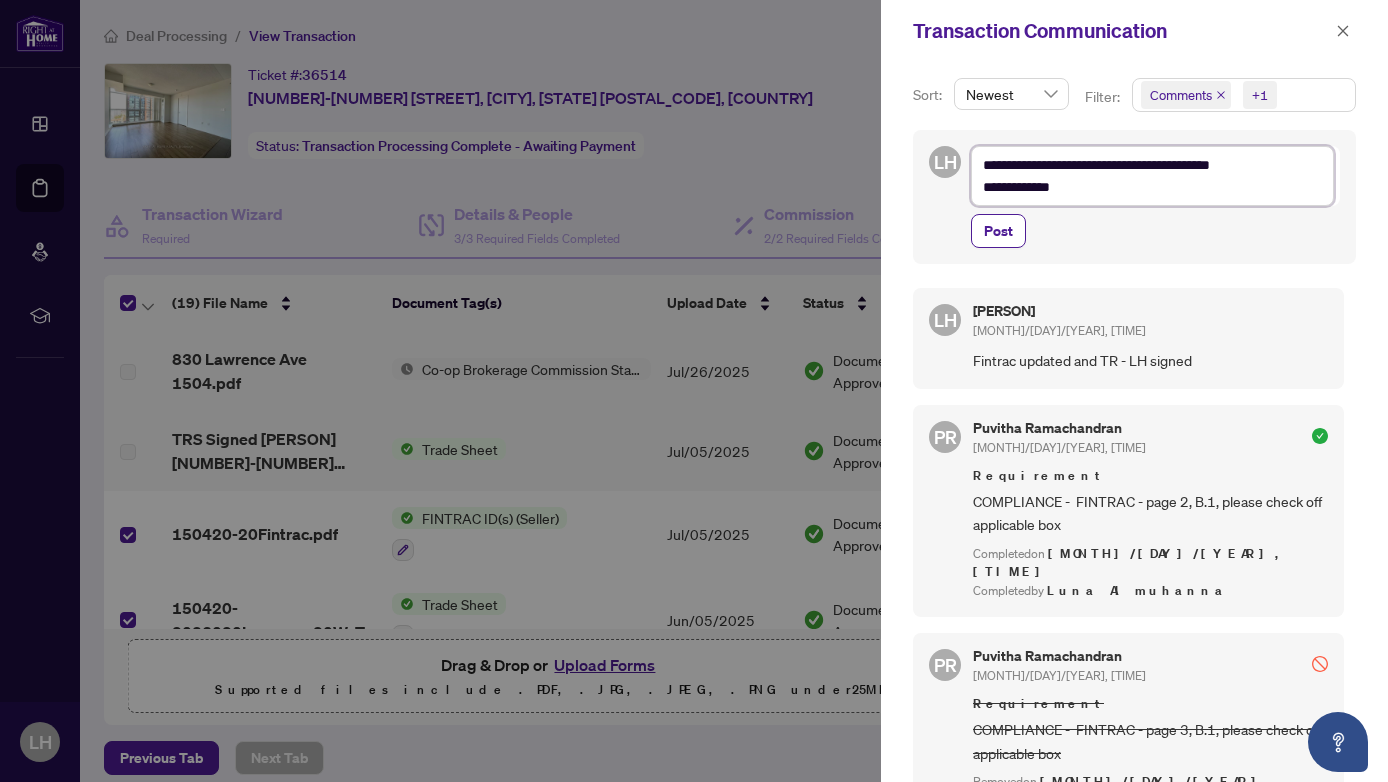 type on "**********" 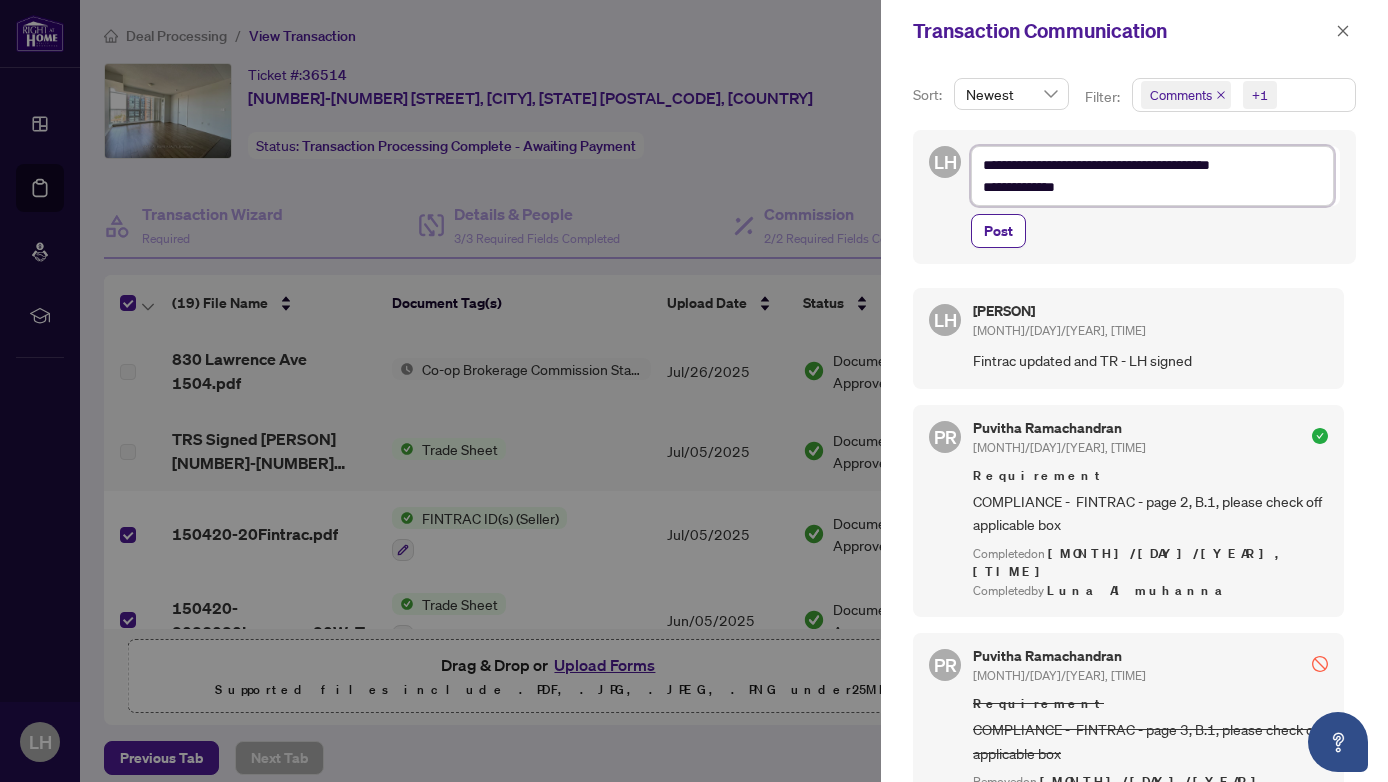 type on "**********" 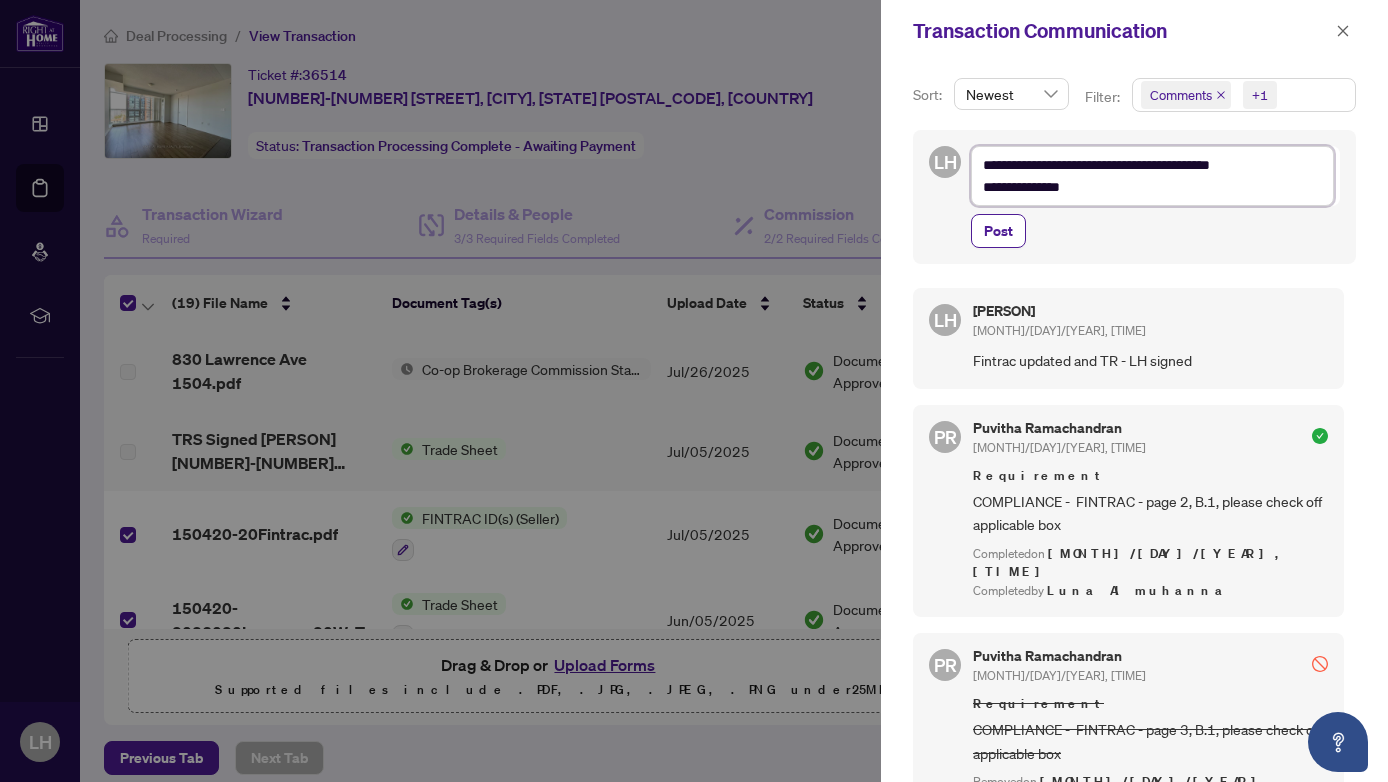 type on "**********" 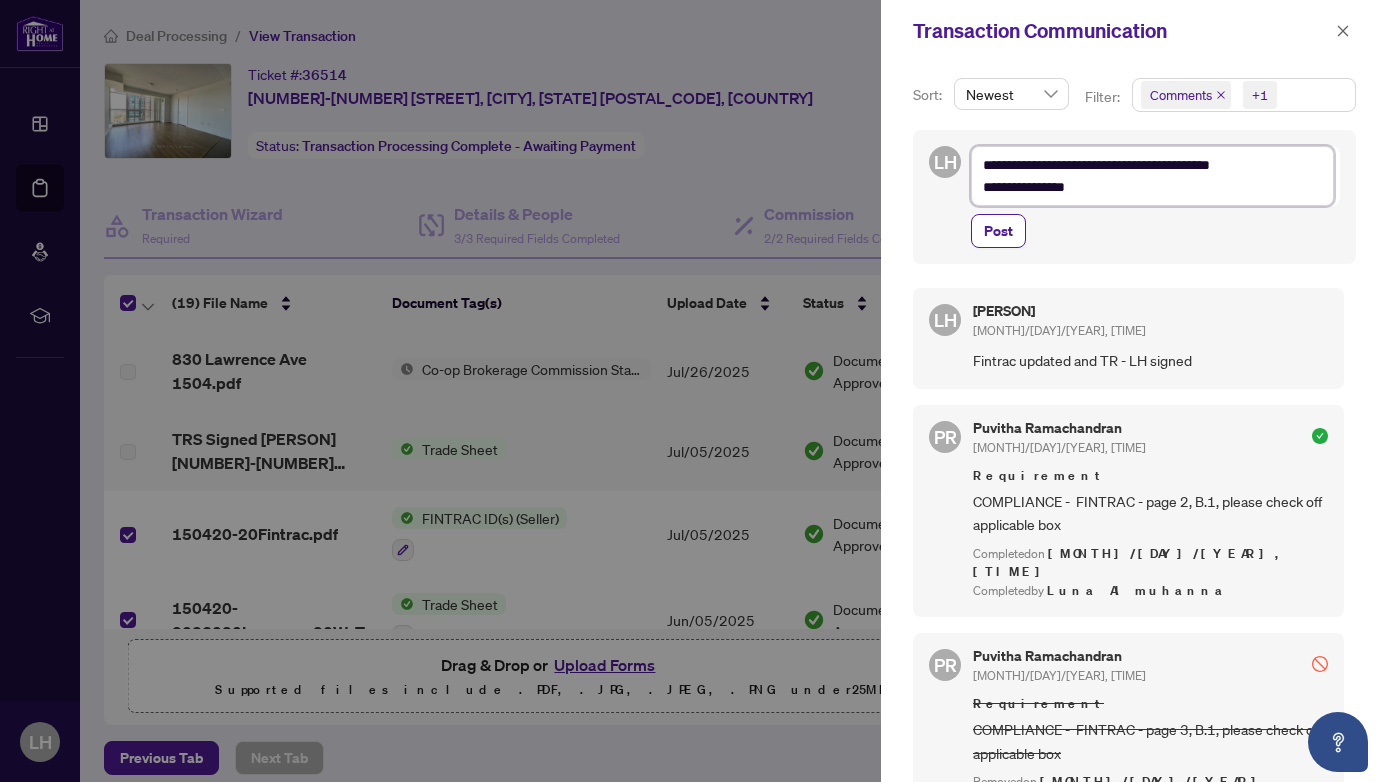 type on "**********" 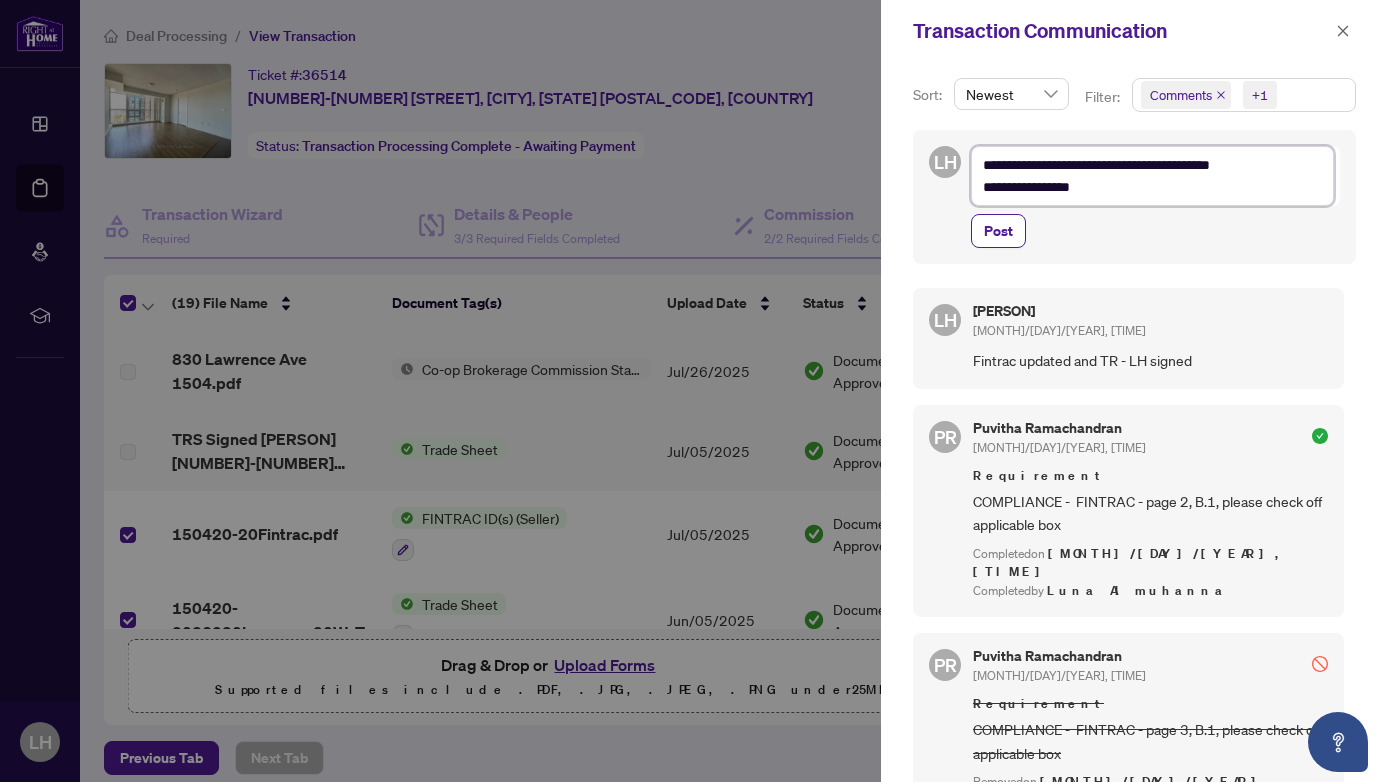 type on "**********" 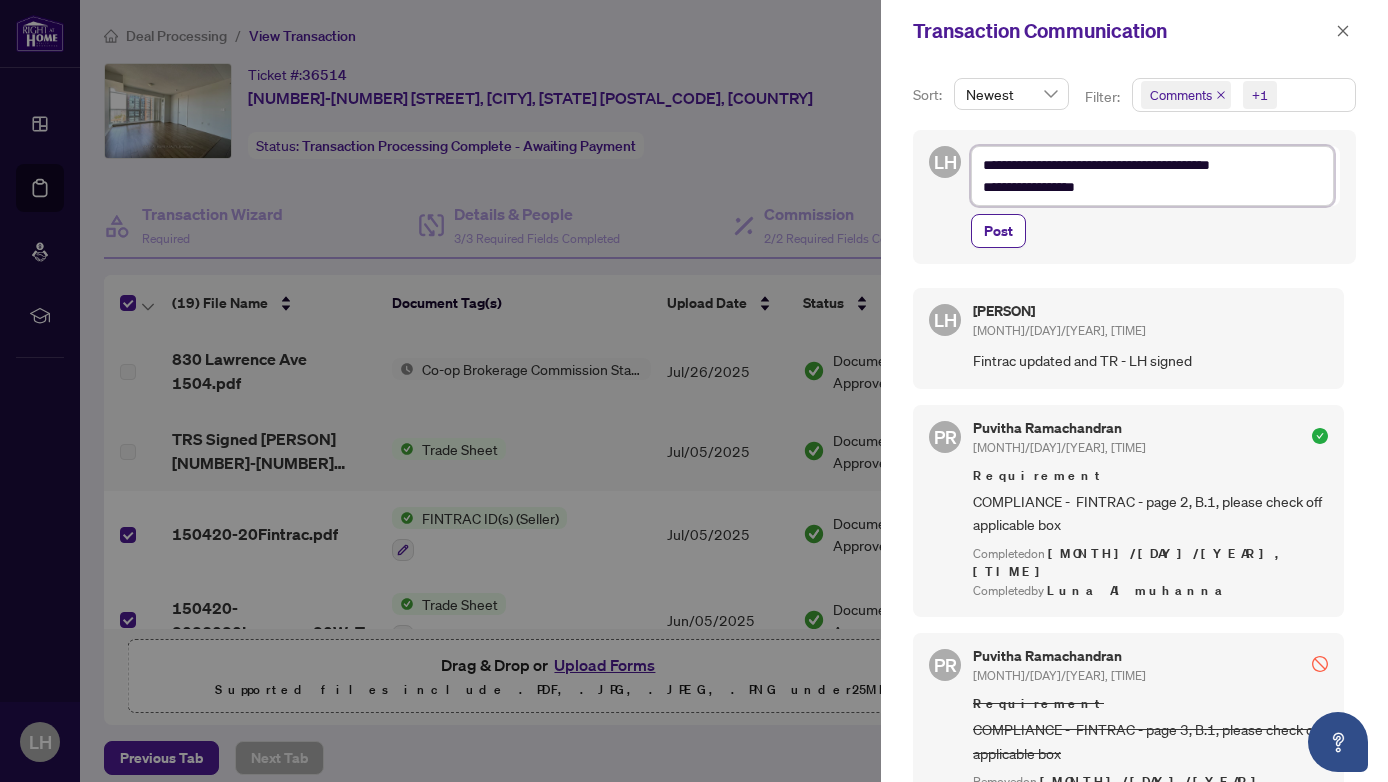 type on "**********" 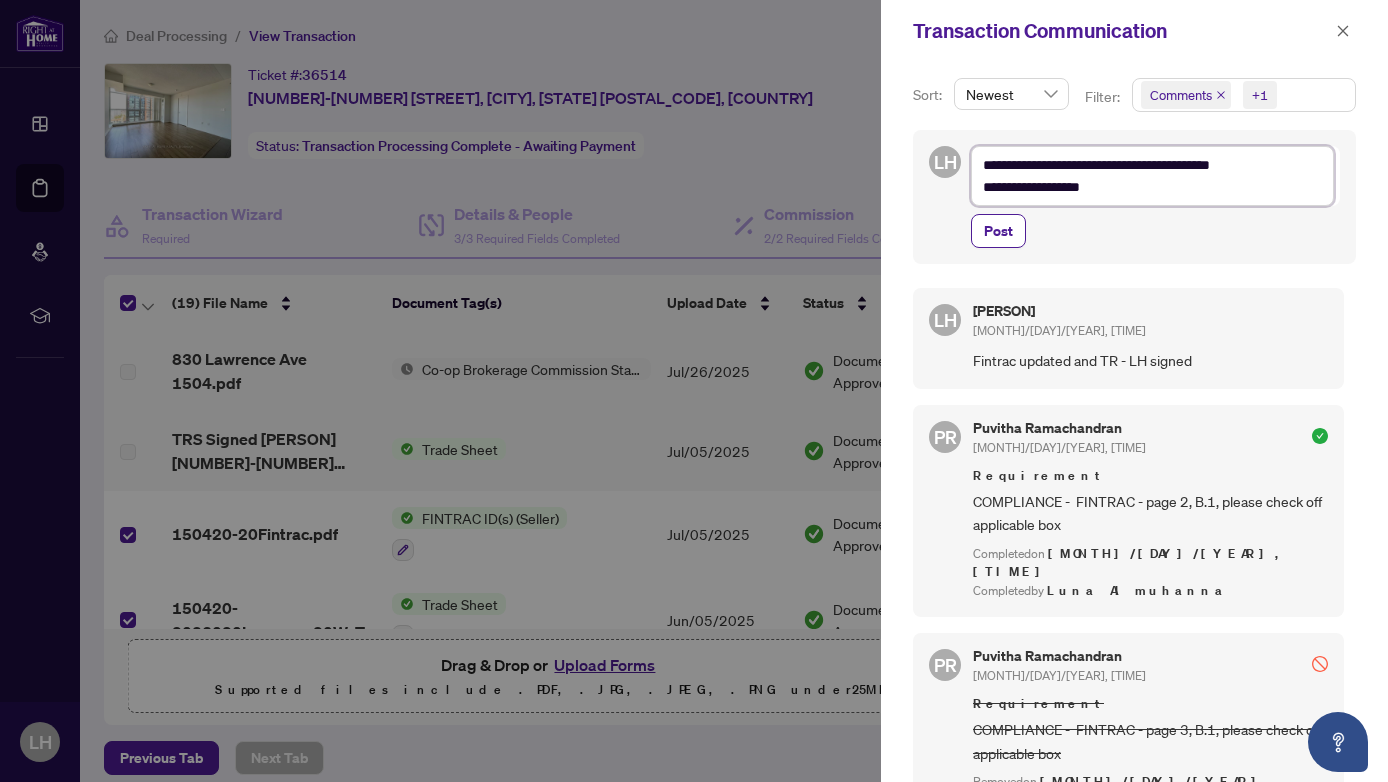 type on "**********" 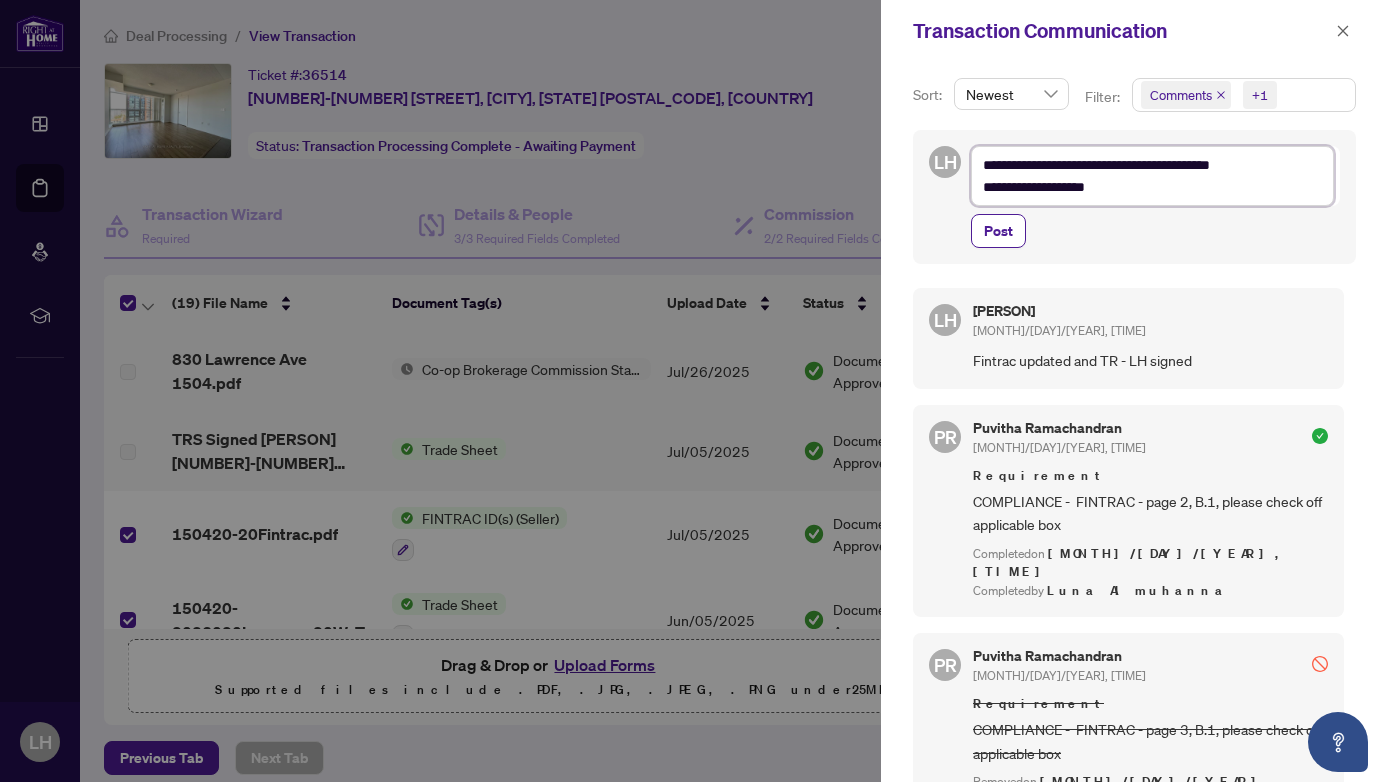 type on "**********" 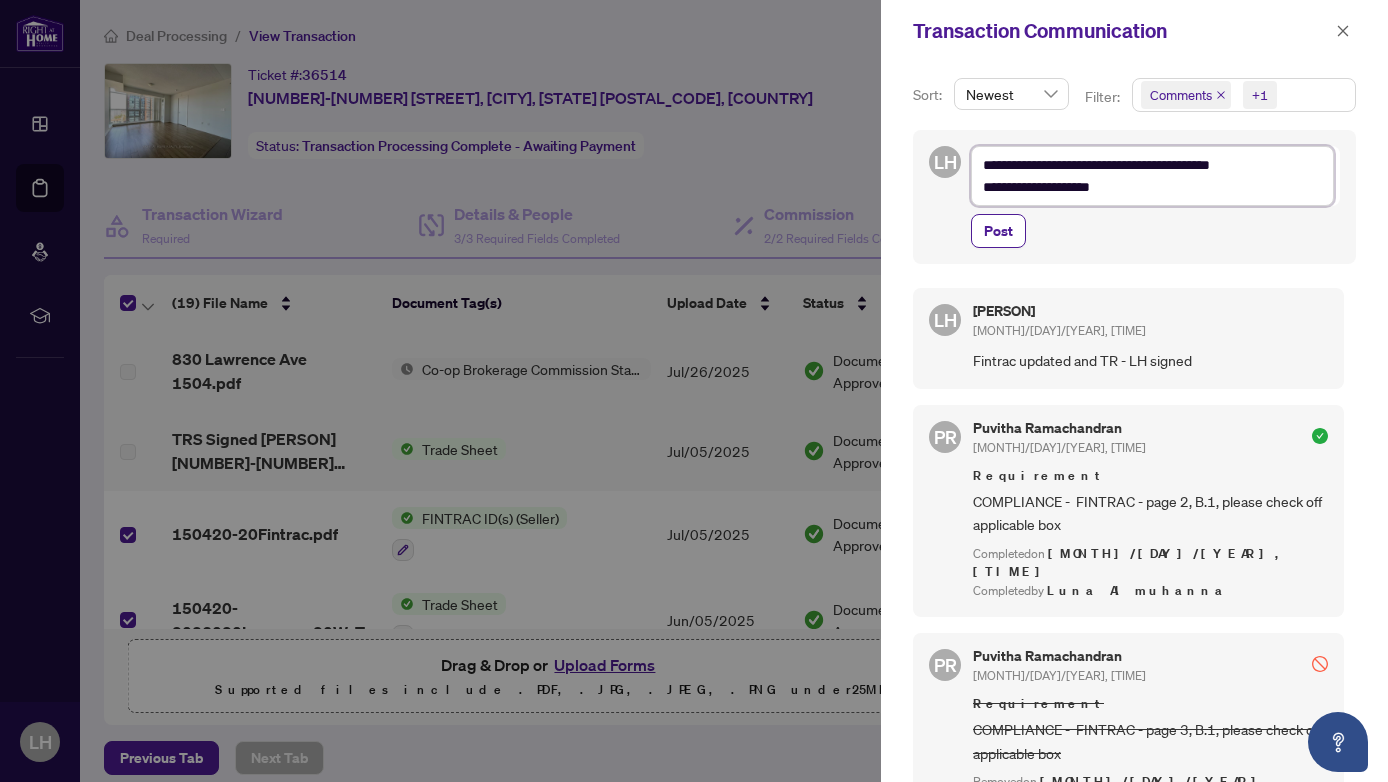 type on "**********" 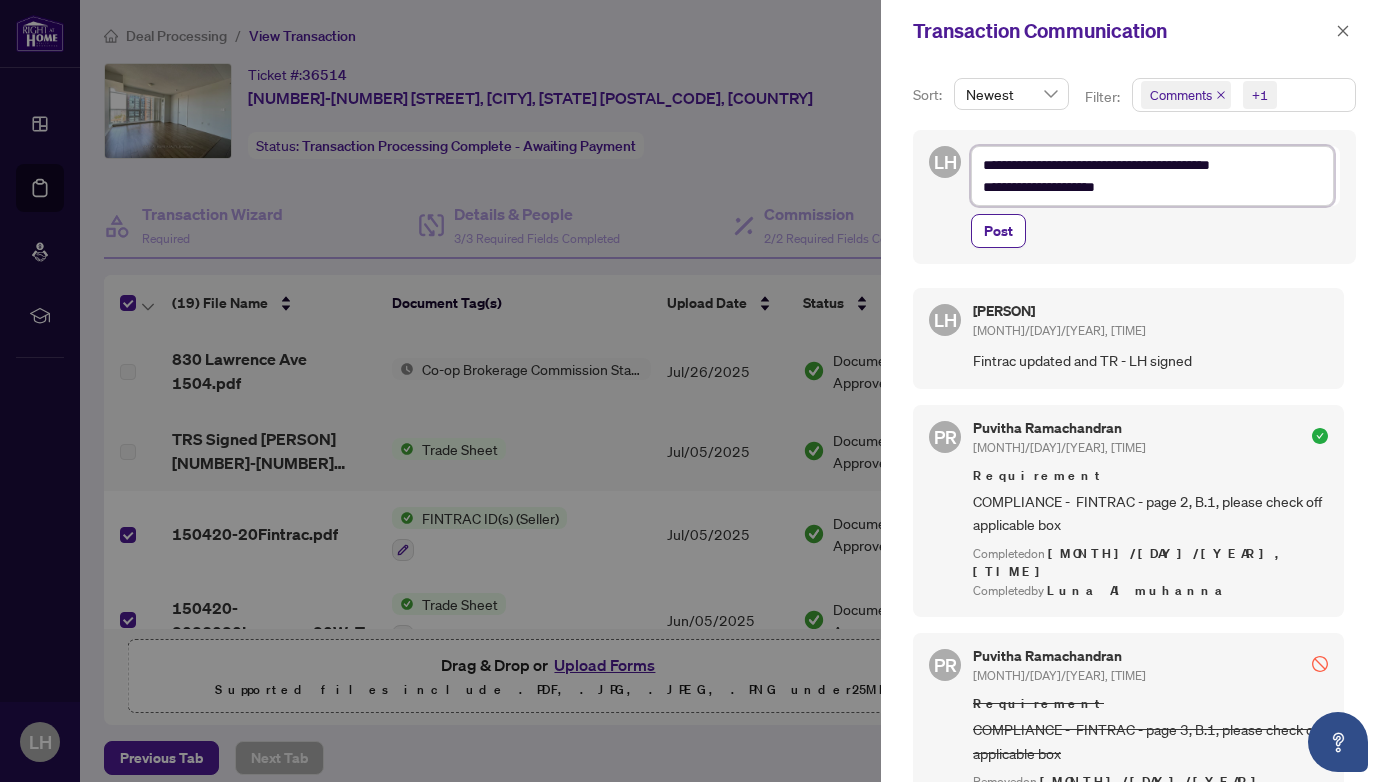 type on "**********" 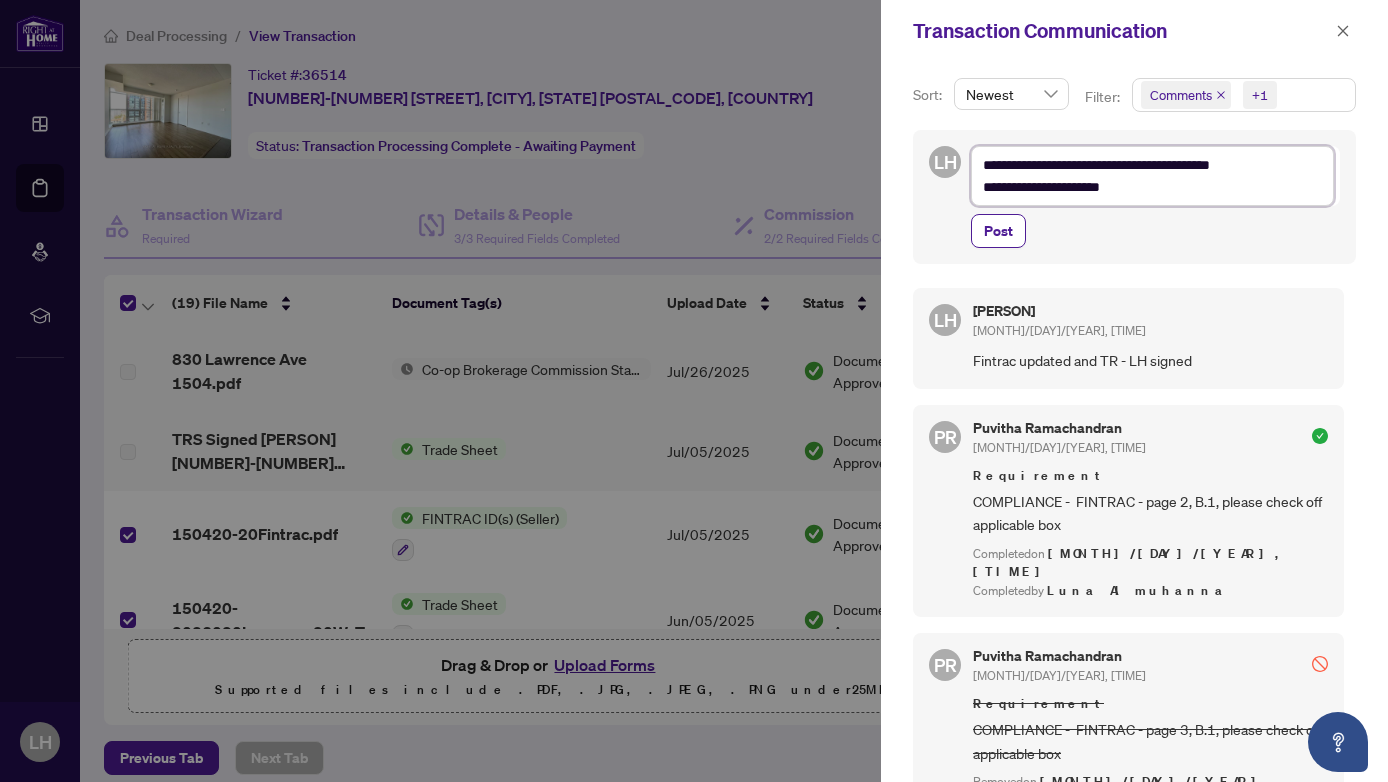 type on "**********" 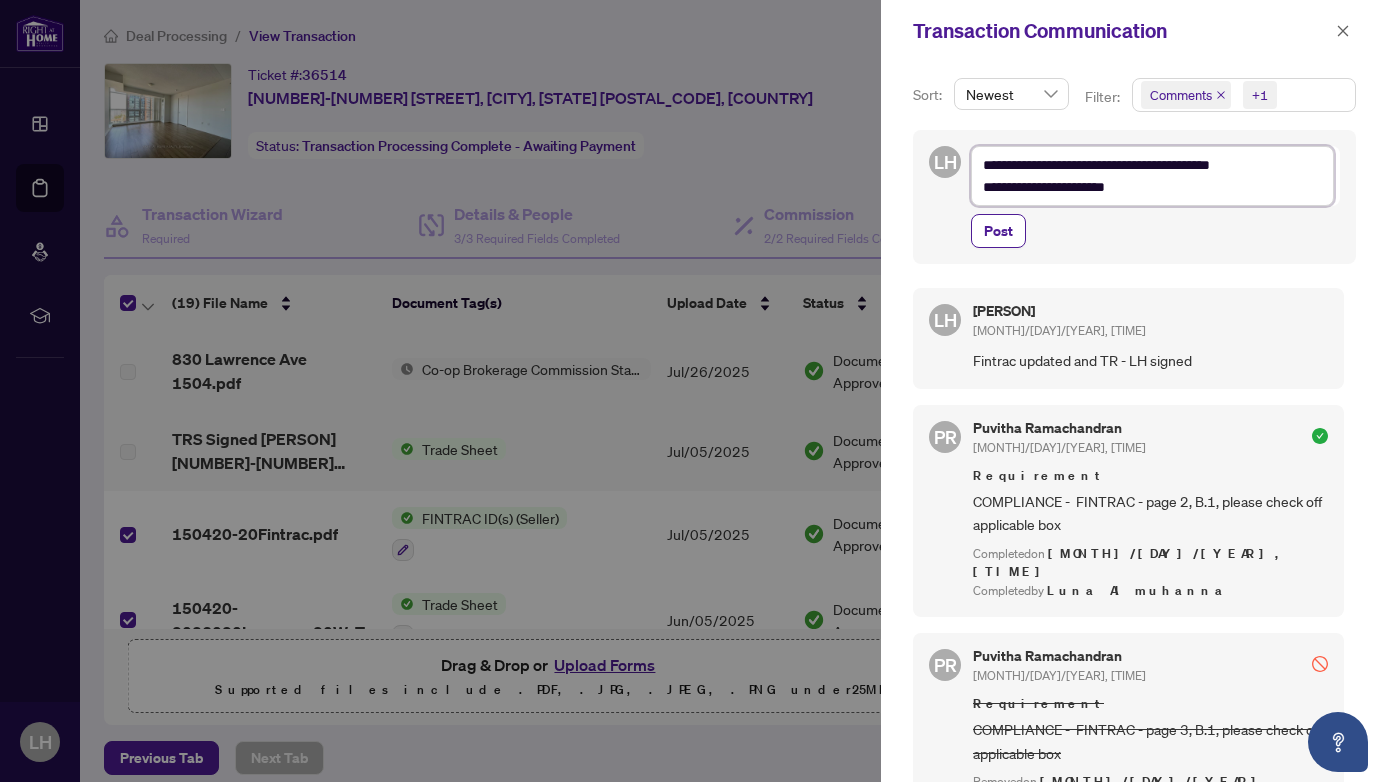 type on "**********" 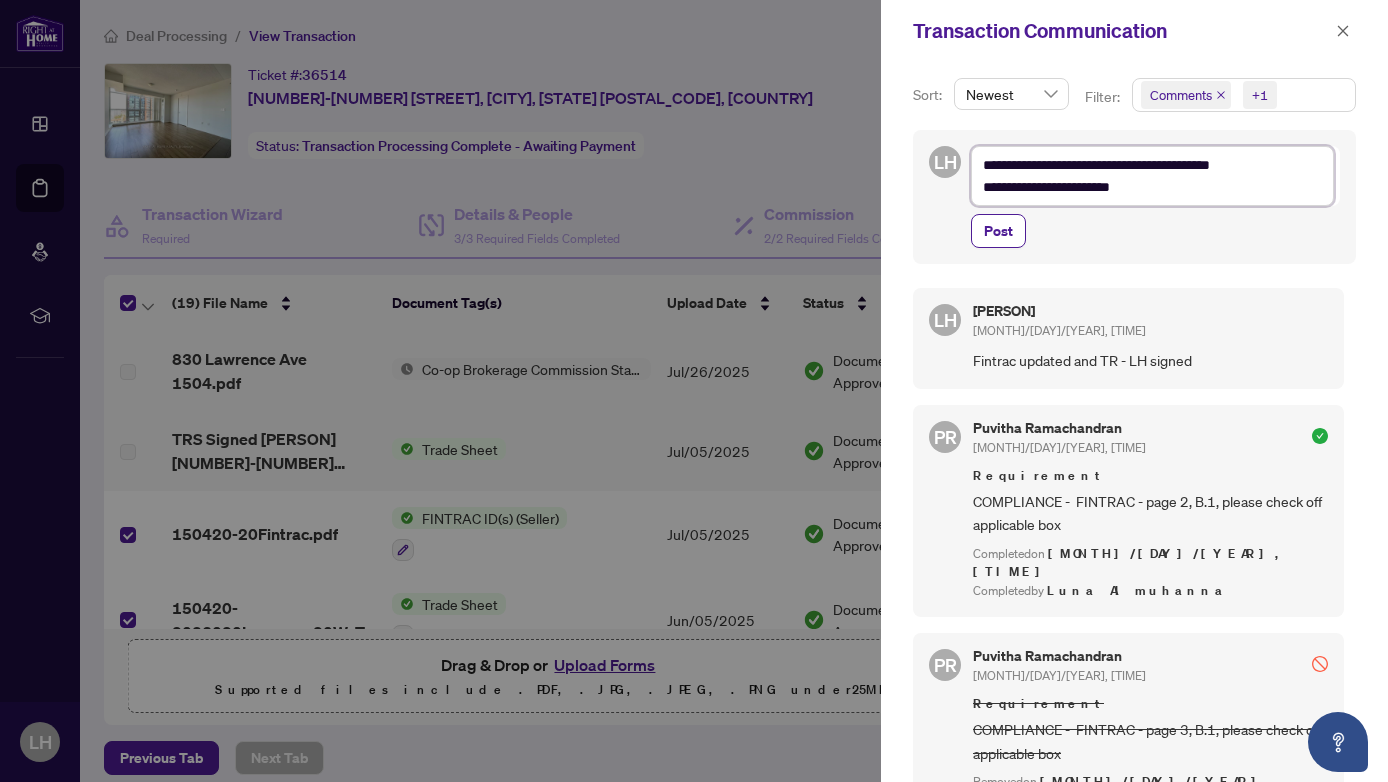 type on "**********" 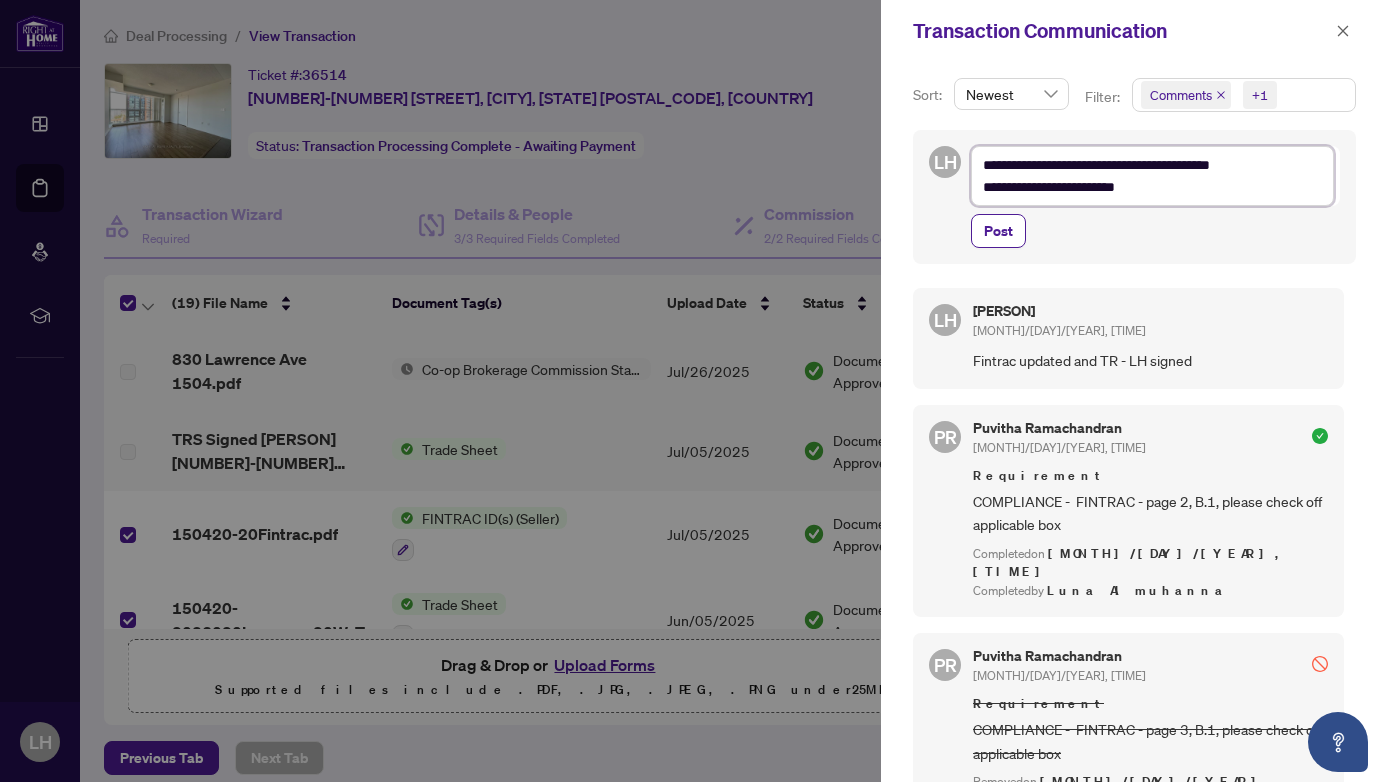 type on "**********" 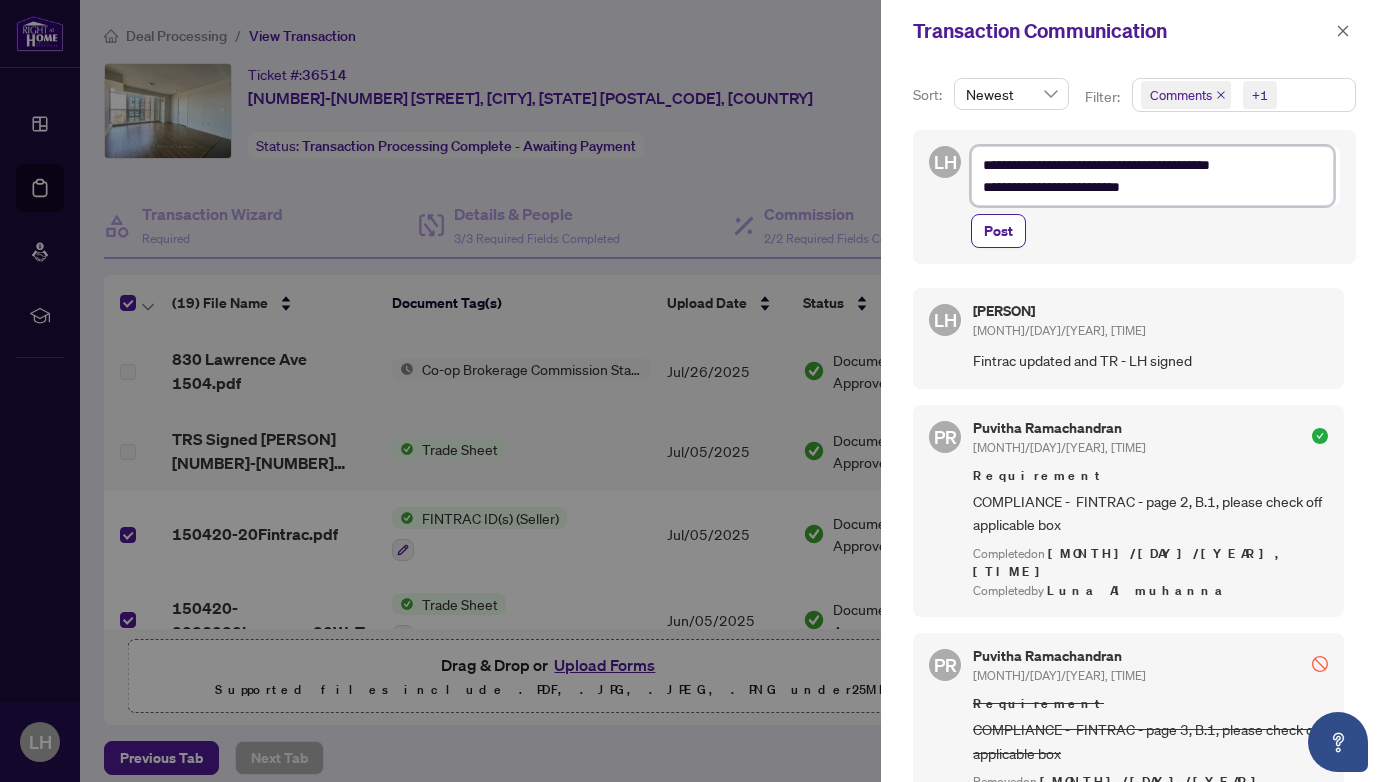 type on "**********" 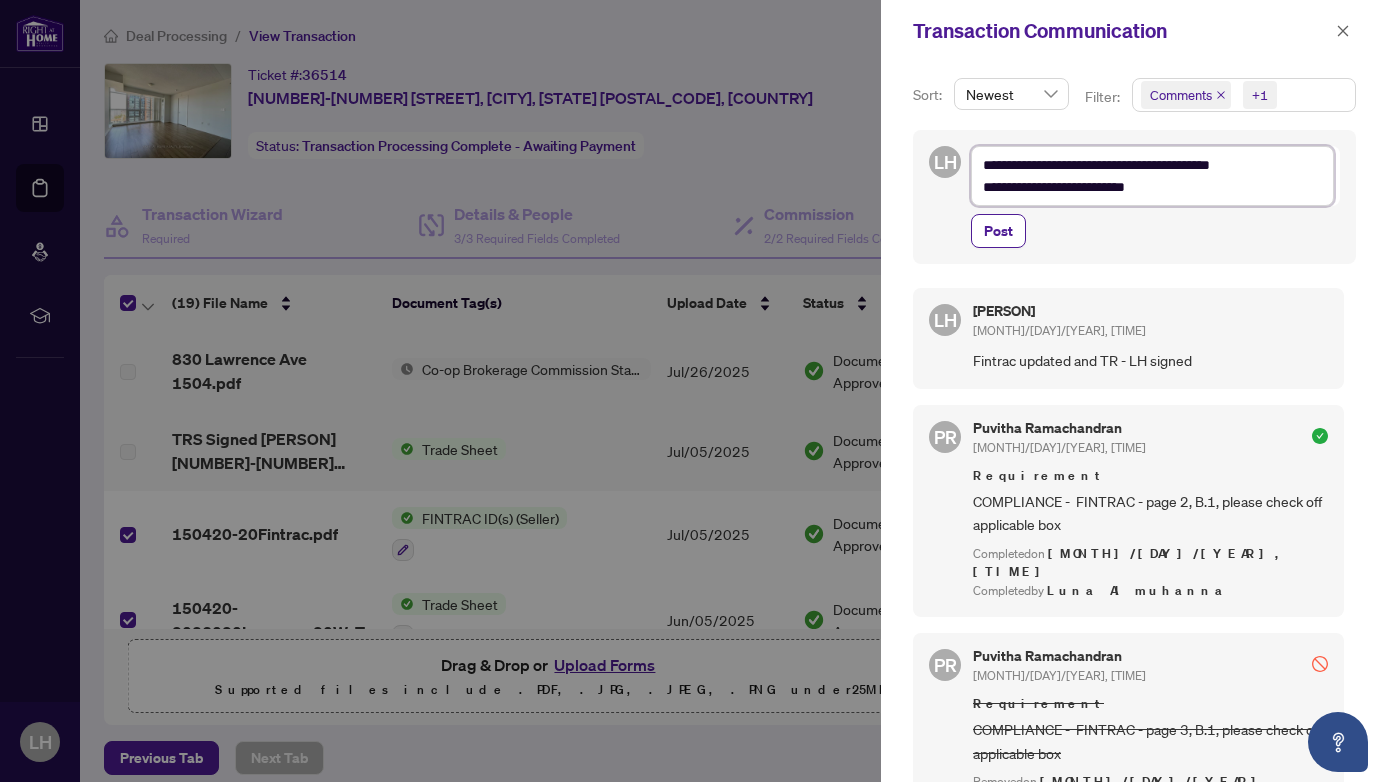 type on "**********" 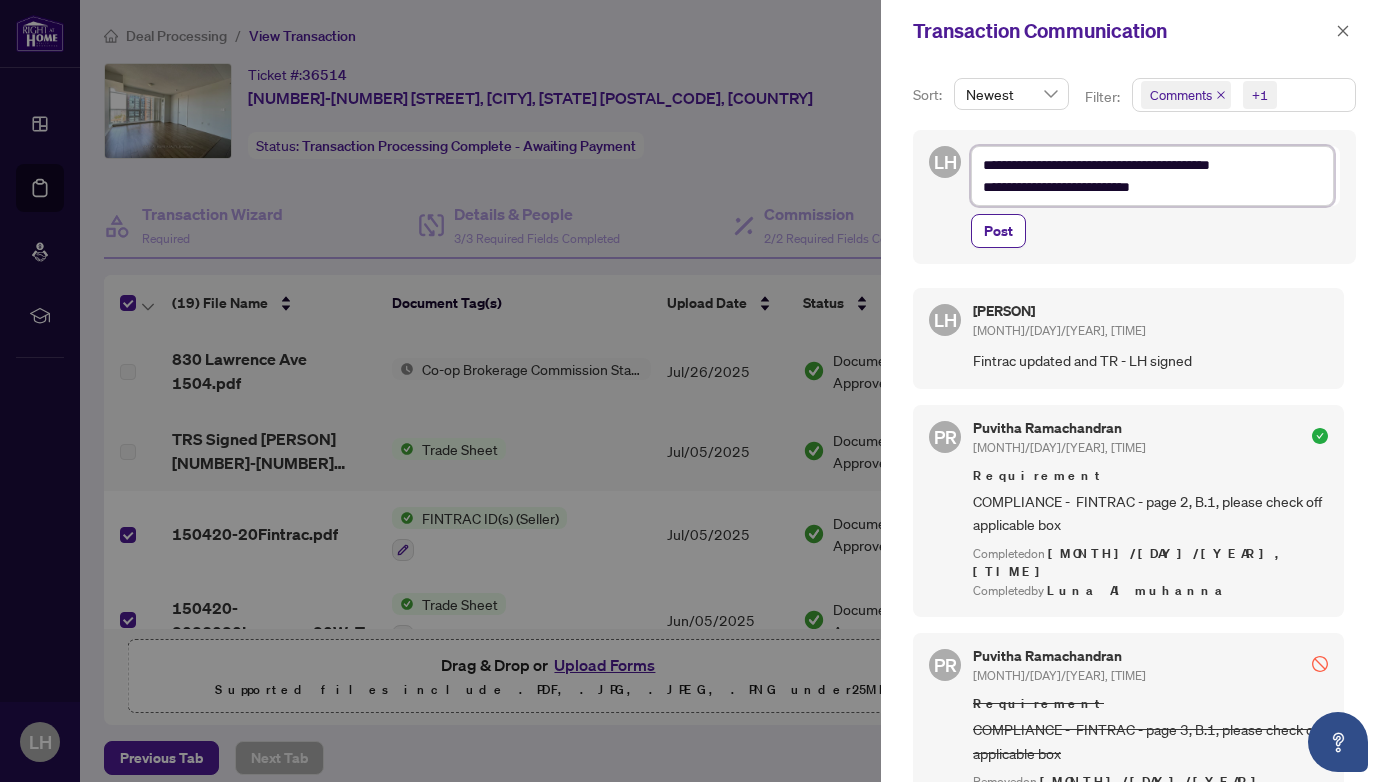 type on "**********" 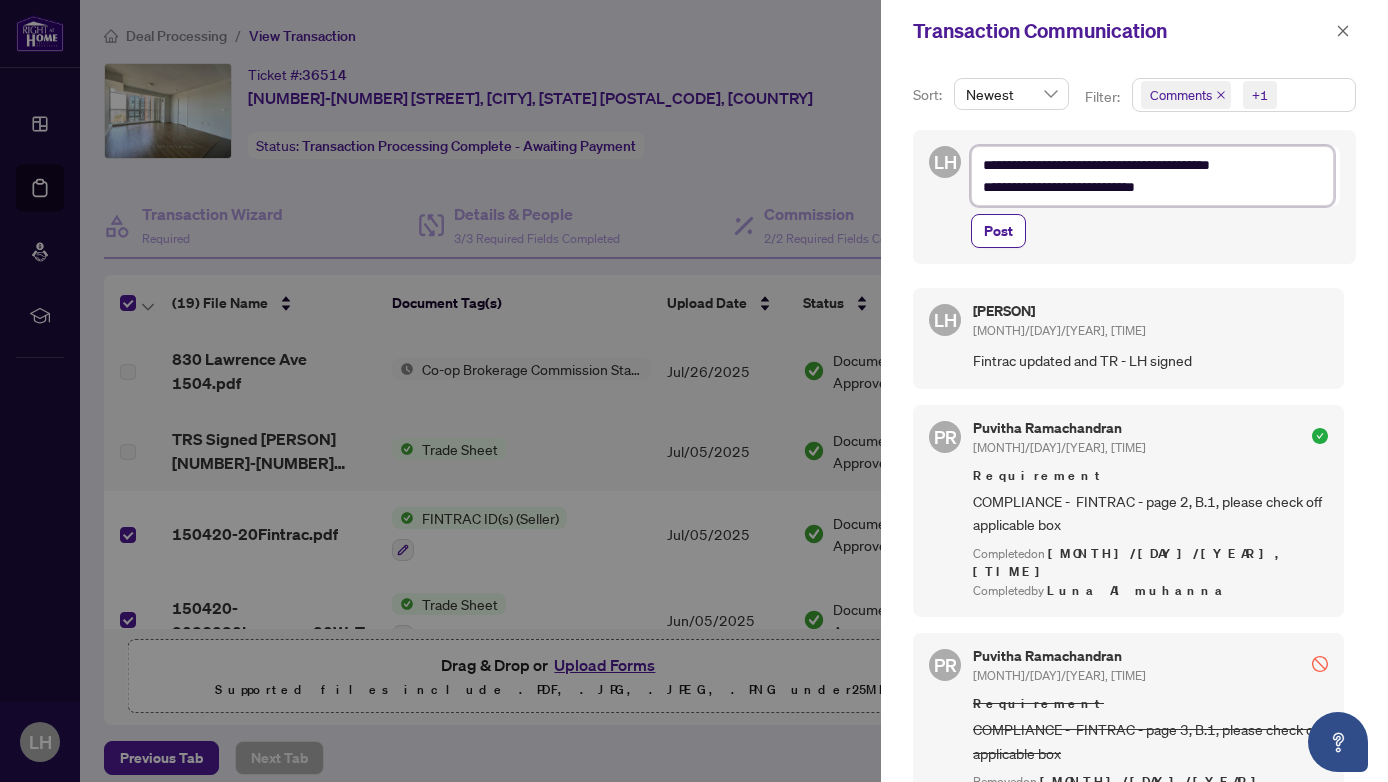 type on "**********" 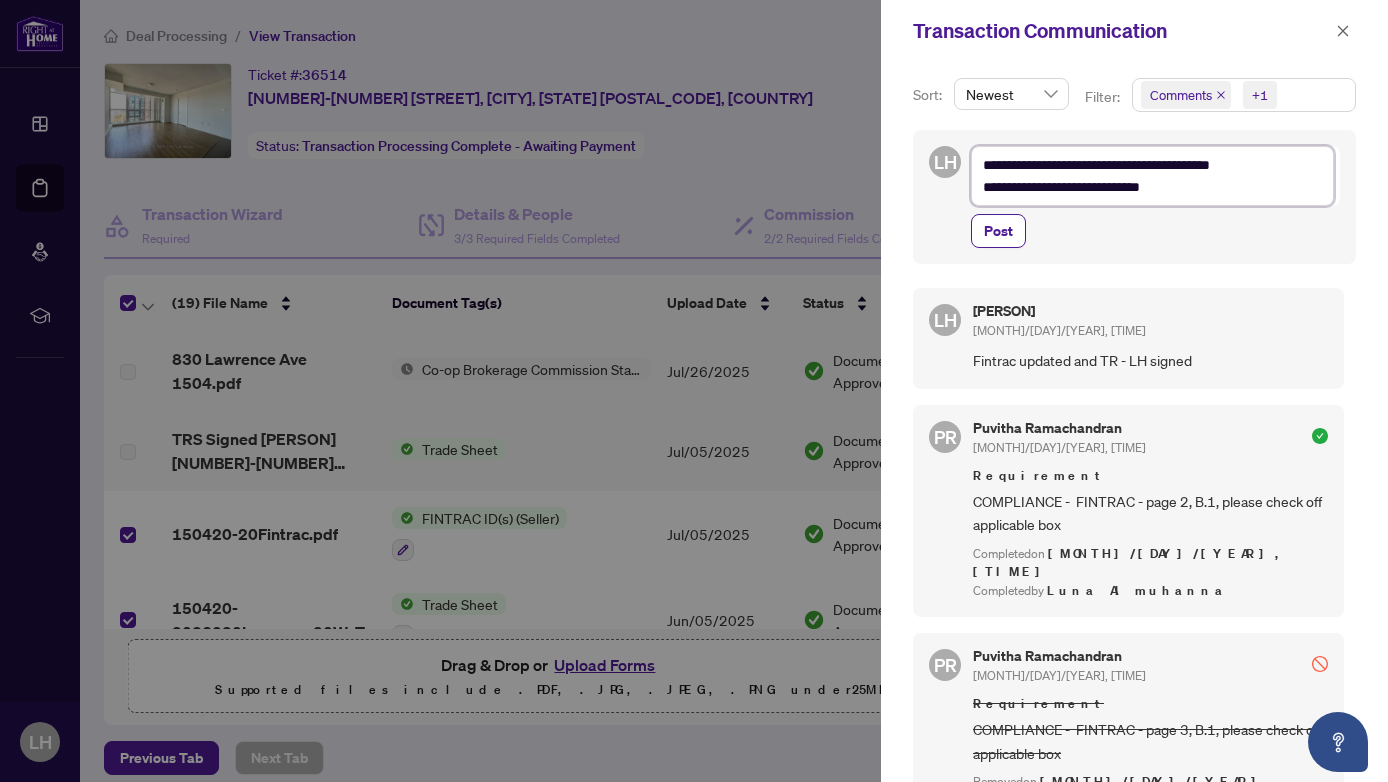 type on "**********" 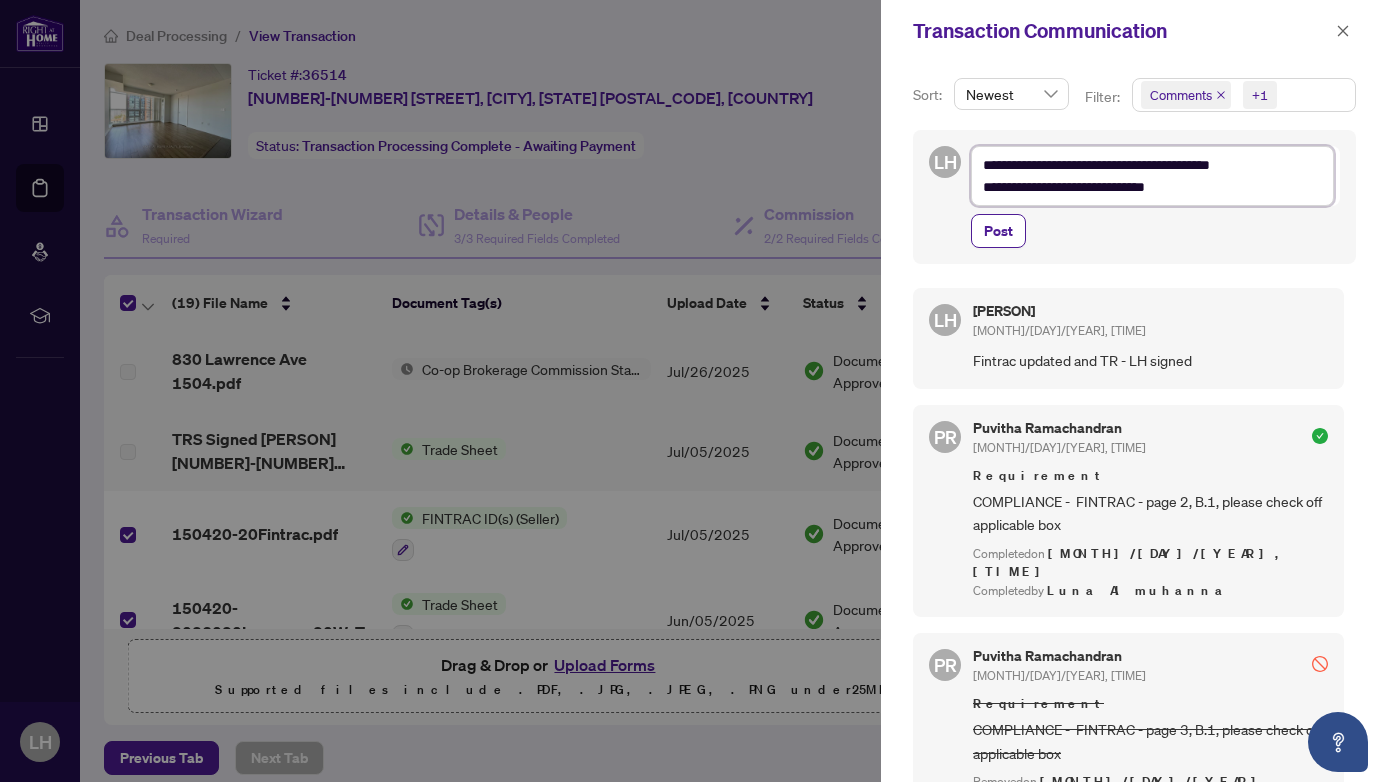 type on "**********" 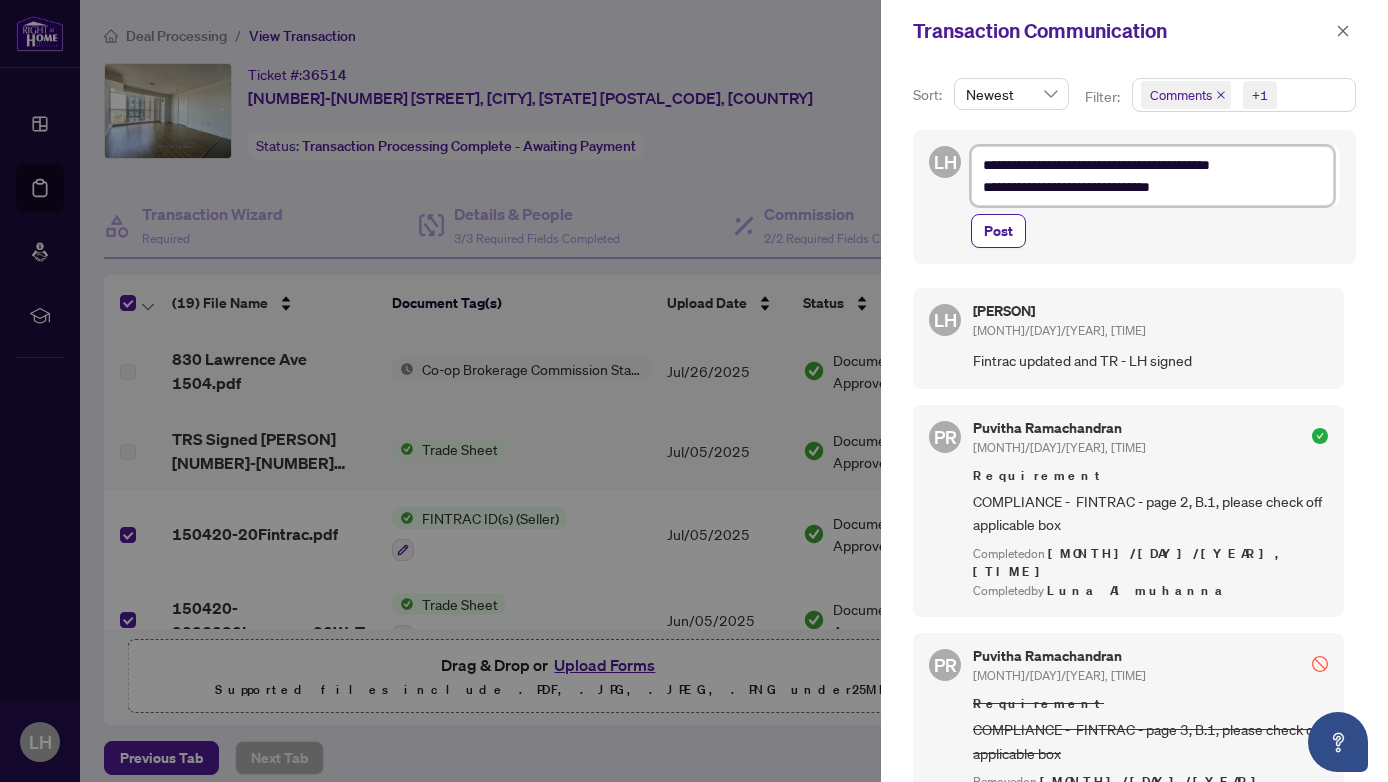 type on "**********" 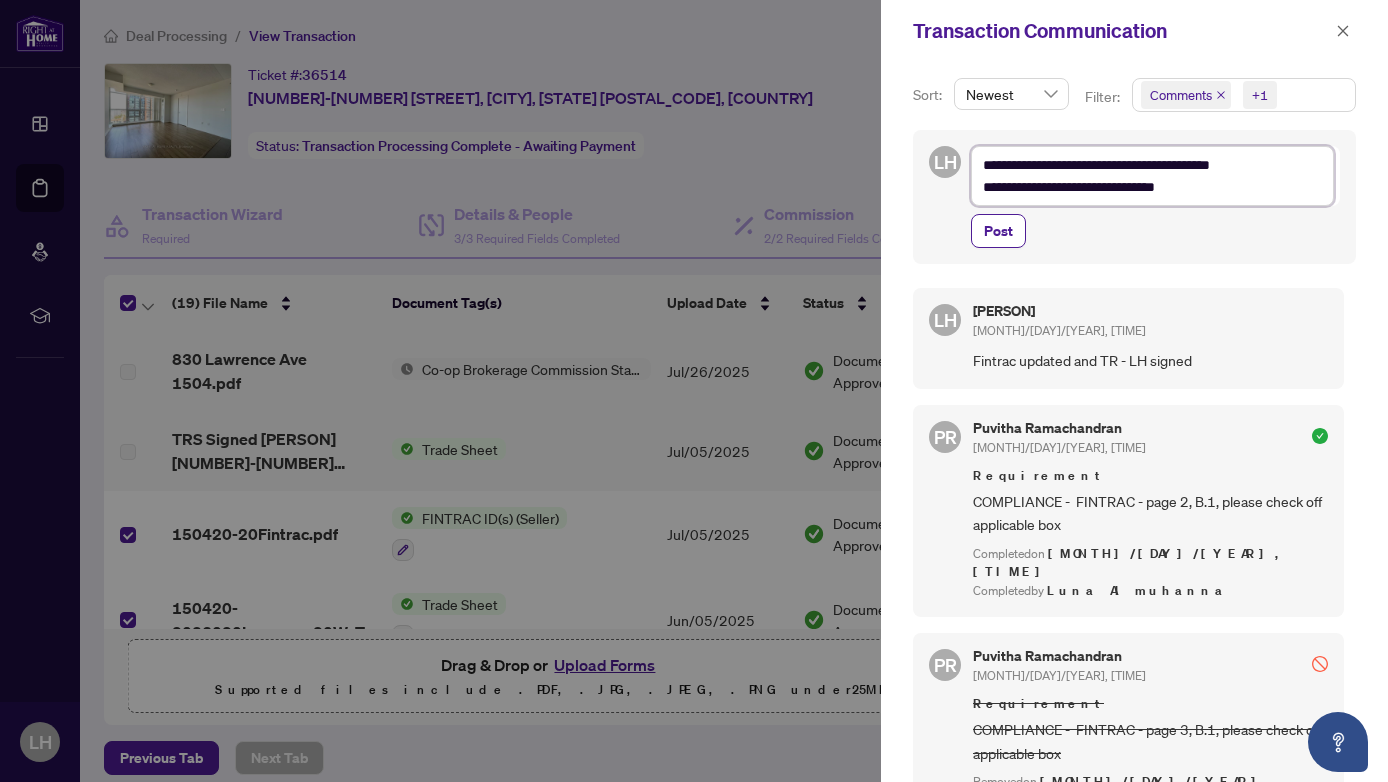 type on "**********" 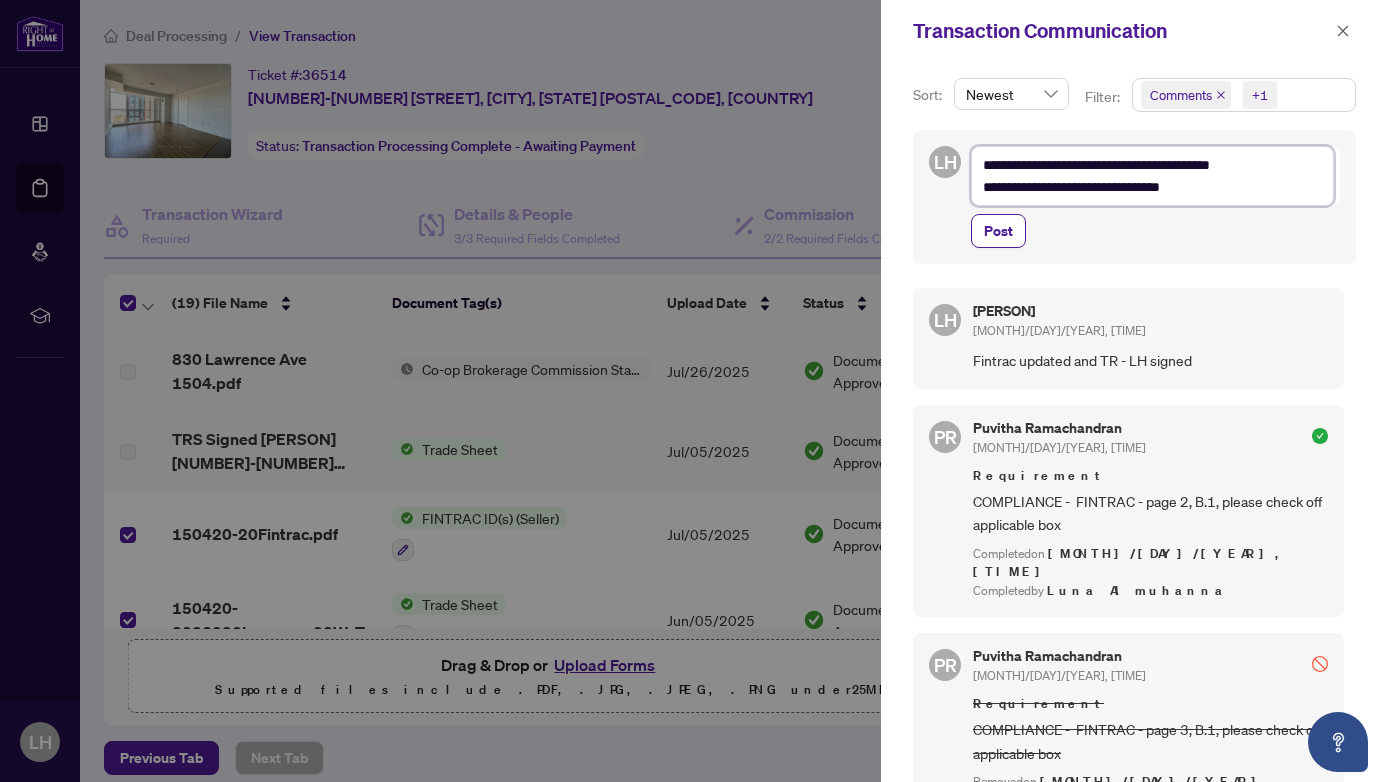 type on "**********" 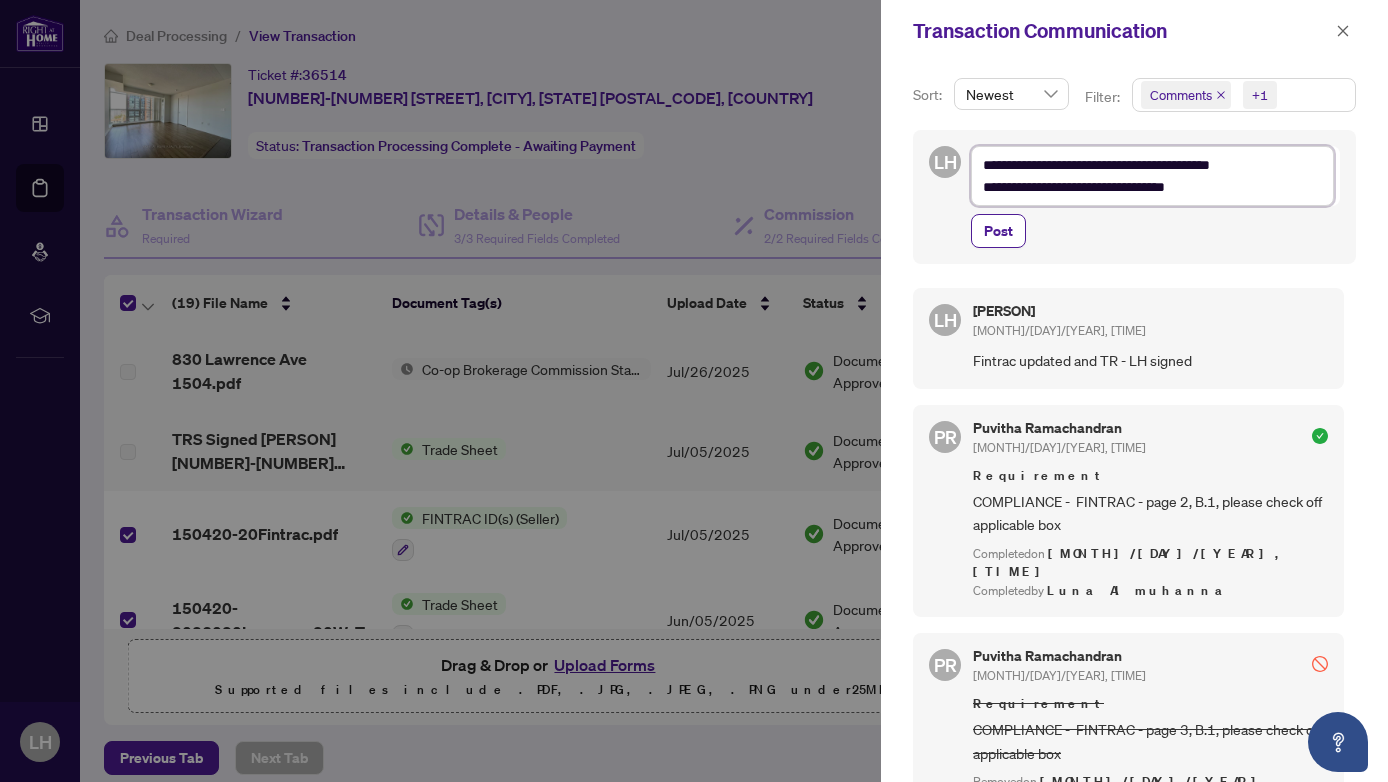 type on "**********" 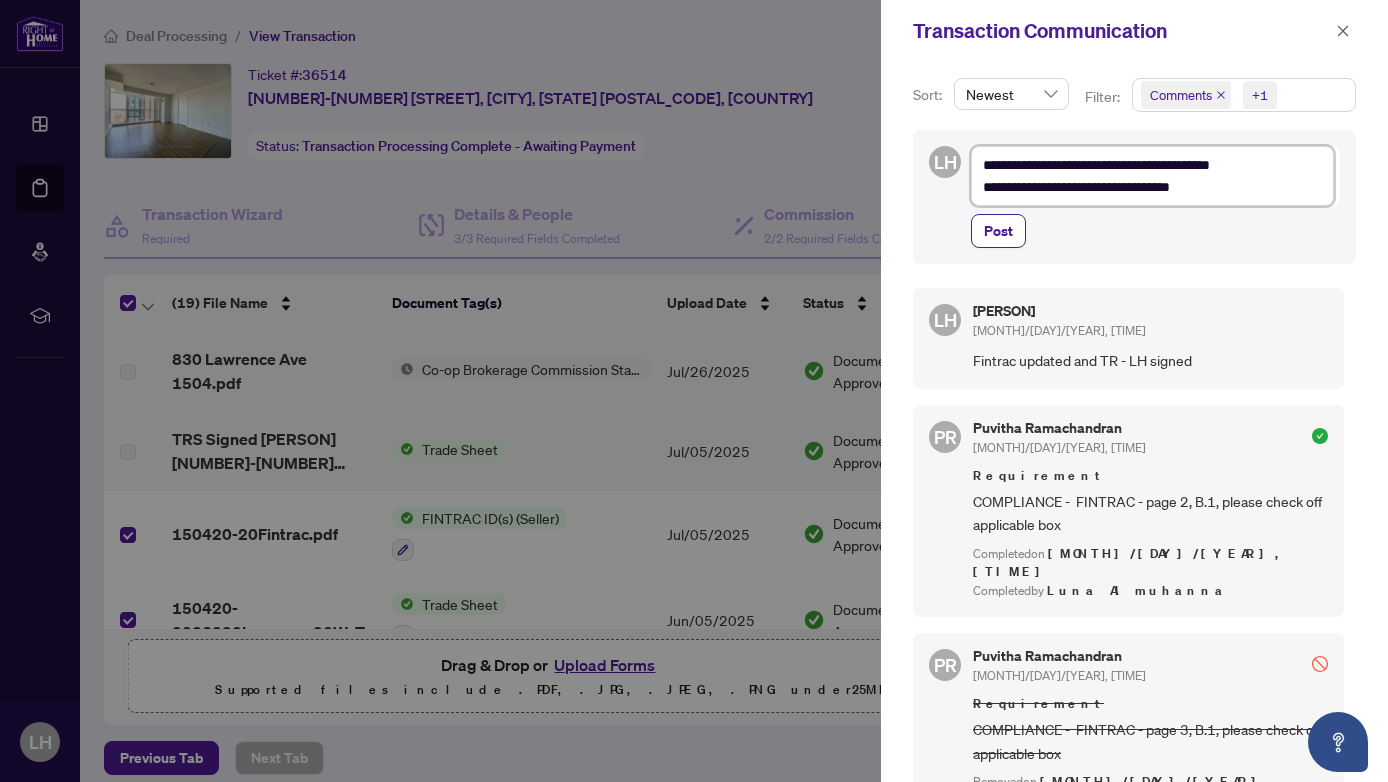 type 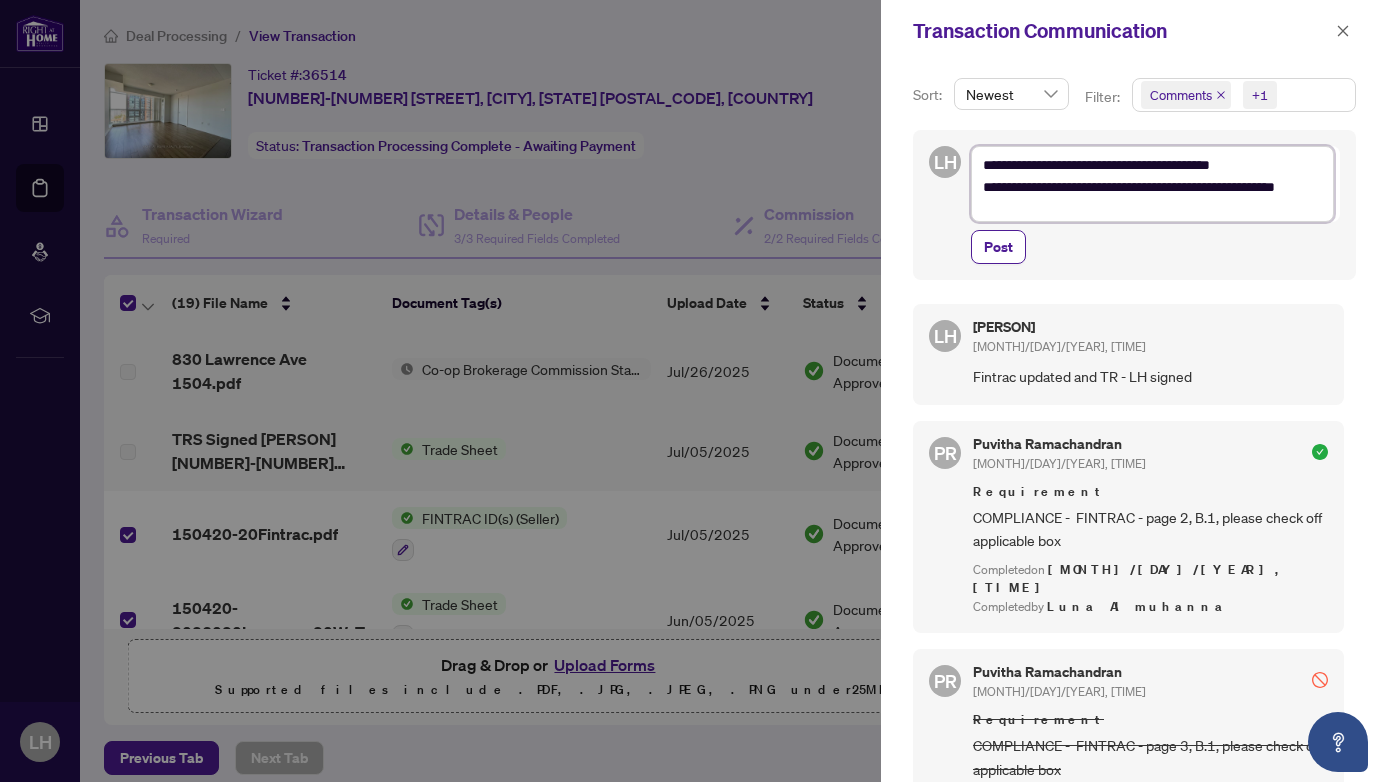 scroll, scrollTop: 0, scrollLeft: 0, axis: both 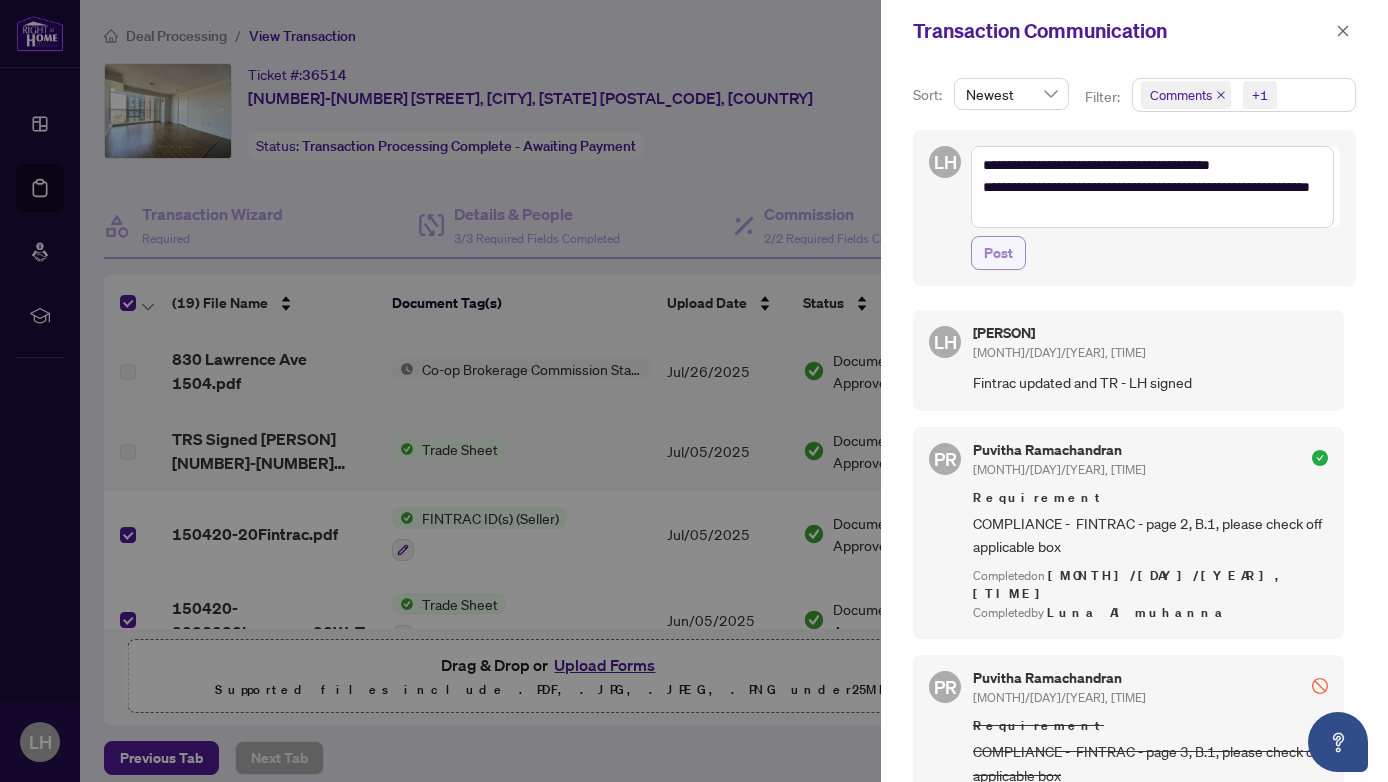 click on "Post" at bounding box center [998, 253] 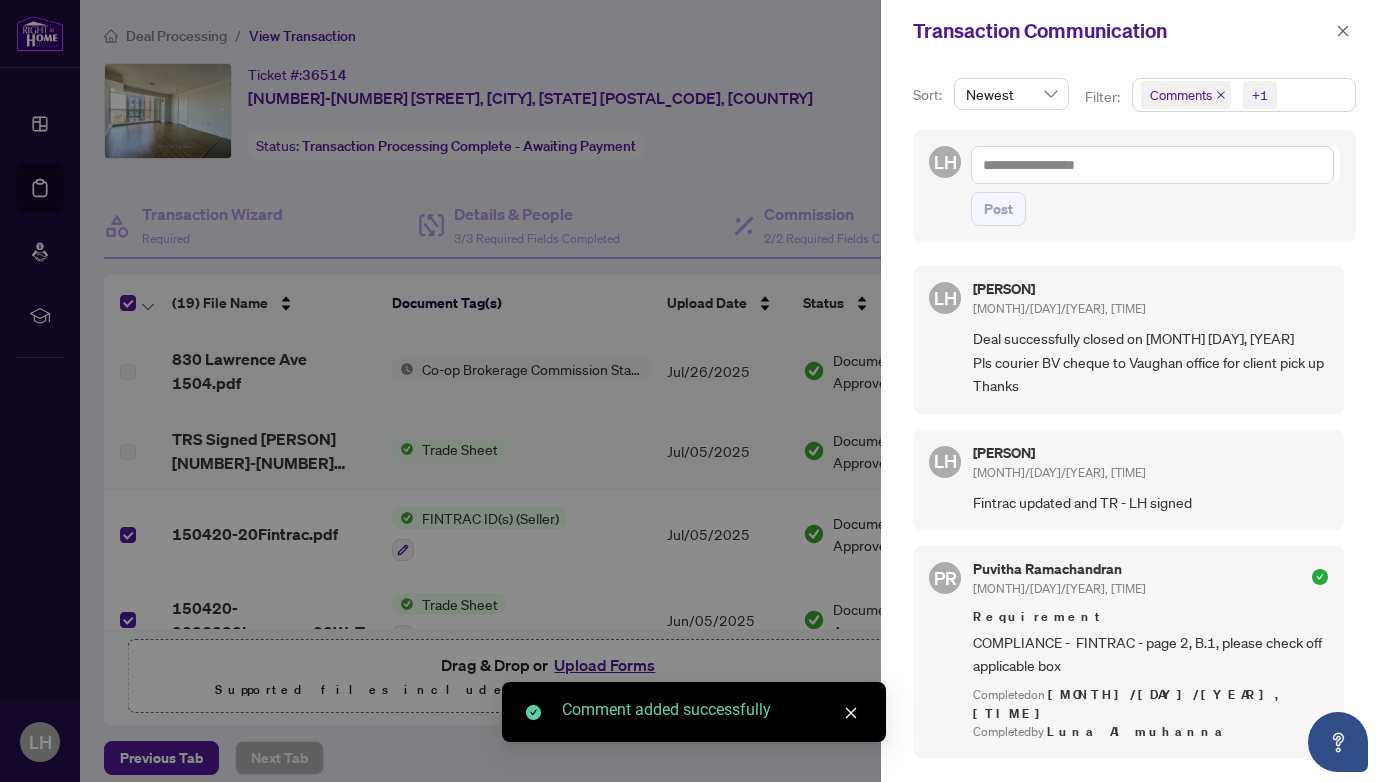 click at bounding box center (694, 391) 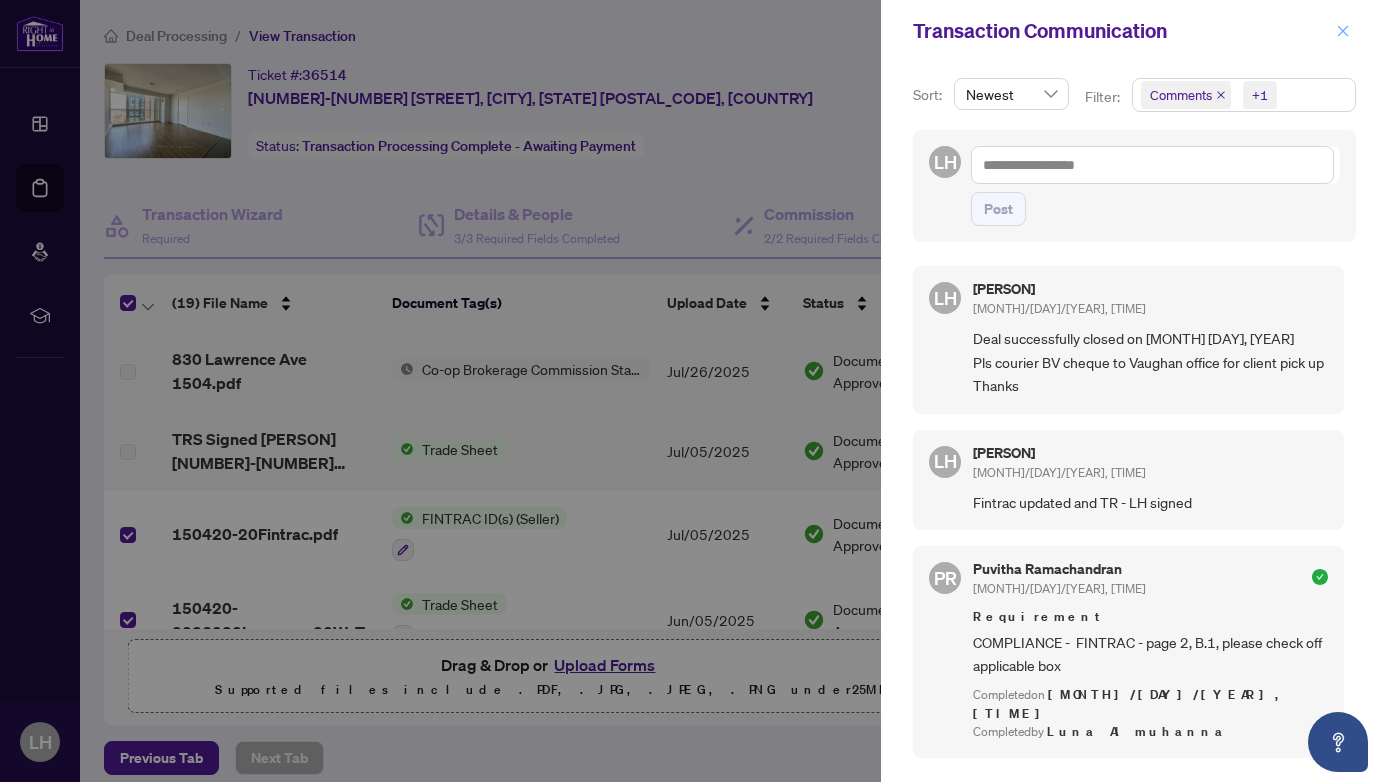 click 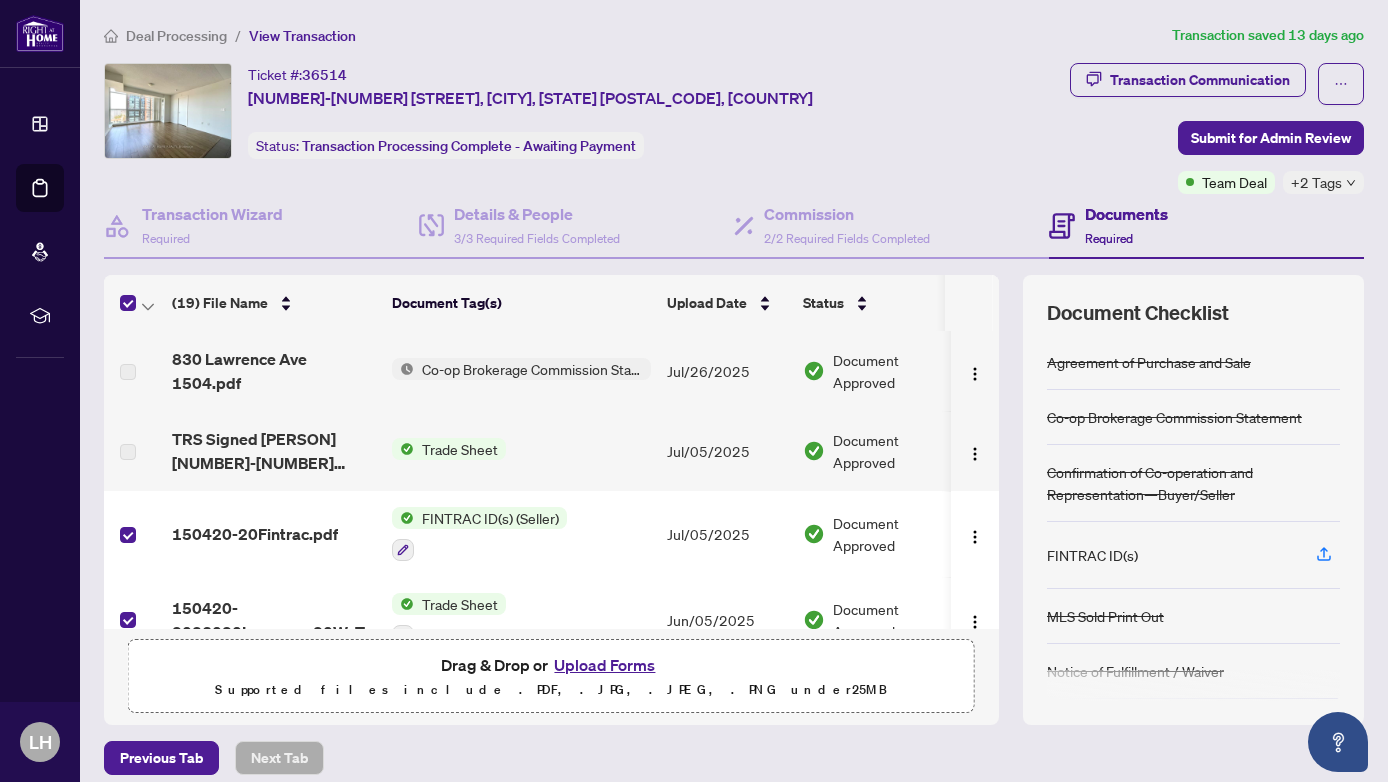scroll, scrollTop: 0, scrollLeft: 0, axis: both 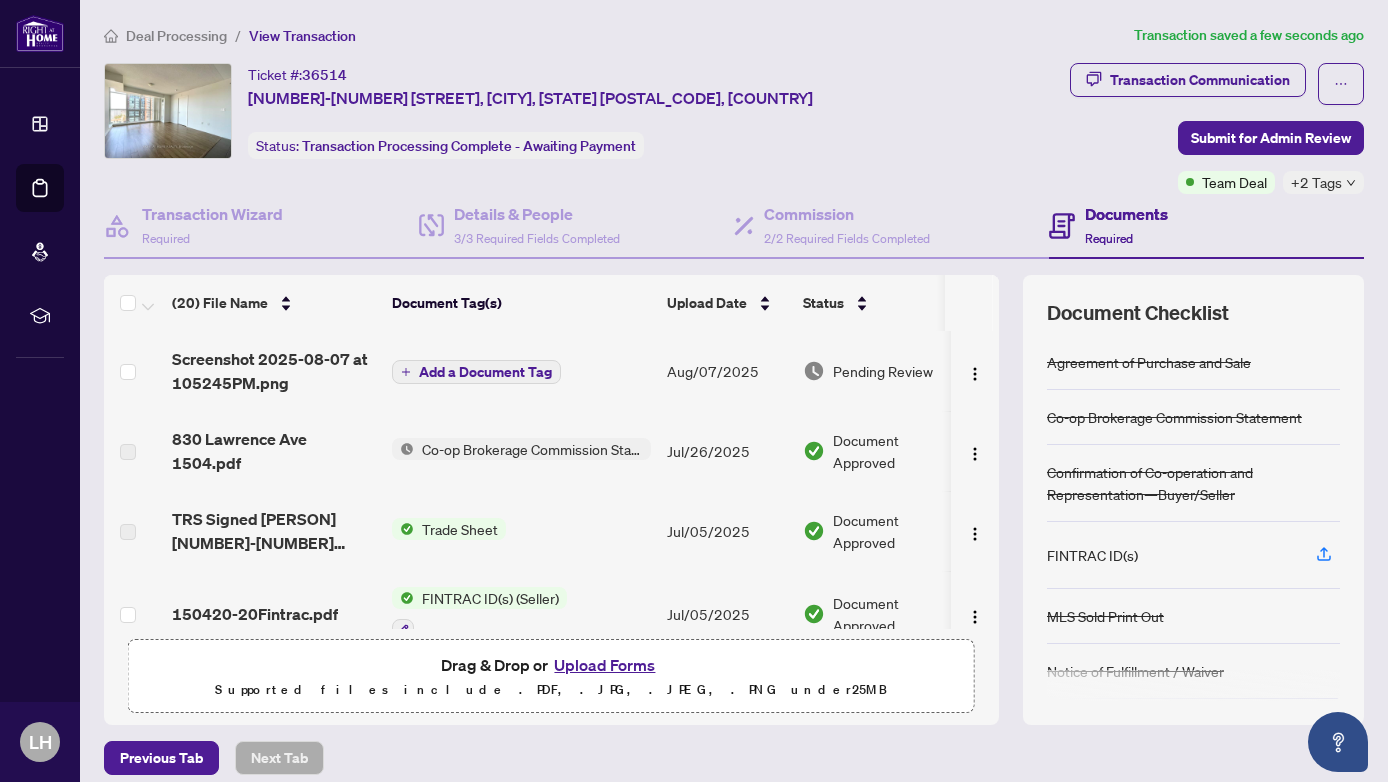 click on "Add a Document Tag" at bounding box center [485, 372] 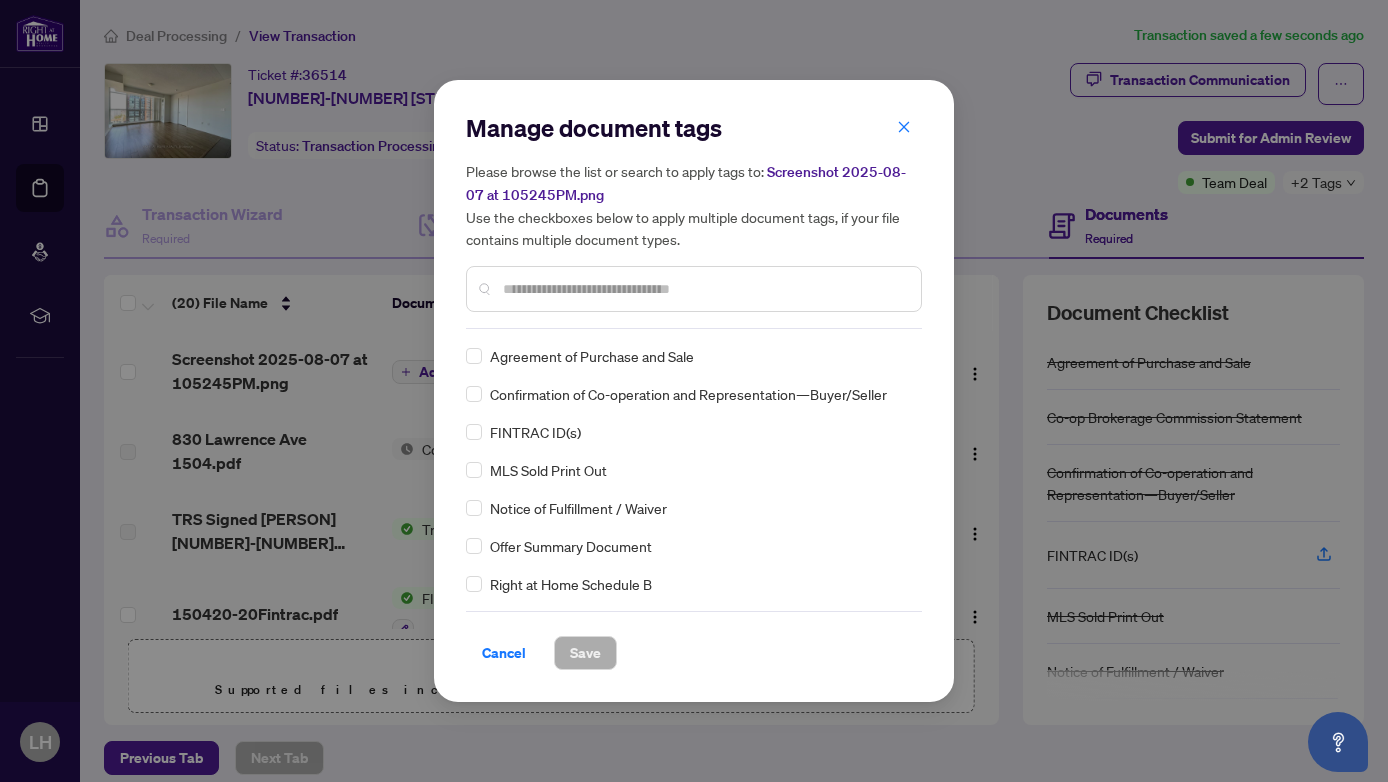 click at bounding box center [704, 289] 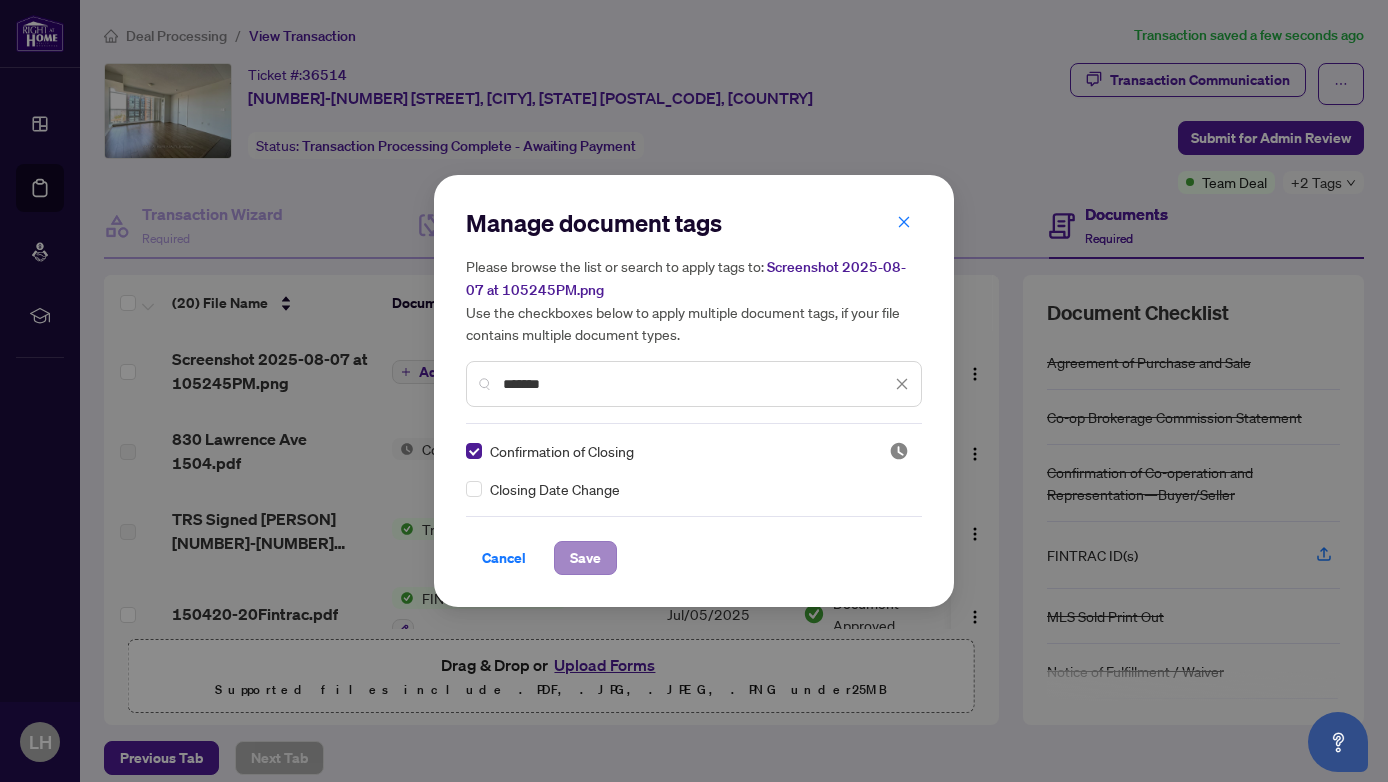 click on "Save" at bounding box center [585, 558] 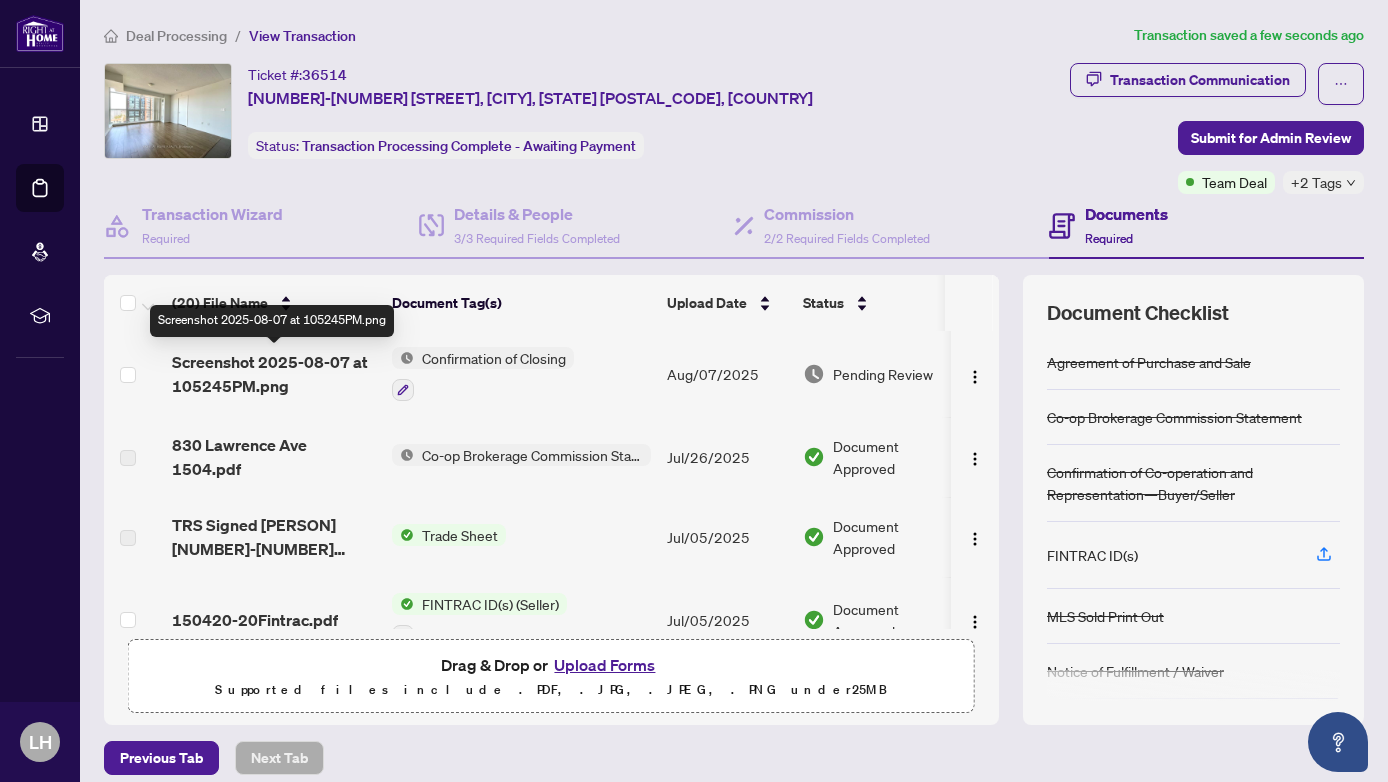 click on "Screenshot 2025-08-07 at 105245PM.png" at bounding box center (274, 374) 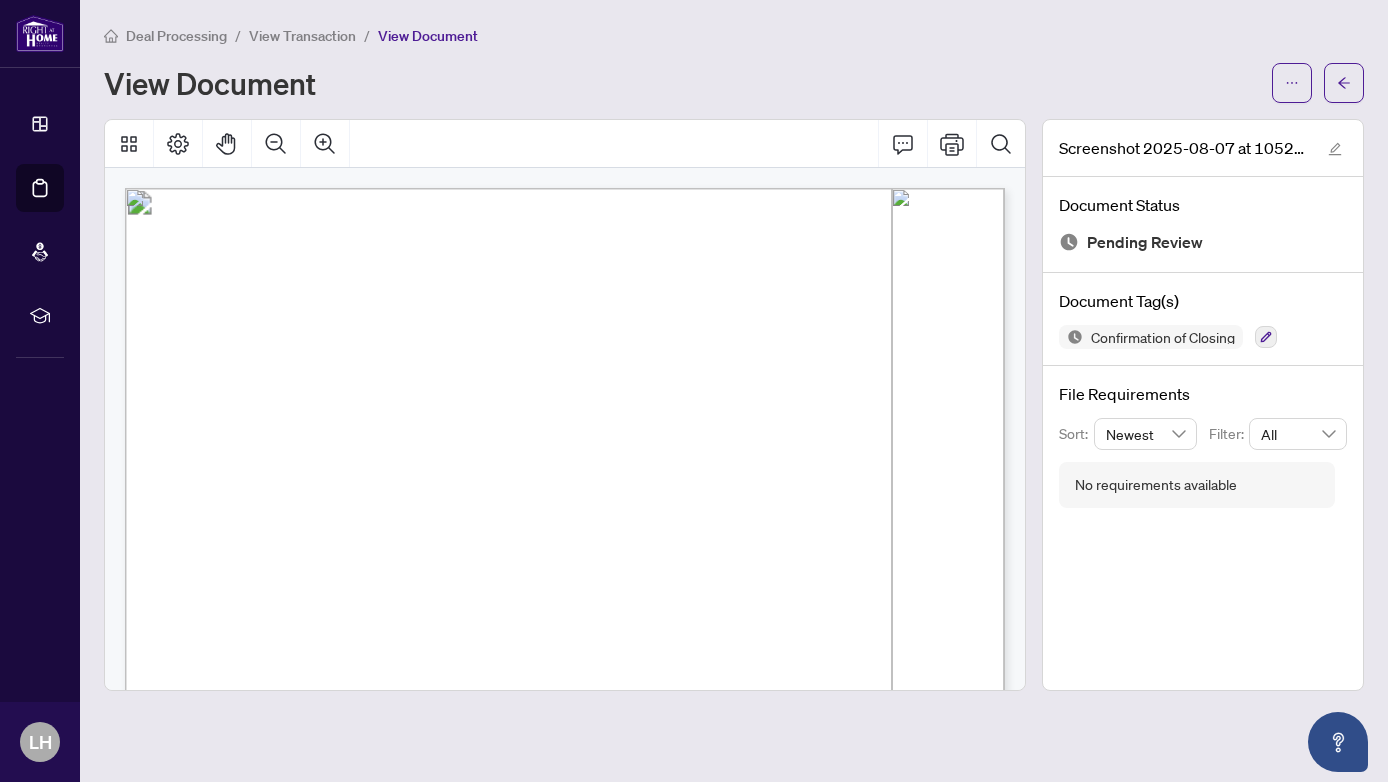 scroll, scrollTop: 0, scrollLeft: 0, axis: both 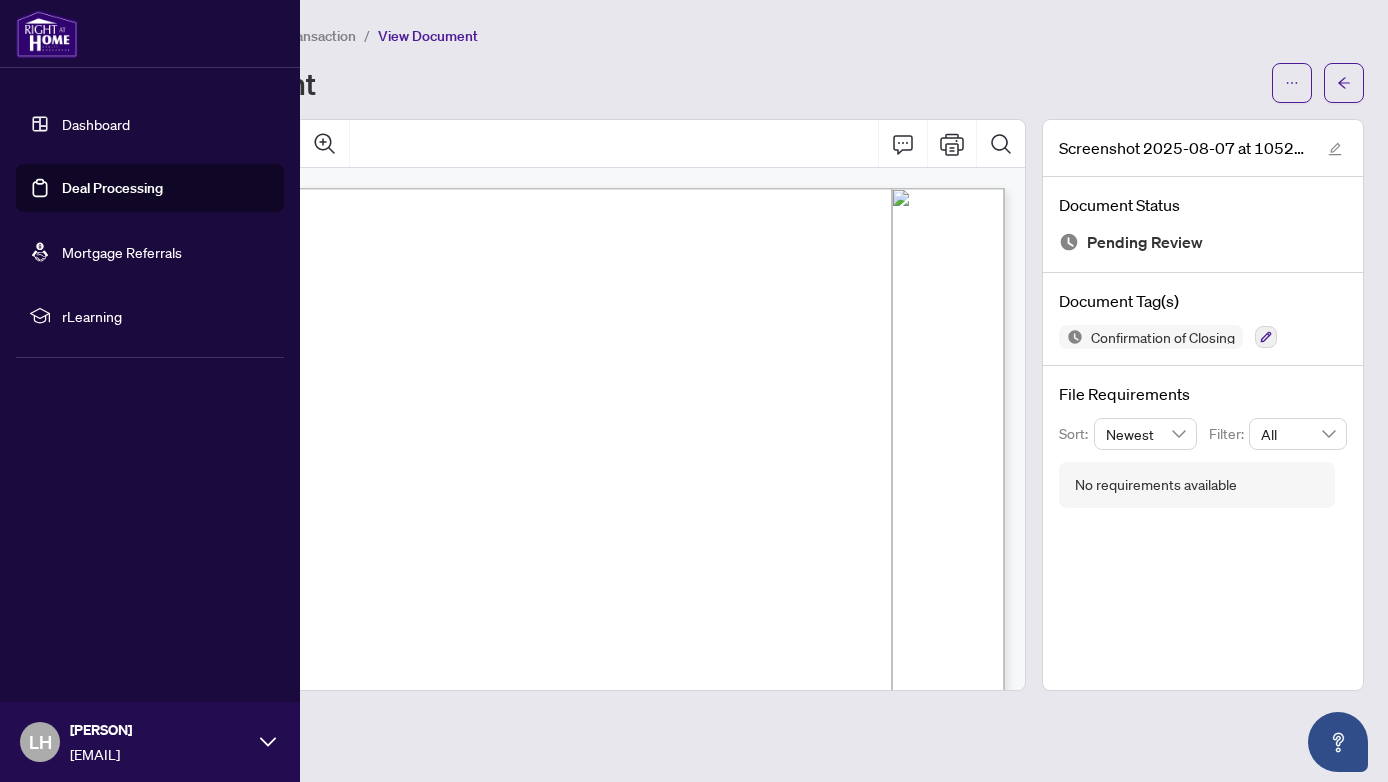 click on "Dashboard" at bounding box center [96, 124] 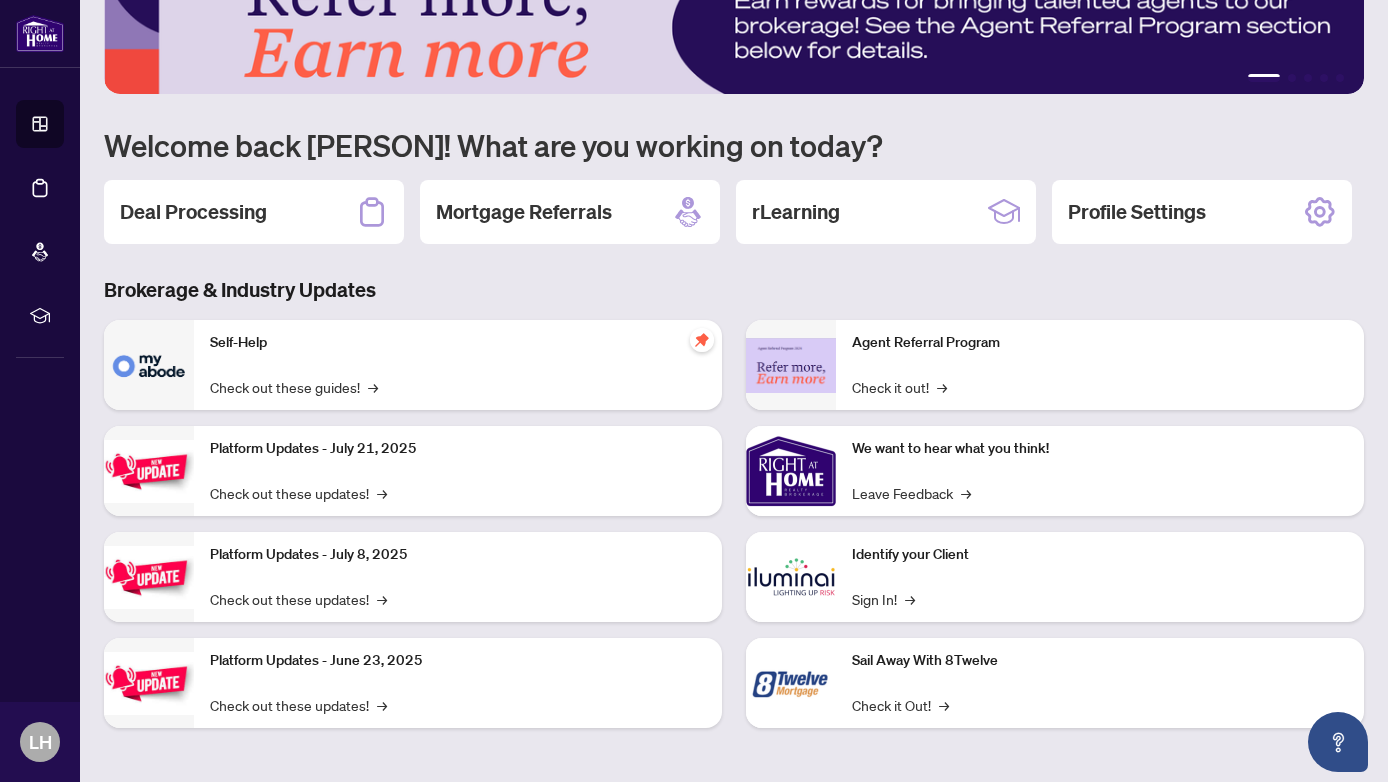 scroll, scrollTop: 67, scrollLeft: 0, axis: vertical 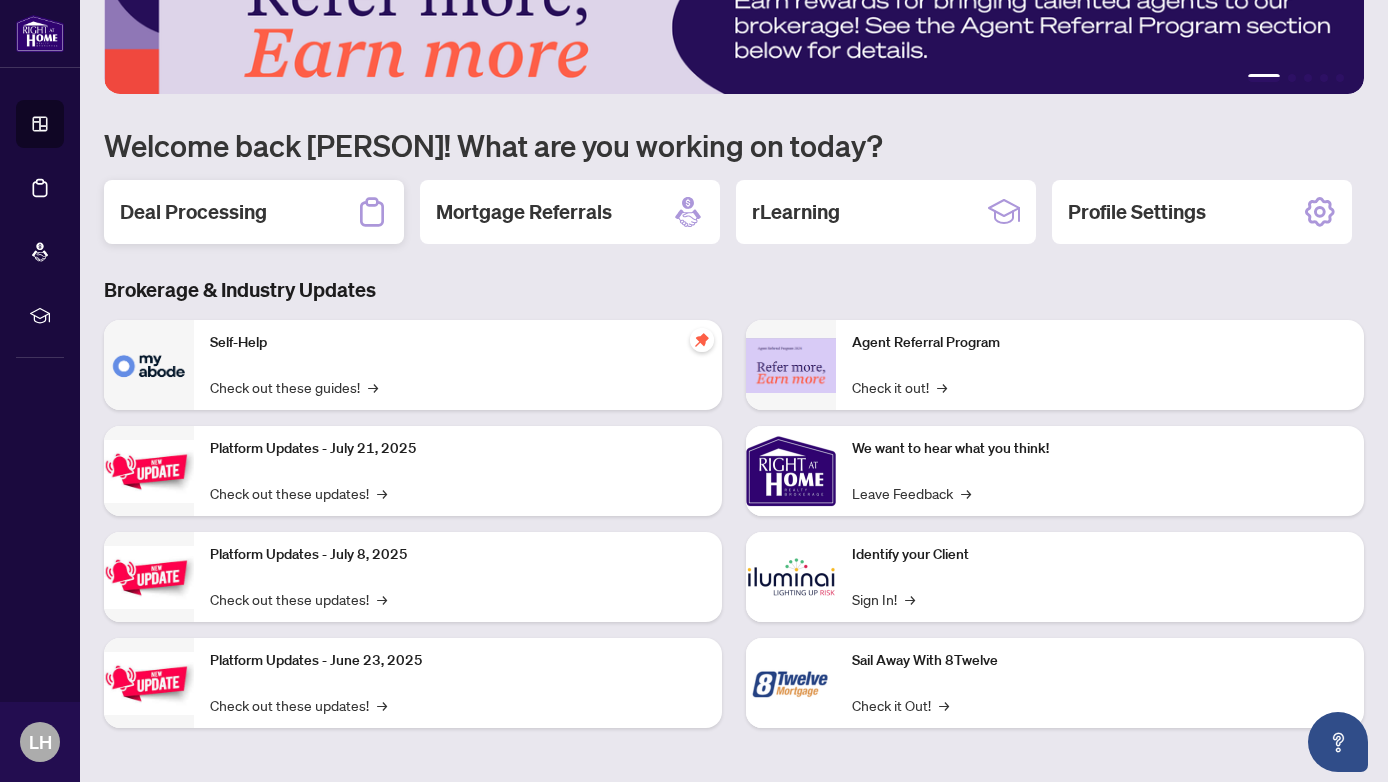 click on "Deal Processing" at bounding box center [193, 212] 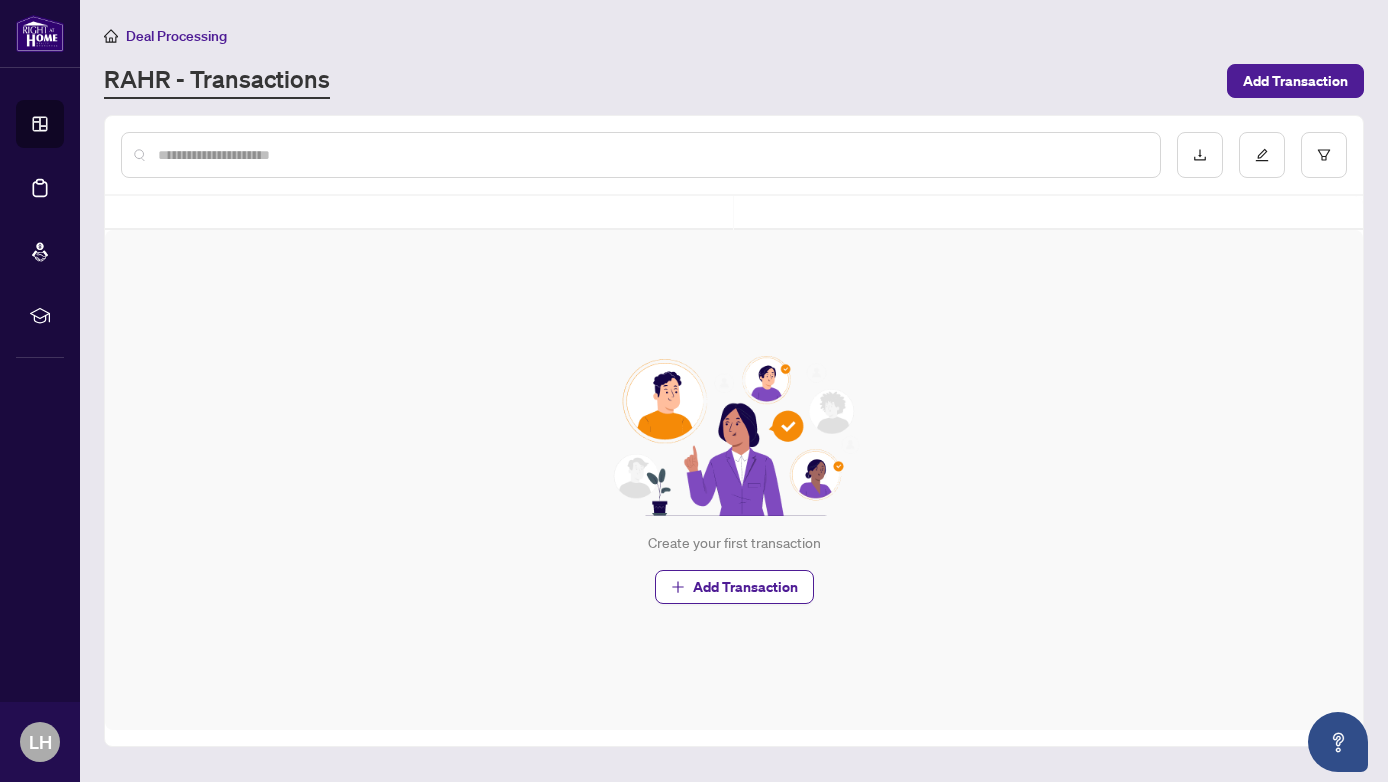 scroll, scrollTop: 0, scrollLeft: 0, axis: both 